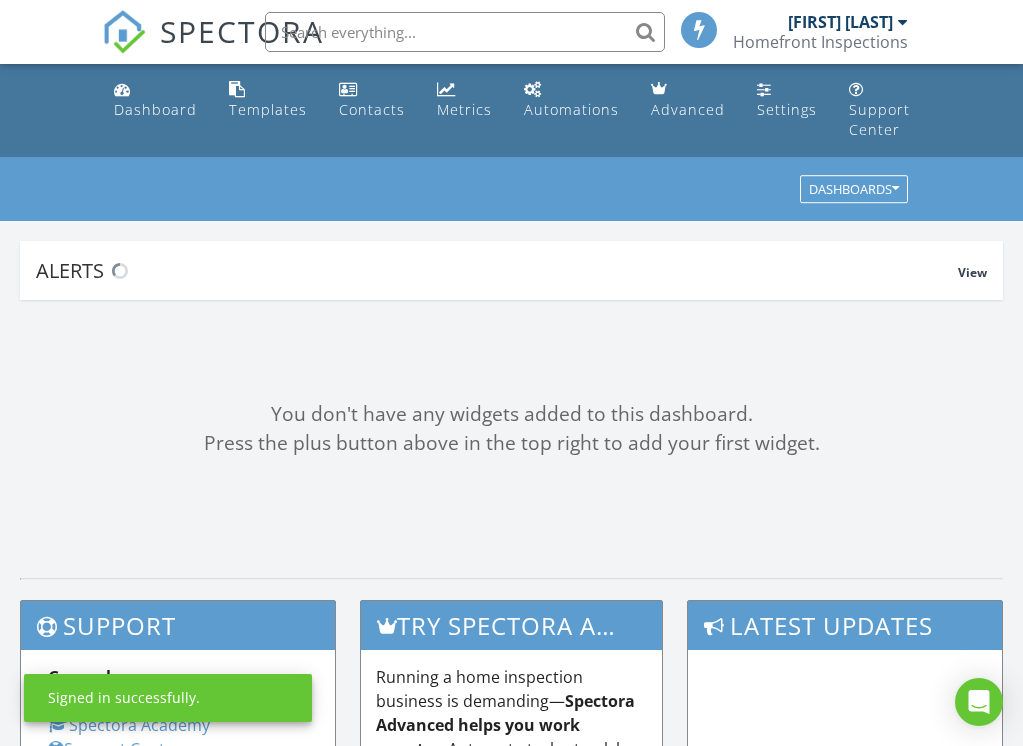 scroll, scrollTop: 0, scrollLeft: 0, axis: both 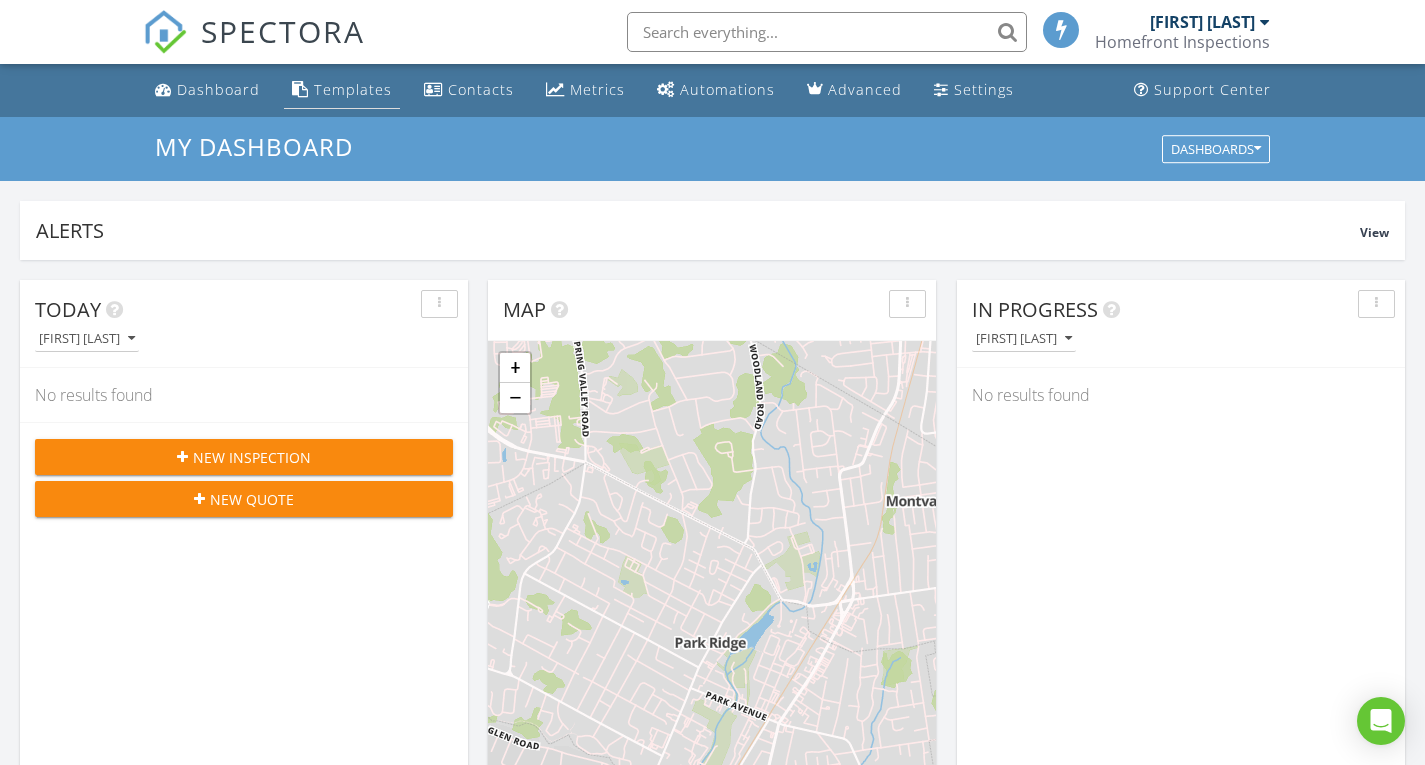 click on "Templates" at bounding box center (353, 89) 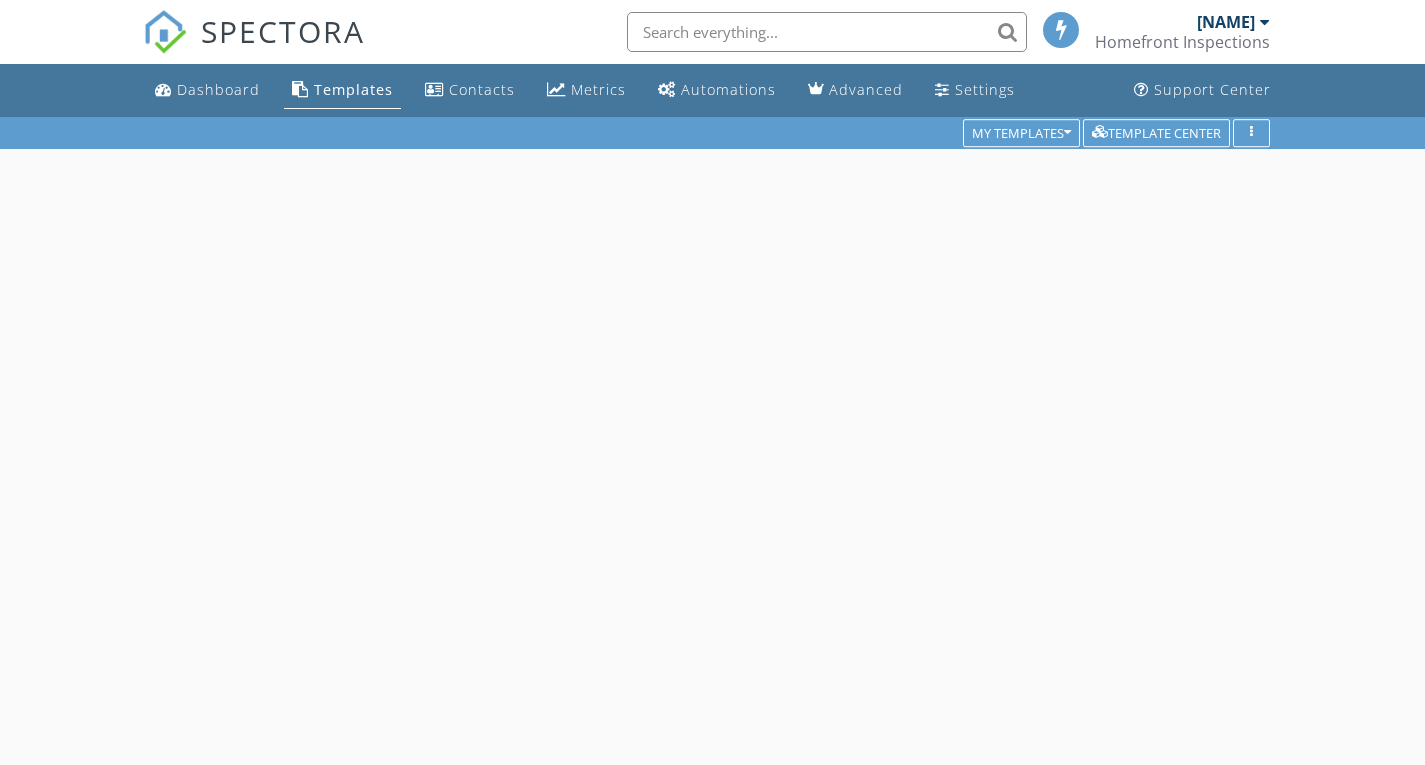 scroll, scrollTop: 0, scrollLeft: 0, axis: both 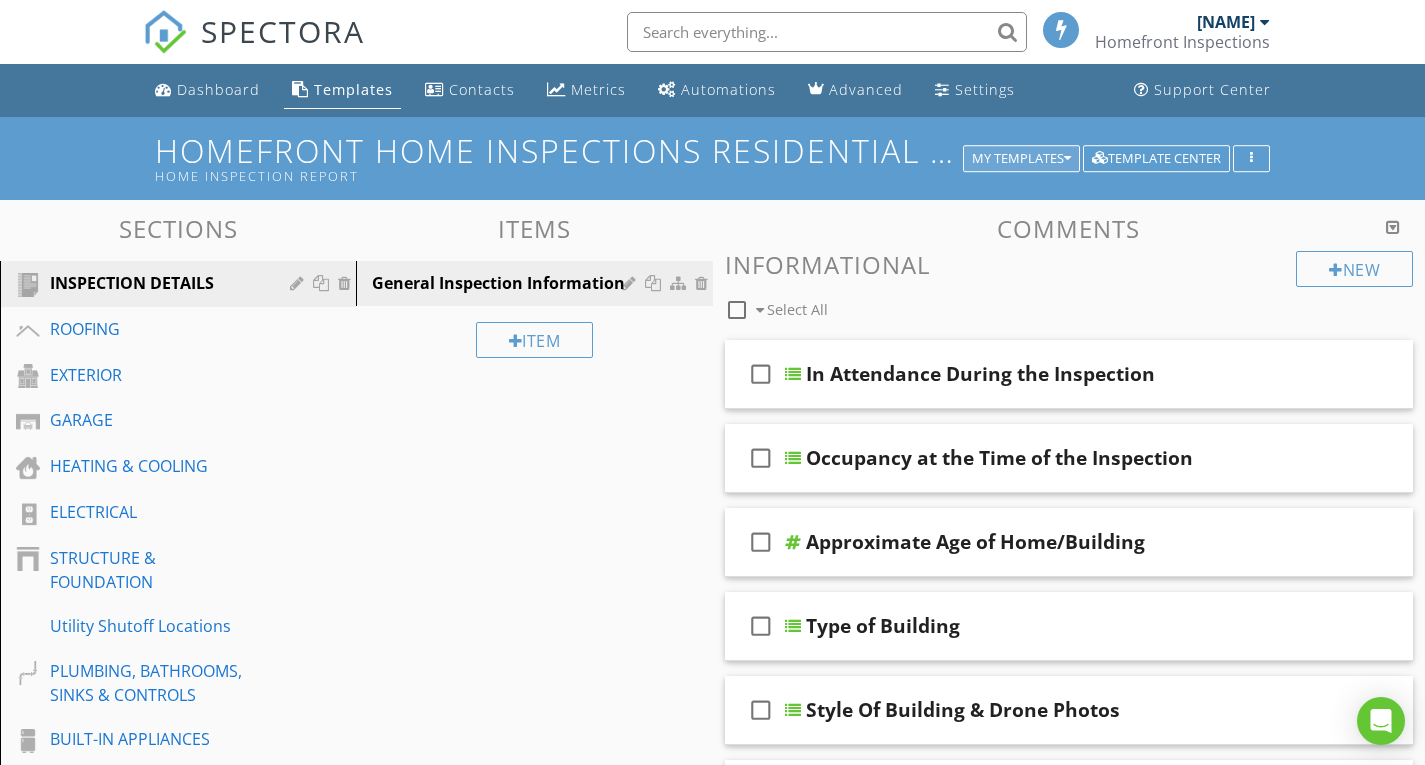 click on "My Templates" at bounding box center [1021, 159] 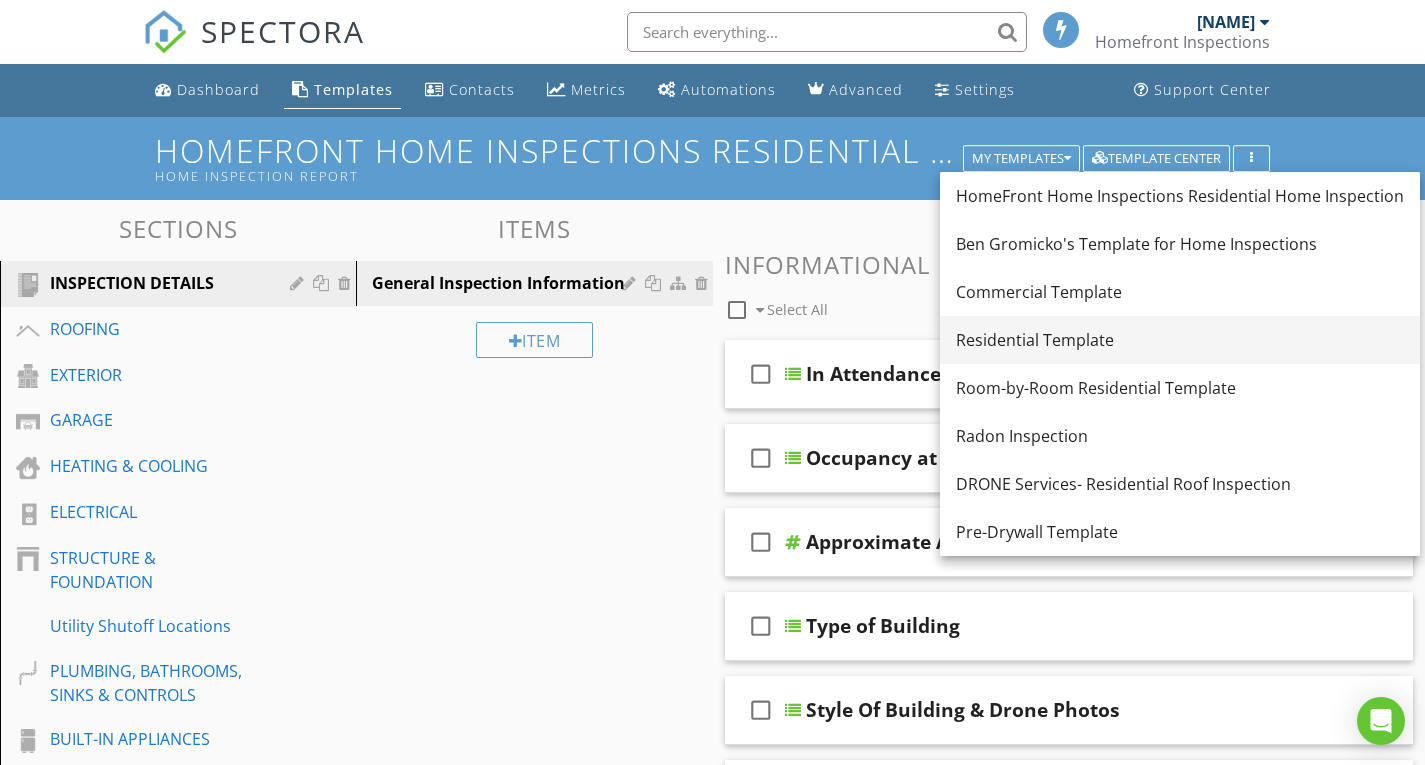click on "Residential Template" at bounding box center [1180, 340] 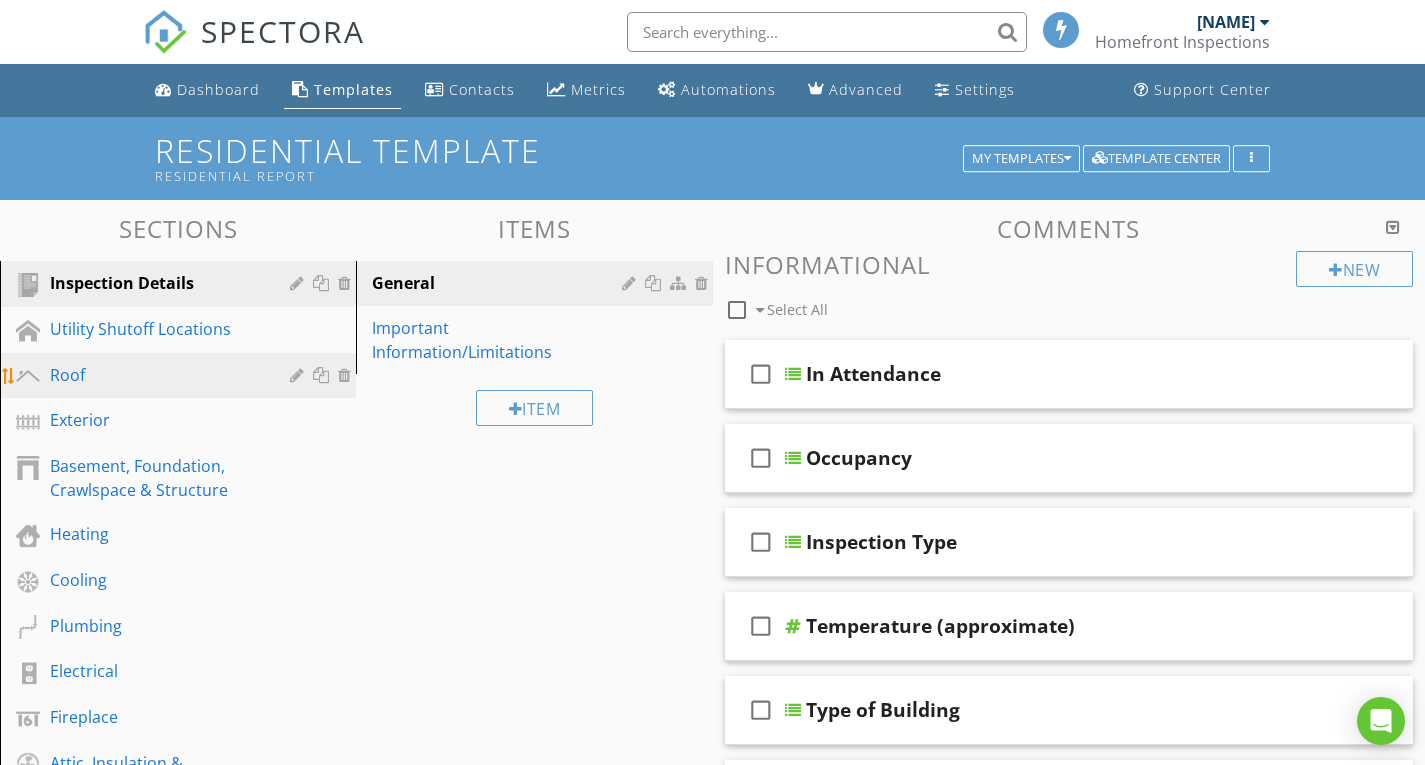 click on "Roof" at bounding box center (155, 375) 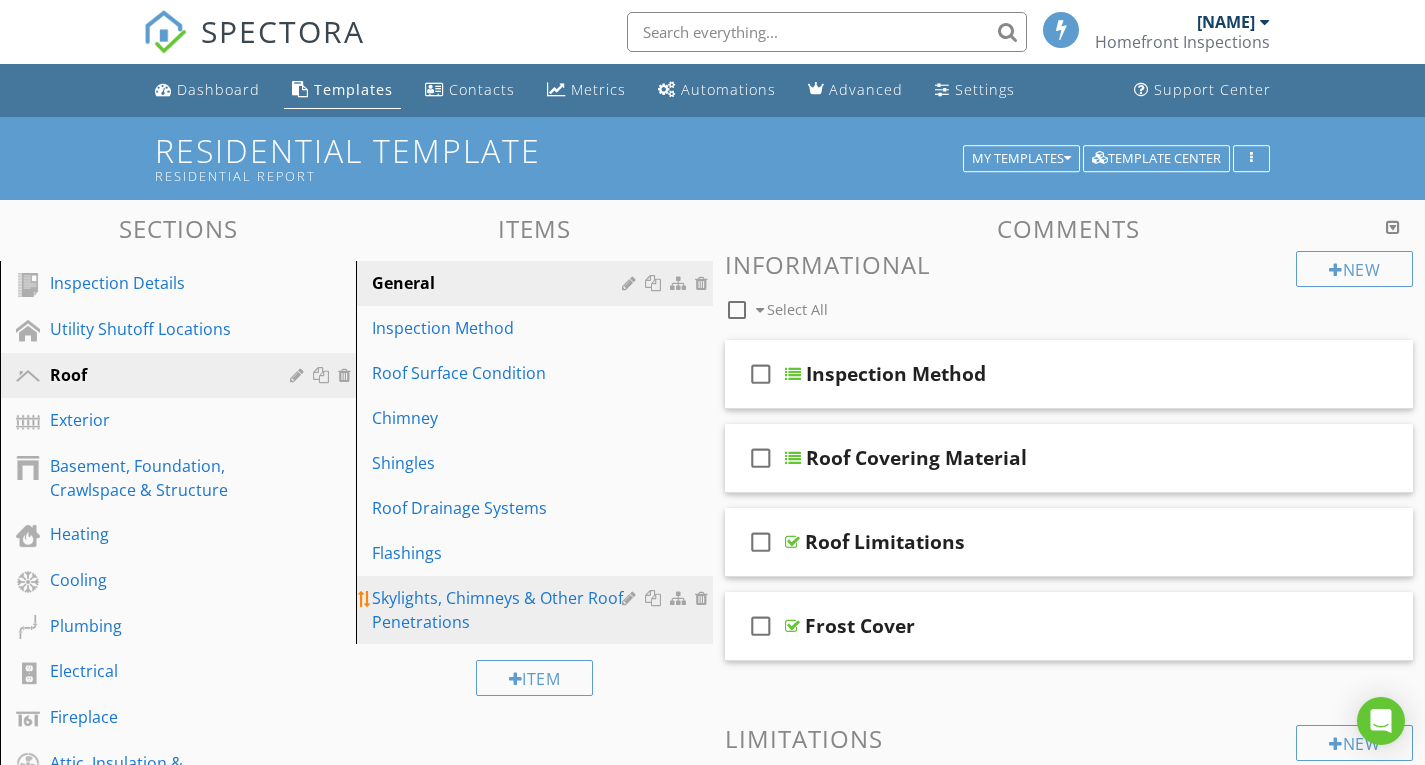 click on "Skylights, Chimneys & Other Roof Penetrations" at bounding box center (499, 610) 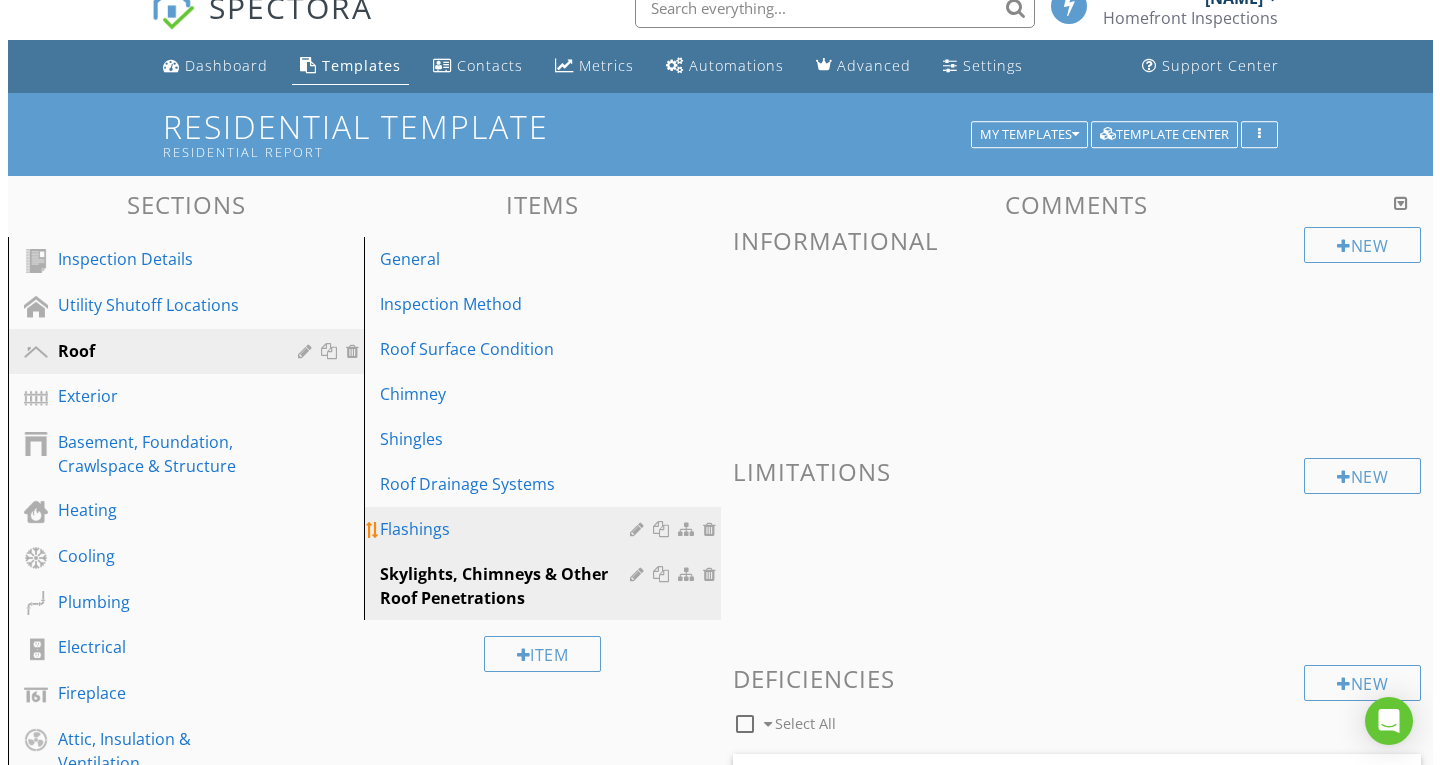 scroll, scrollTop: 0, scrollLeft: 0, axis: both 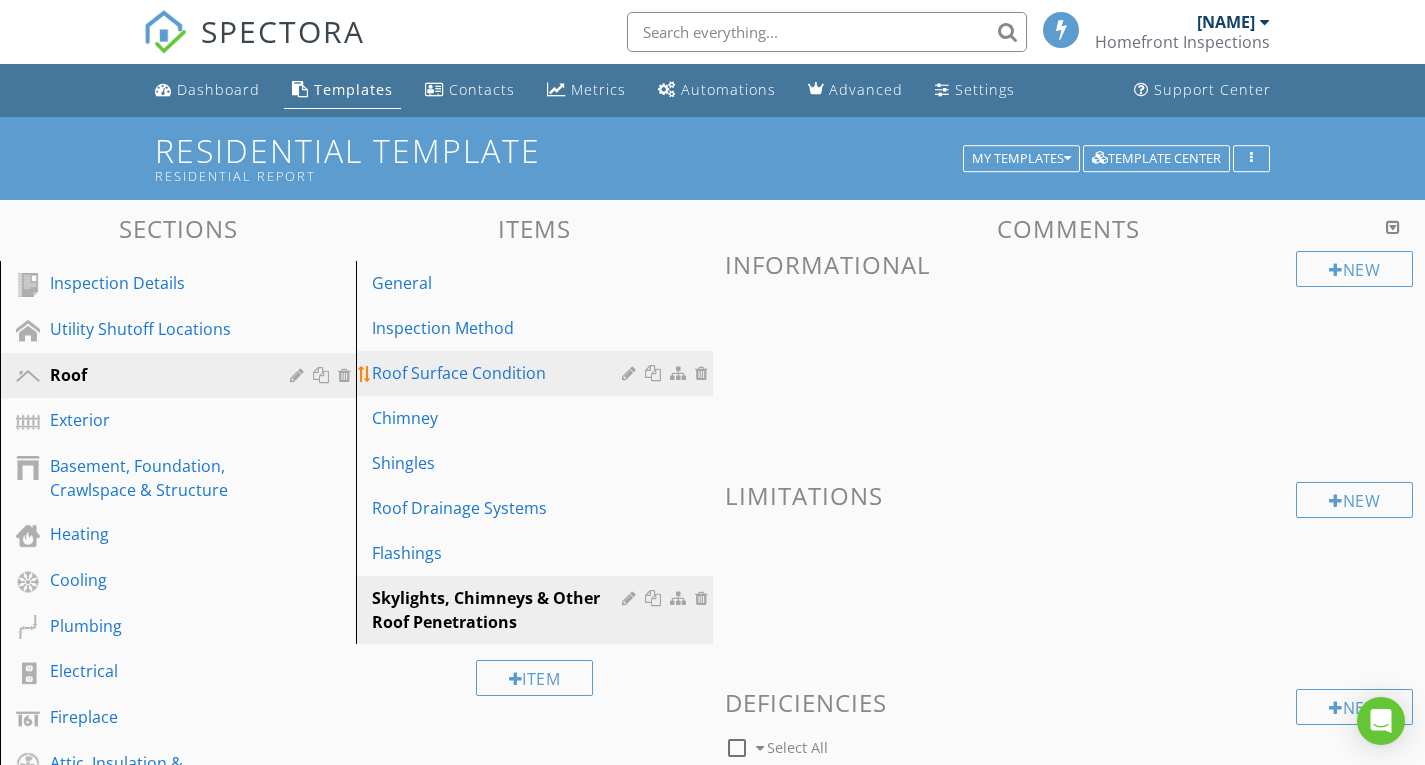 click on "Roof Surface Condition" at bounding box center [499, 373] 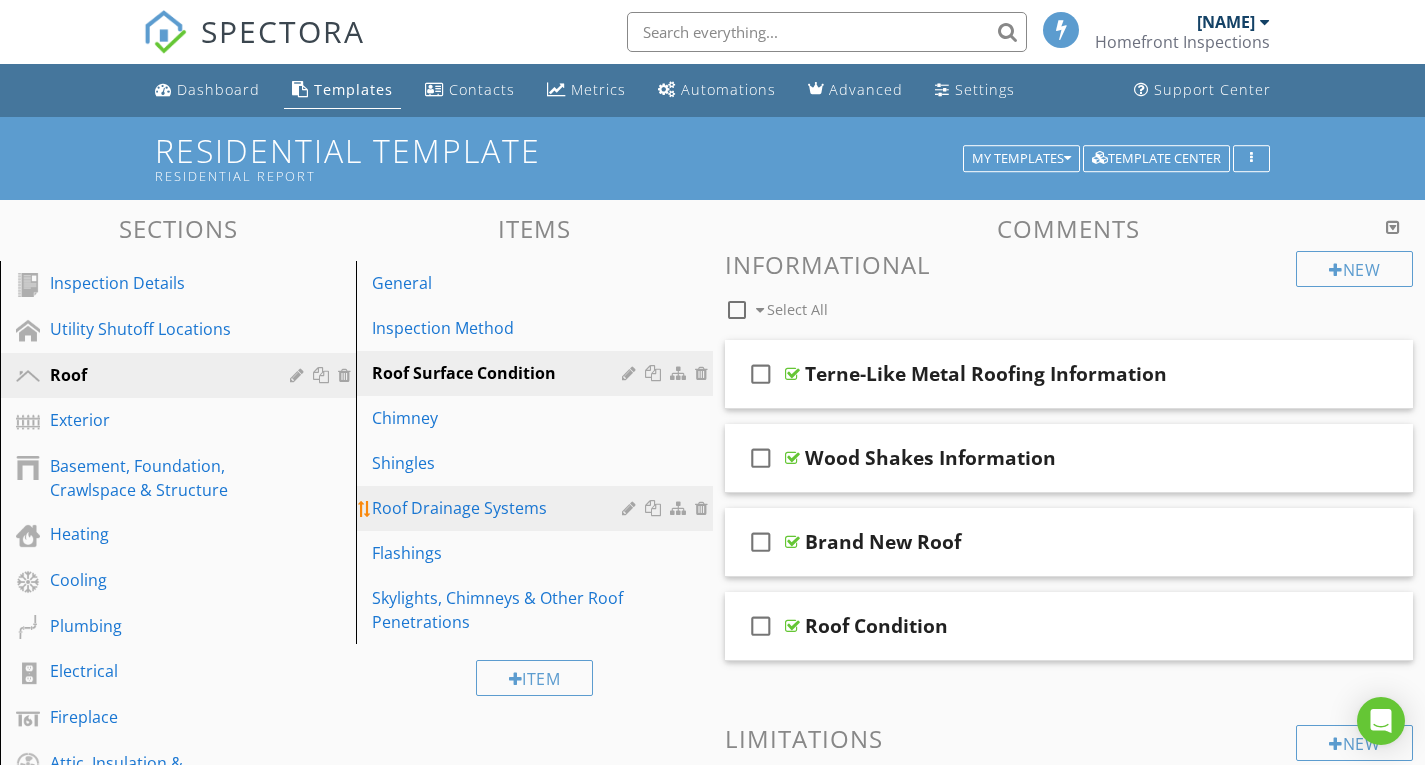 click on "Roof Drainage Systems" at bounding box center (499, 508) 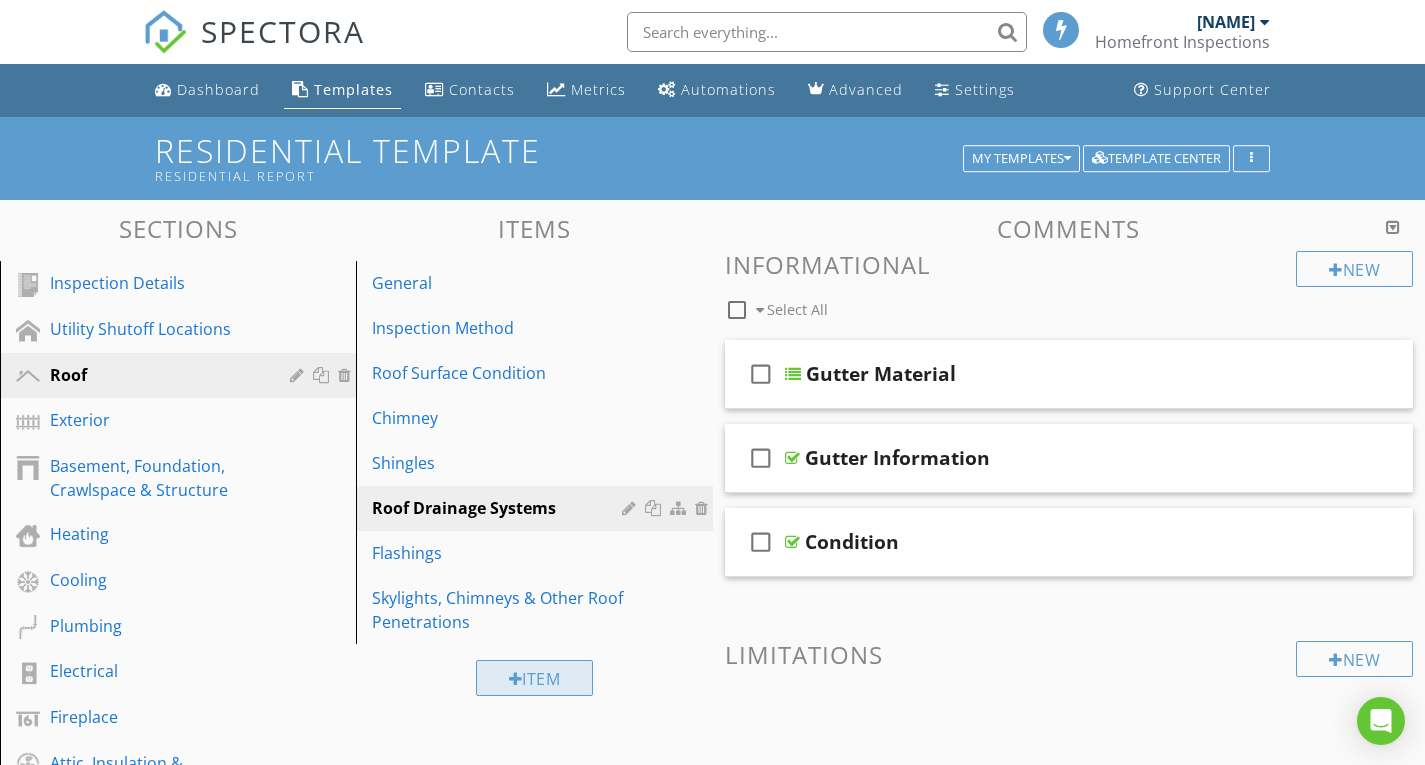 click on "Item" at bounding box center [535, 678] 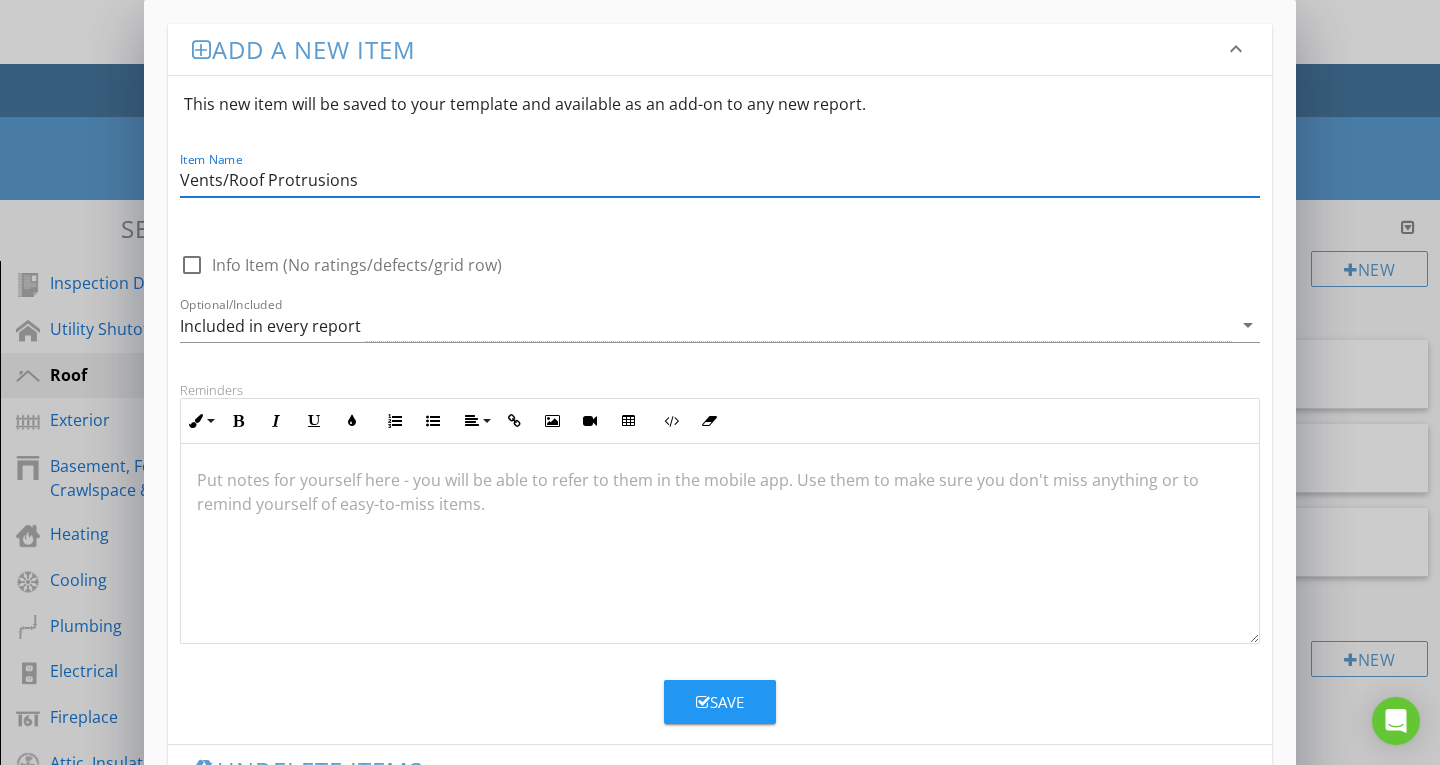 type on "Vents/Roof Protrusions" 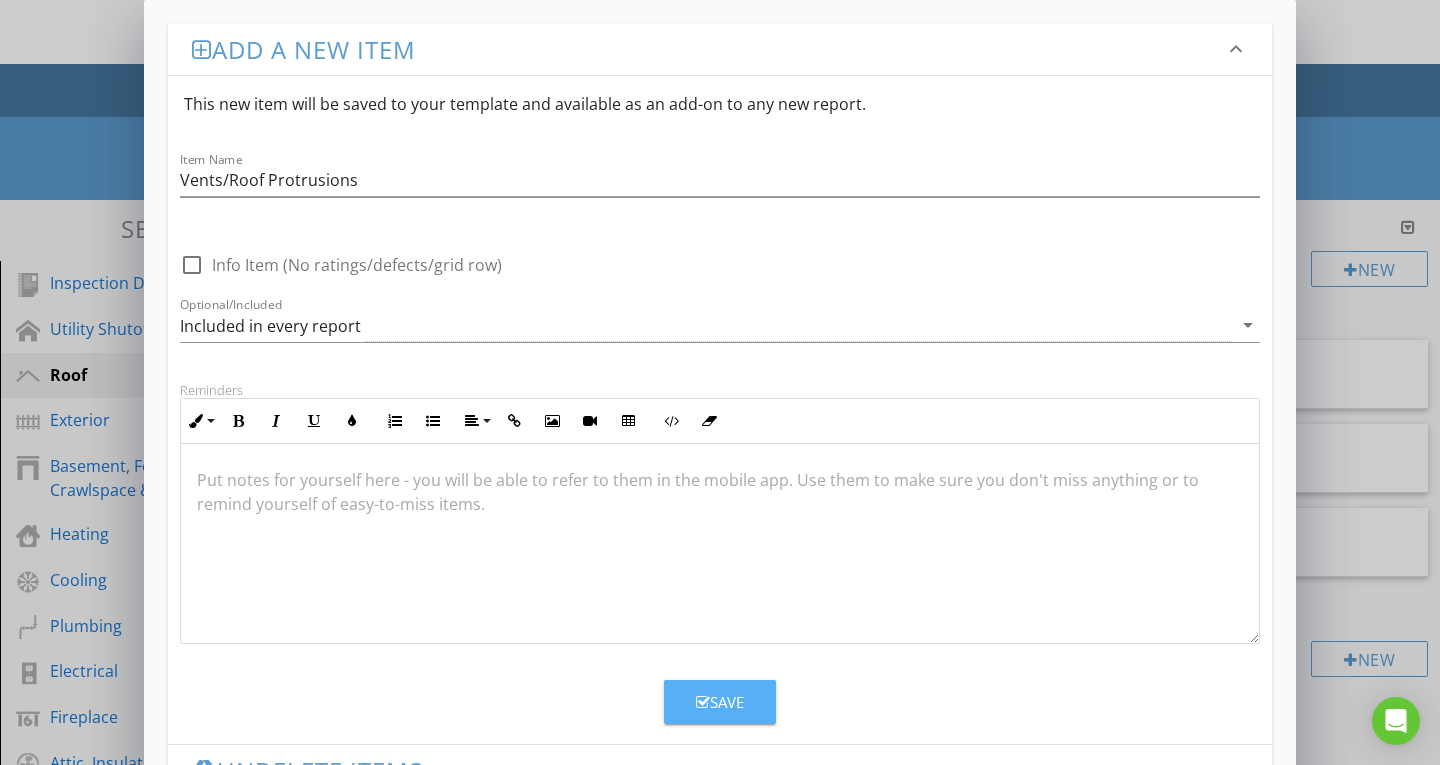 click on "Save" at bounding box center (720, 702) 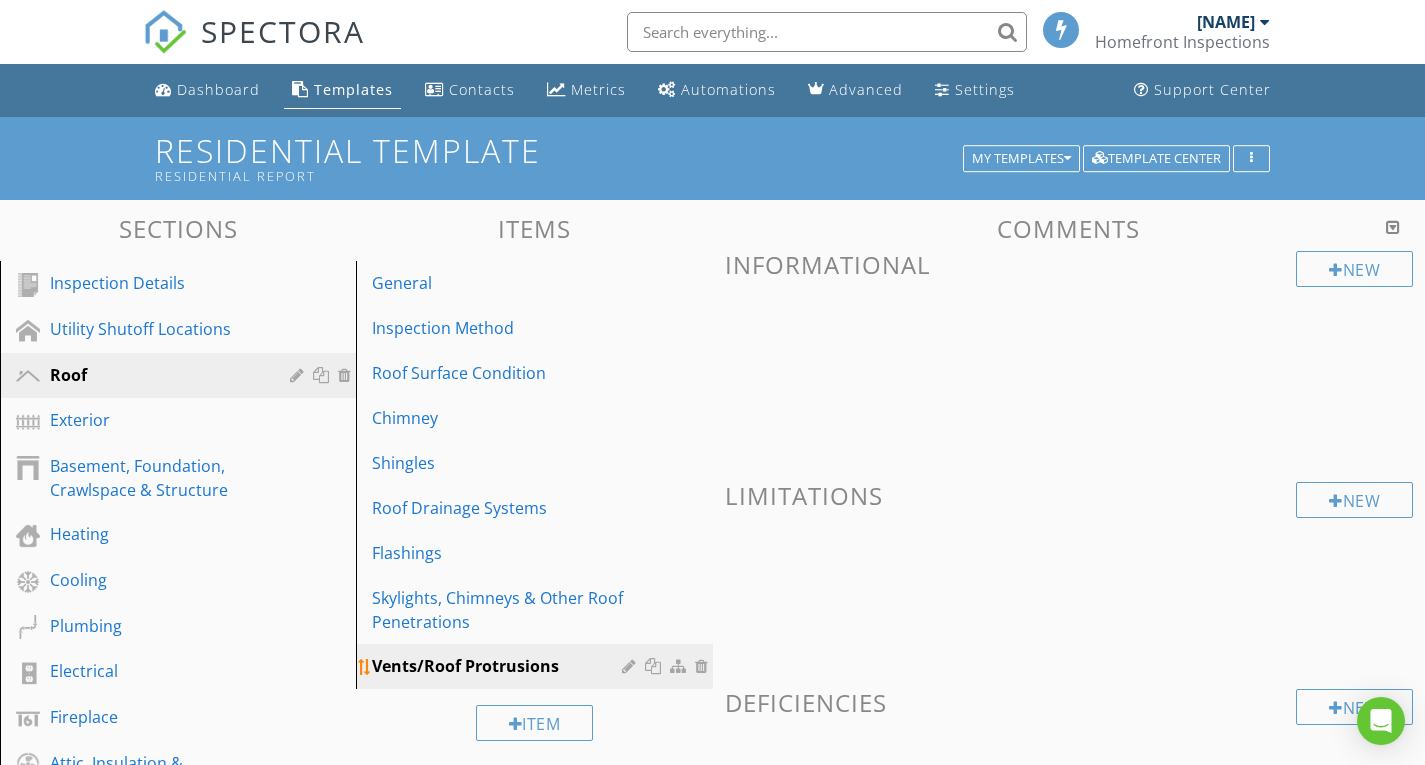 type 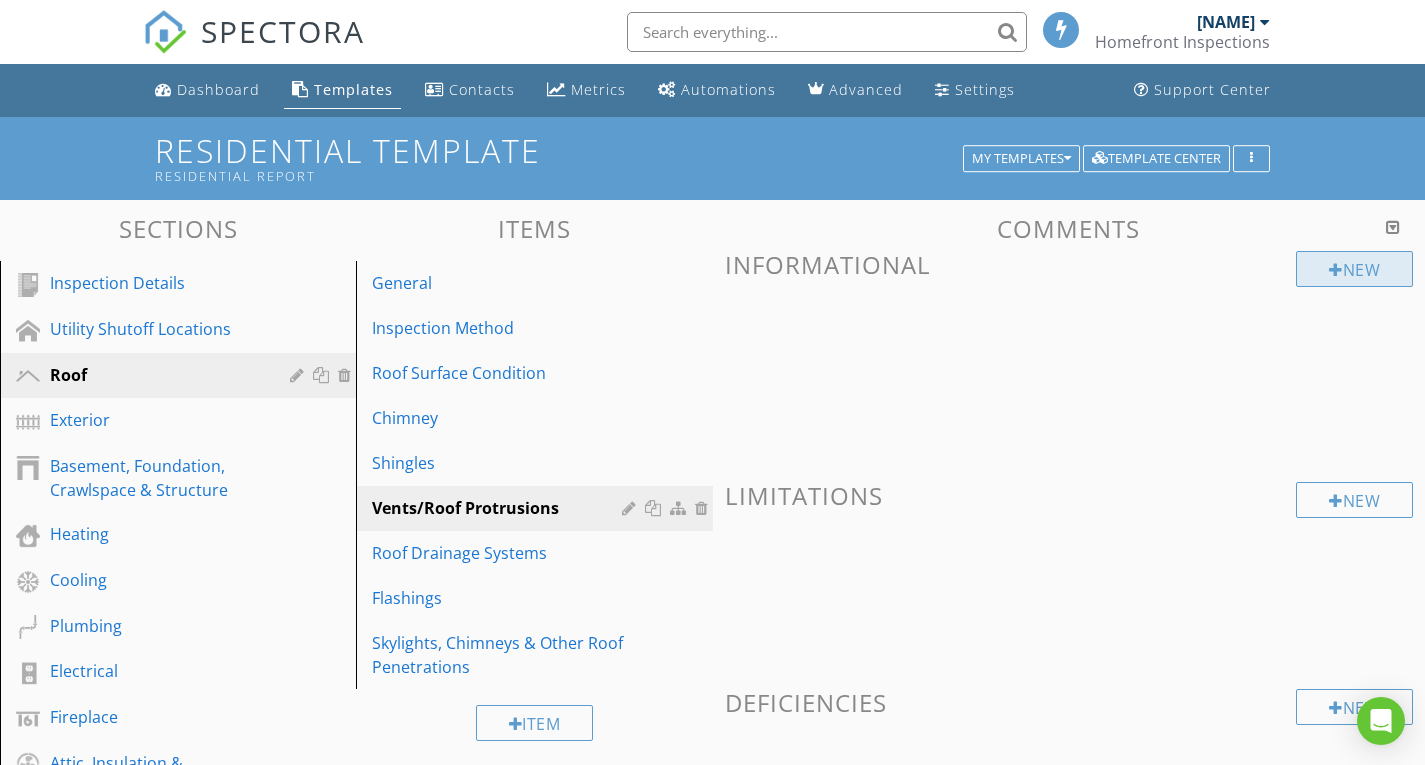 click on "New" at bounding box center (1354, 269) 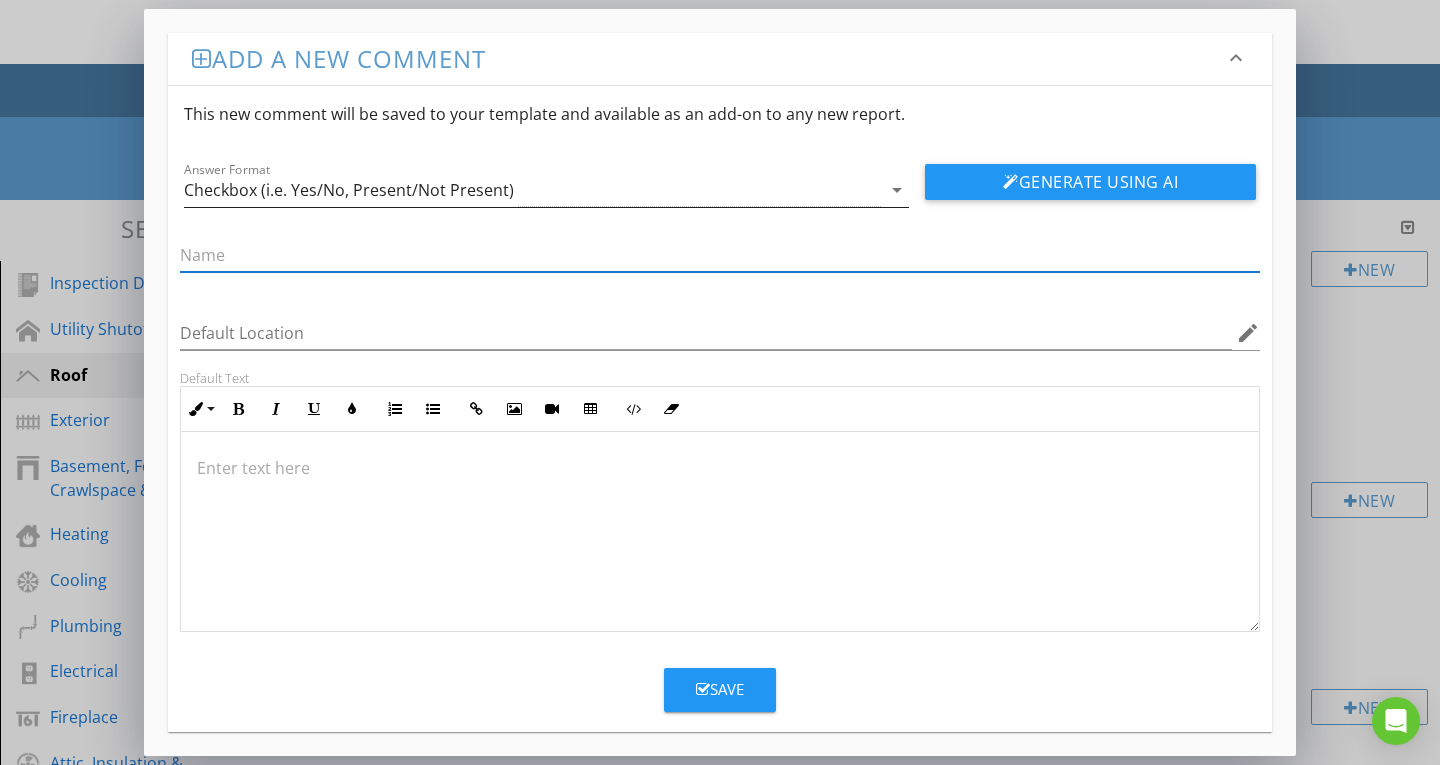 click on "Checkbox (i.e. Yes/No, Present/Not Present)" at bounding box center [349, 190] 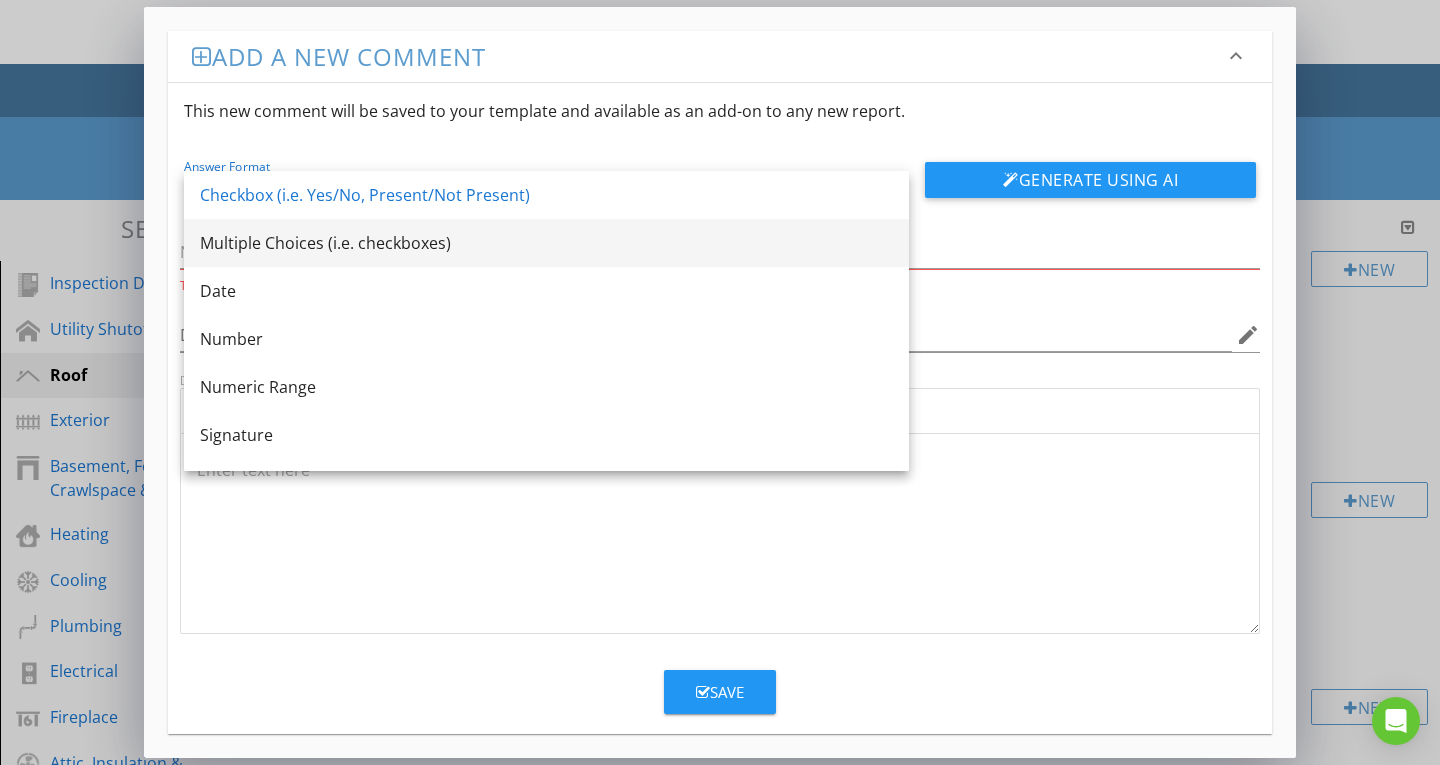 click on "Multiple Choices (i.e. checkboxes)" at bounding box center [546, 243] 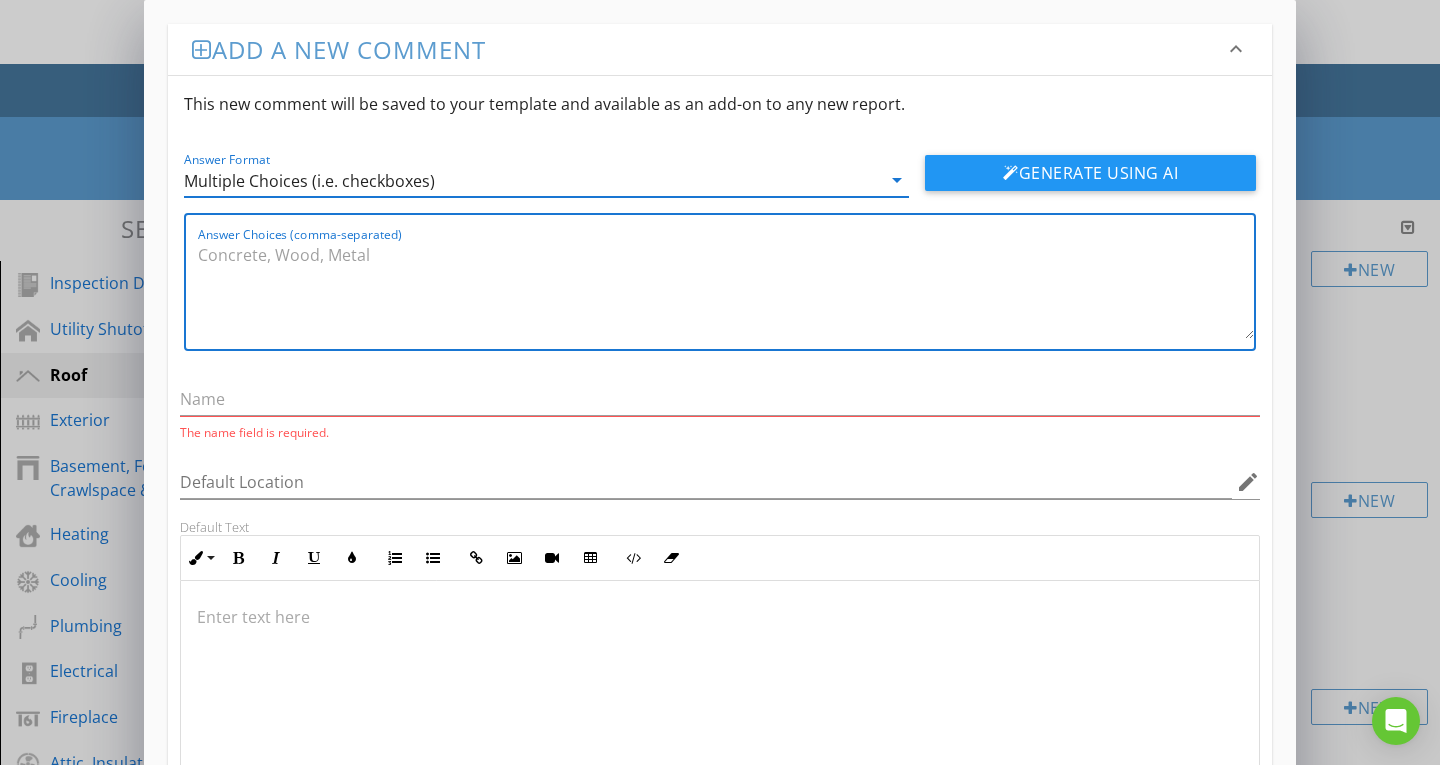 paste on "Plumbing Stack Vent(s)
Fixed Roof Exhaust Vent(s)
Turbine Exhaust Vent(s)
Flue Vent(s)
Service Mast
Radon Mitigation Vent
Not Present
Mechanical Vent Hood
Kitchen Exhaust Vent
Light Pole
Skylights (Domed)
Exhaust Vents
Electric Pole
Not Visible
Chimney" 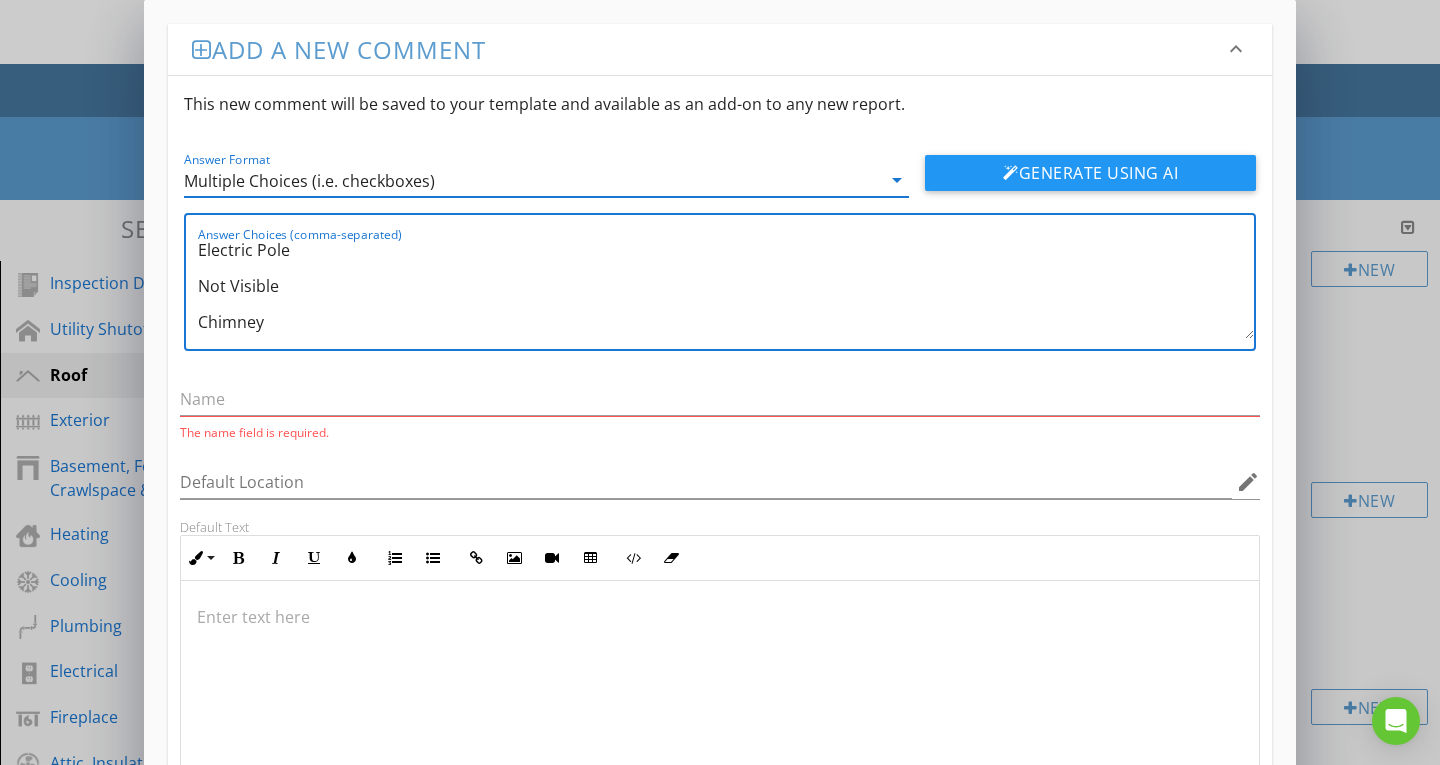 scroll, scrollTop: 0, scrollLeft: 0, axis: both 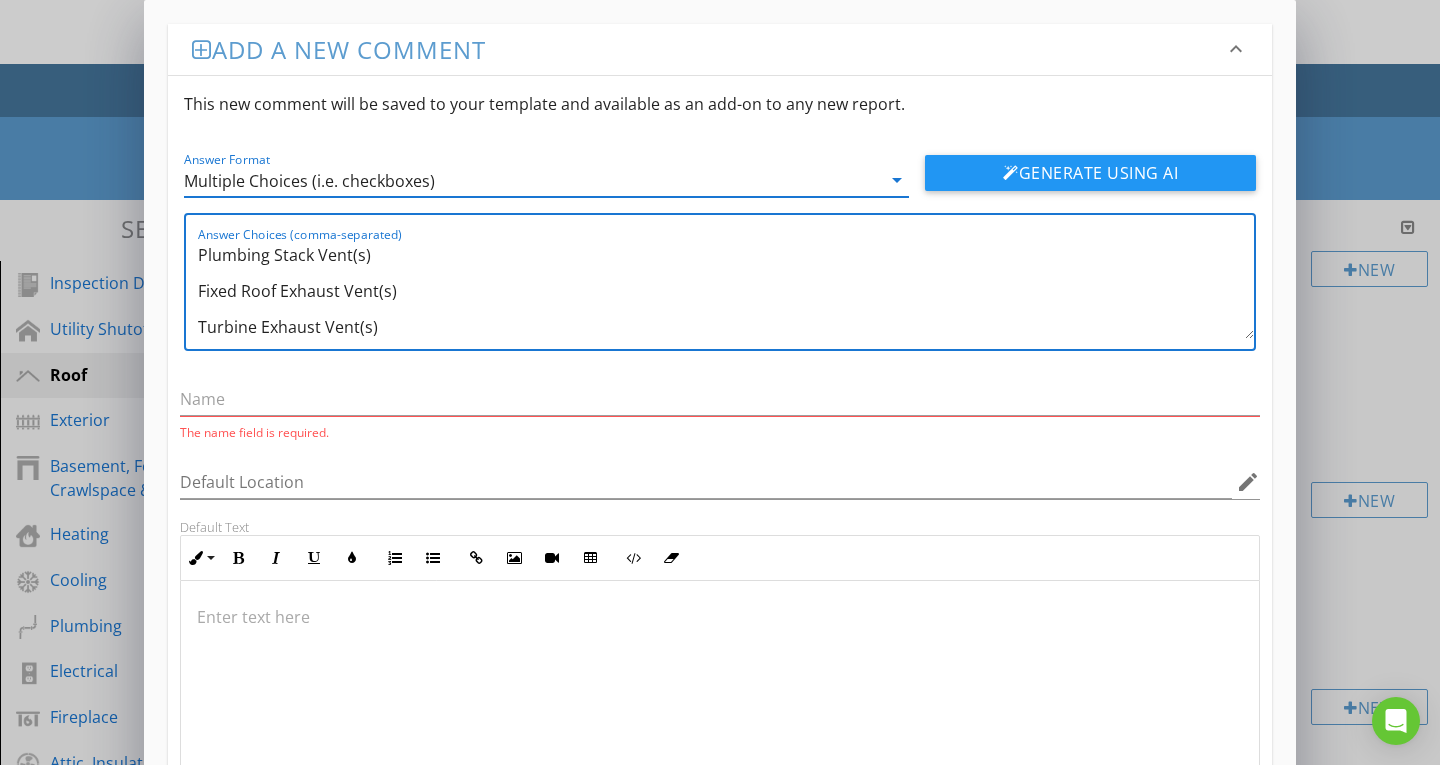 click on "Answer Choices (comma-separated) Plumbing Stack Vent(s)
Fixed Roof Exhaust Vent(s)
Turbine Exhaust Vent(s)
Flue Vent(s)
Service Mast
Radon Mitigation Vent
Not Present
Mechanical Vent Hood
Kitchen Exhaust Vent
Light Pole
Skylights (Domed)
Exhaust Vents
Electric Pole
Not Visible
Chimney" at bounding box center [720, 282] 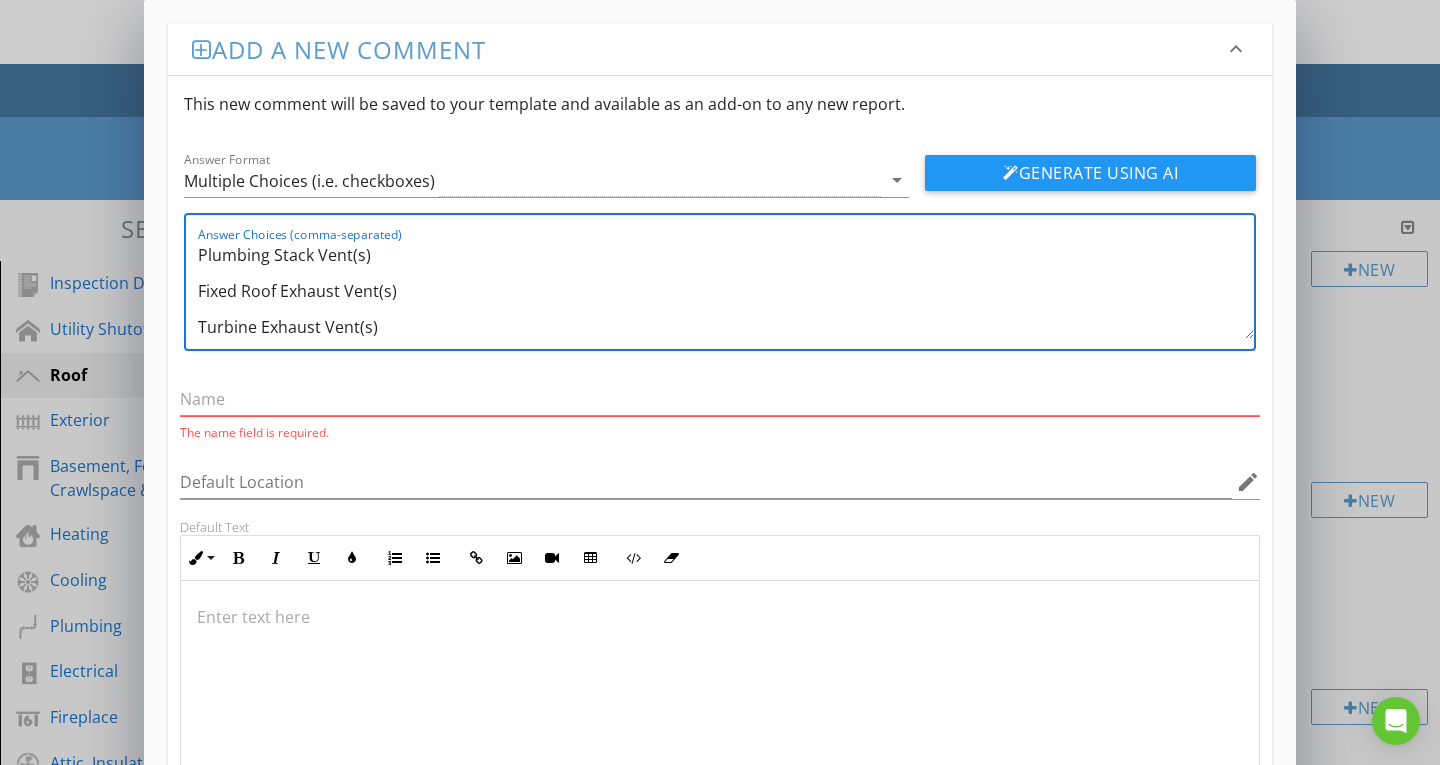 click on "Answer Choices (comma-separated) Plumbing Stack Vent(s)
Fixed Roof Exhaust Vent(s)
Turbine Exhaust Vent(s)
Flue Vent(s)
Service Mast
Radon Mitigation Vent
Not Present
Mechanical Vent Hood
Kitchen Exhaust Vent
Light Pole
Skylights (Domed)
Exhaust Vents
Electric Pole
Not Visible
Chimney" at bounding box center (720, 282) 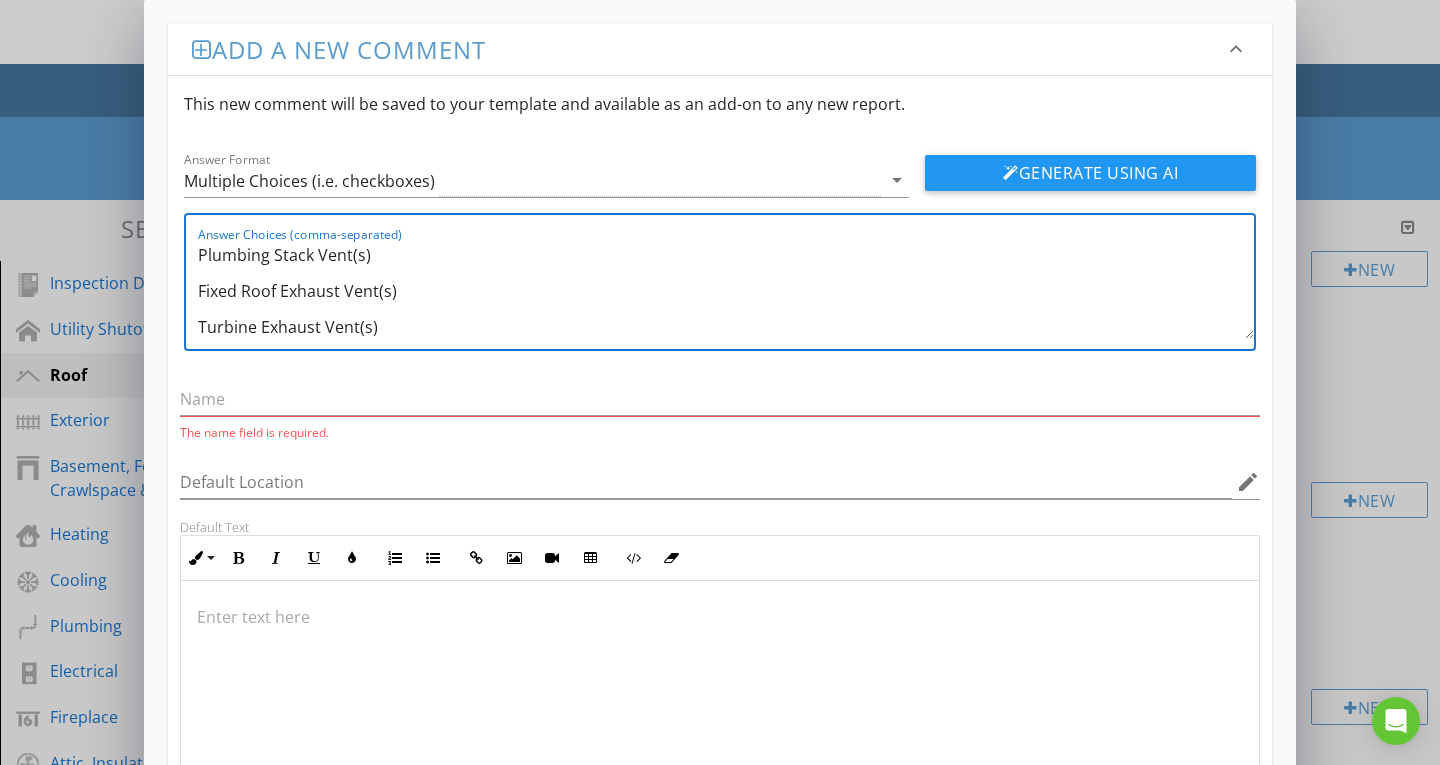 click on "Plumbing Stack Vent(s)
Fixed Roof Exhaust Vent(s)
Turbine Exhaust Vent(s)
Flue Vent(s)
Service Mast
Radon Mitigation Vent
Not Present
Mechanical Vent Hood
Kitchen Exhaust Vent
Light Pole
Skylights (Domed)
Exhaust Vents
Electric Pole
Not Visible
Chimney" at bounding box center (726, 289) 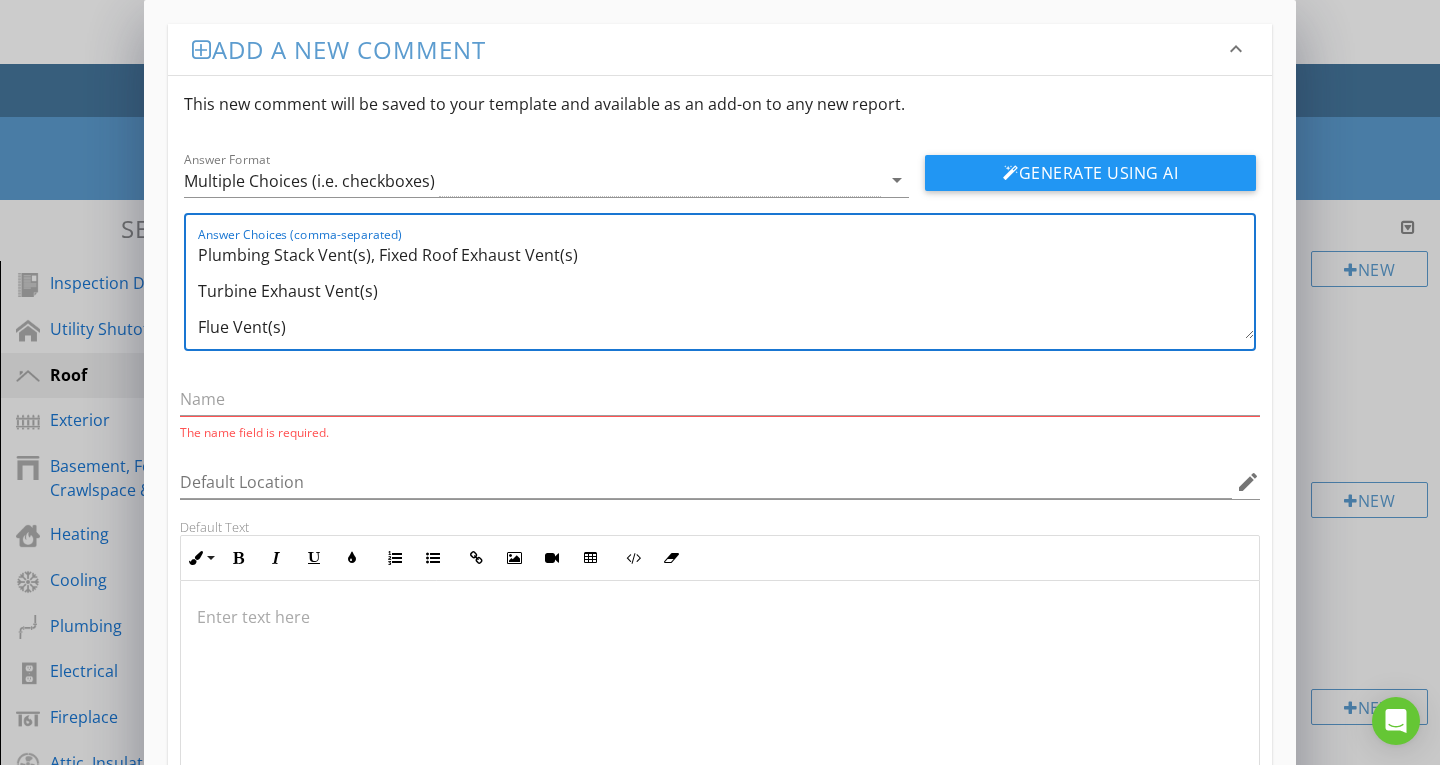 click on "Plumbing Stack Vent(s), Fixed Roof Exhaust Vent(s)
Turbine Exhaust Vent(s)
Flue Vent(s)
Service Mast
Radon Mitigation Vent
Not Present
Mechanical Vent Hood
Kitchen Exhaust Vent
Light Pole
Skylights (Domed)
Exhaust Vents
Electric Pole
Not Visible
Chimney" at bounding box center [726, 289] 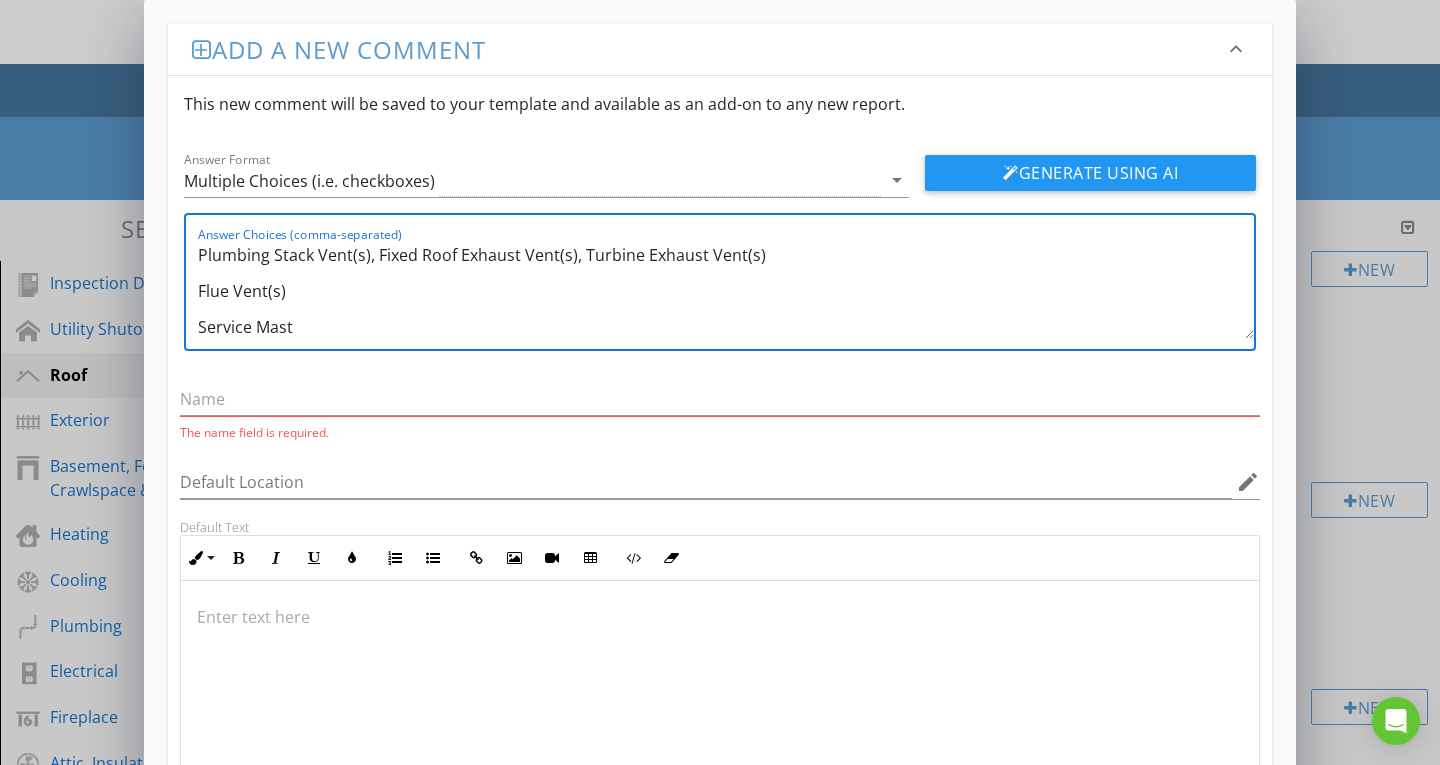 click on "Plumbing Stack Vent(s), Fixed Roof Exhaust Vent(s), Turbine Exhaust Vent(s)
Flue Vent(s)
Service Mast
Radon Mitigation Vent
Not Present
Mechanical Vent Hood
Kitchen Exhaust Vent
Light Pole
Skylights (Domed)
Exhaust Vents
Electric Pole
Not Visible
Chimney" at bounding box center [726, 289] 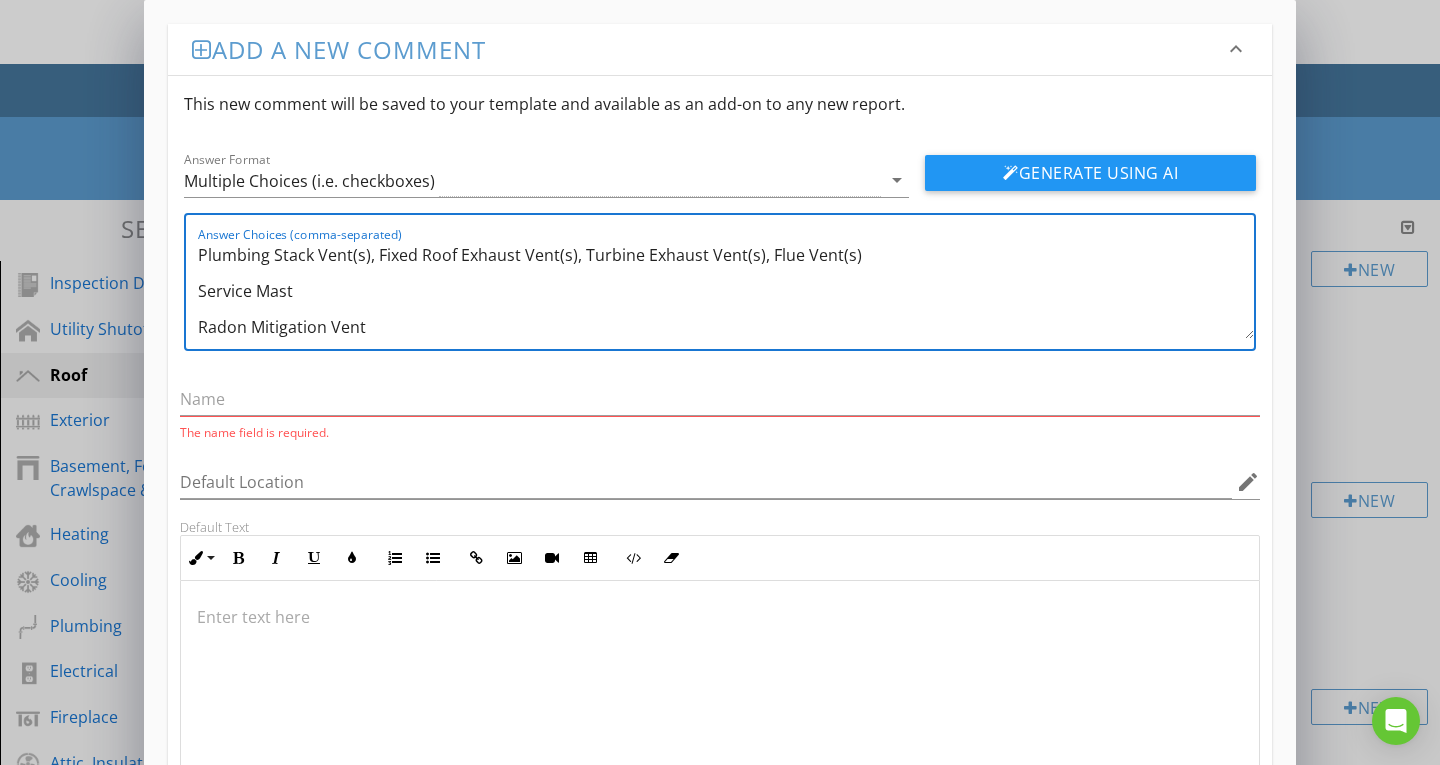 click on "Plumbing Stack Vent(s), Fixed Roof Exhaust Vent(s), Turbine Exhaust Vent(s), Flue Vent(s)
Service Mast
Radon Mitigation Vent
Not Present
Mechanical Vent Hood
Kitchen Exhaust Vent
Light Pole
Skylights (Domed)
Exhaust Vents
Electric Pole
Not Visible
Chimney" at bounding box center (726, 289) 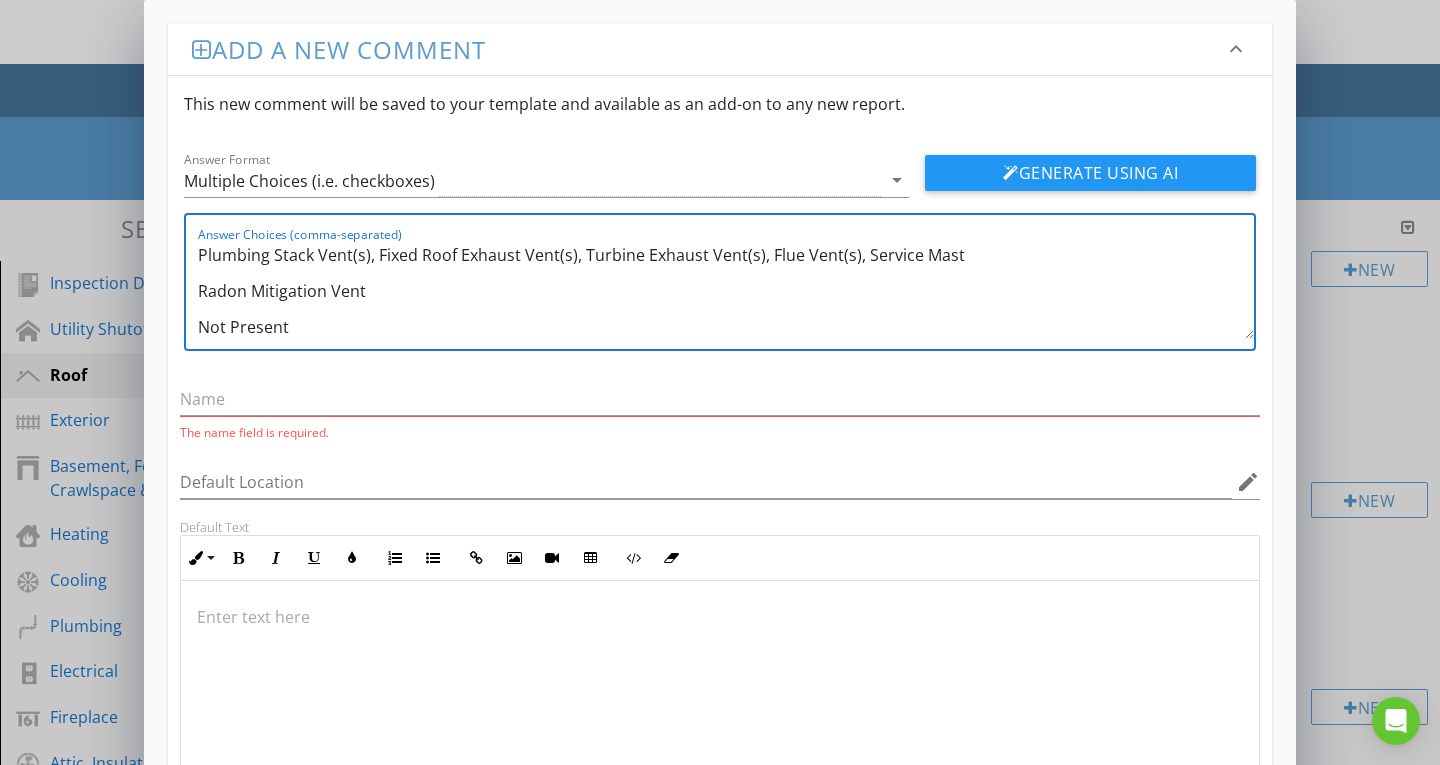 click on "Plumbing Stack Vent(s), Fixed Roof Exhaust Vent(s), Turbine Exhaust Vent(s), Flue Vent(s), Service Mast
Radon Mitigation Vent
Not Present
Mechanical Vent Hood
Kitchen Exhaust Vent
Light Pole
Skylights (Domed)
Exhaust Vents
Electric Pole
Not Visible
Chimney" at bounding box center (726, 289) 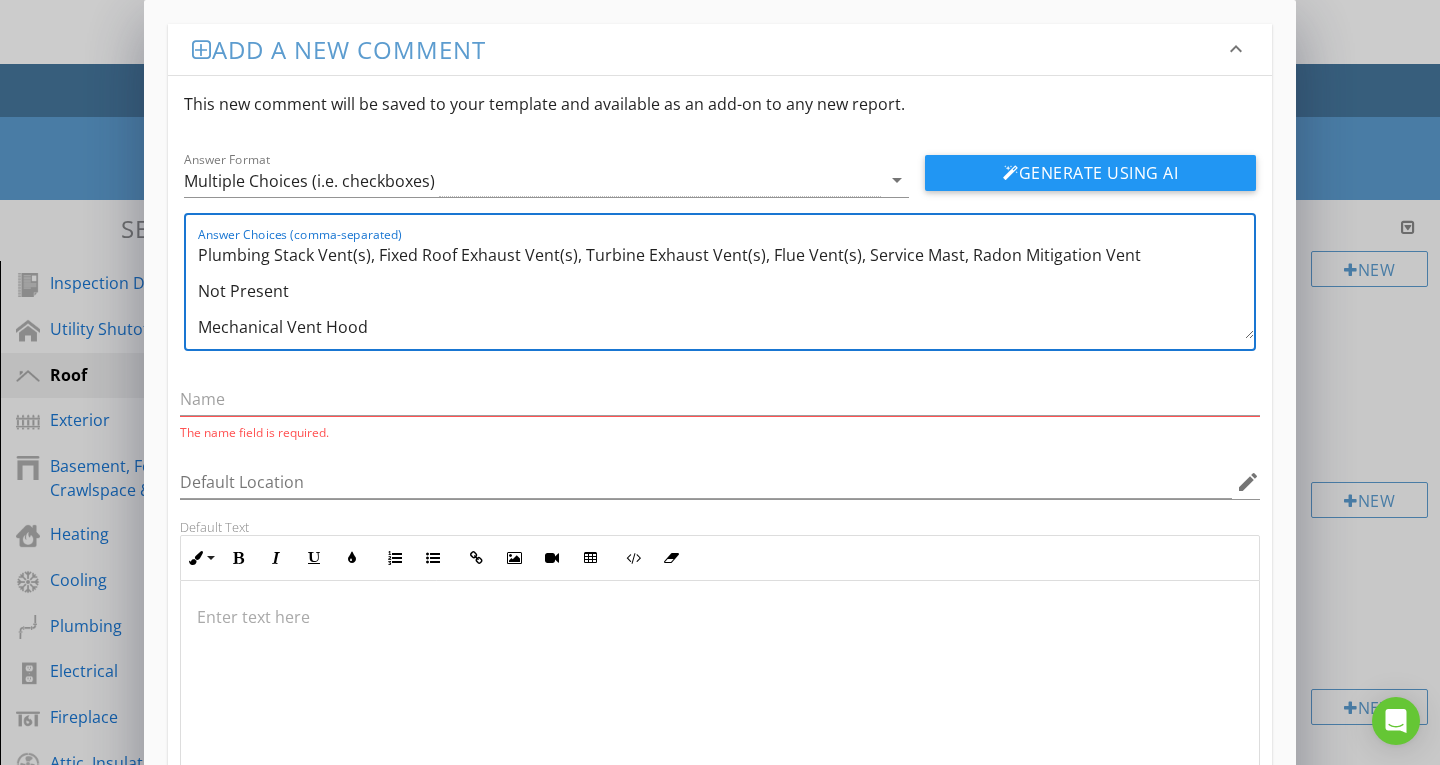 click on "Plumbing Stack Vent(s), Fixed Roof Exhaust Vent(s), Turbine Exhaust Vent(s), Flue Vent(s), Service Mast, Radon Mitigation Vent
Not Present
Mechanical Vent Hood
Kitchen Exhaust Vent
Light Pole
Skylights (Domed)
Exhaust Vents
Electric Pole
Not Visible
Chimney" at bounding box center (726, 289) 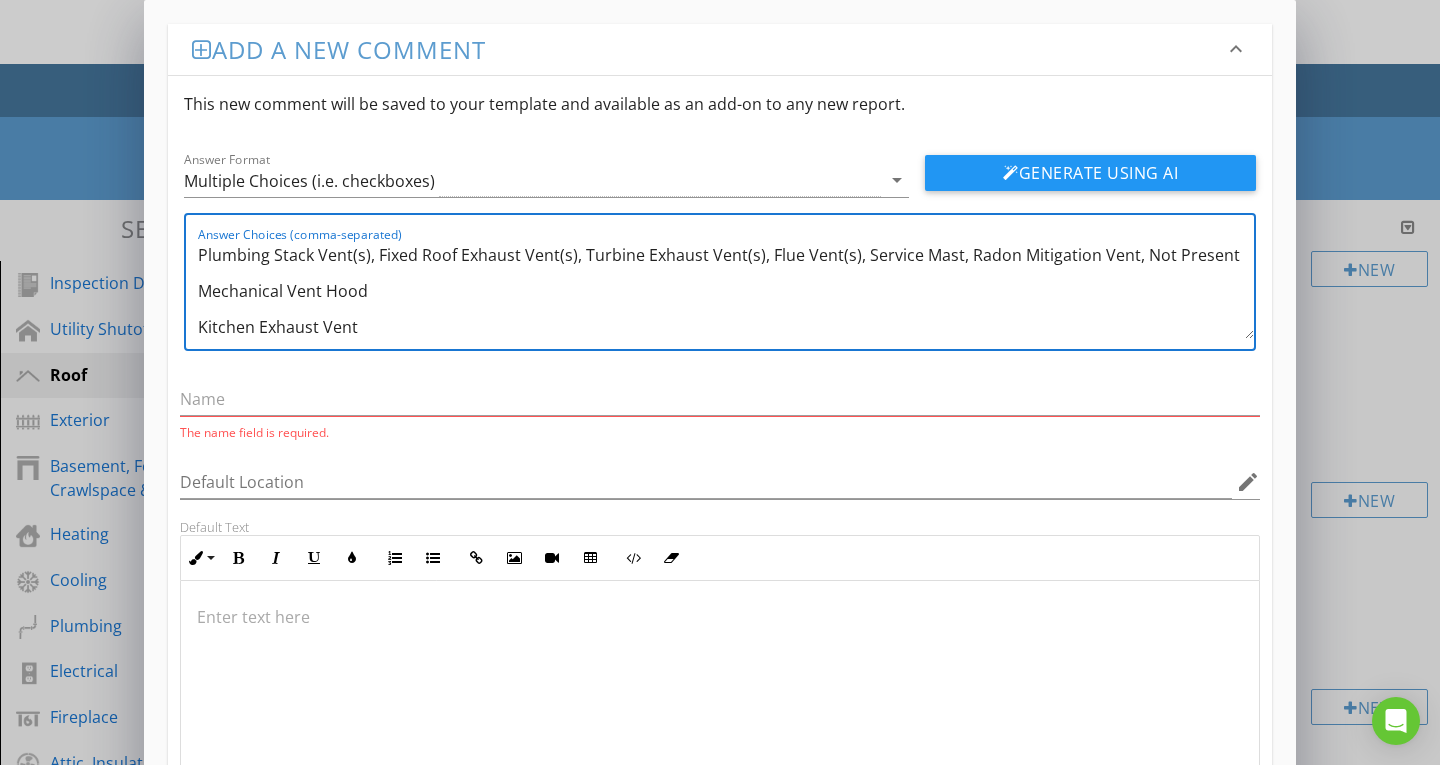 click on "Plumbing Stack Vent(s), Fixed Roof Exhaust Vent(s), Turbine Exhaust Vent(s), Flue Vent(s), Service Mast, Radon Mitigation Vent, Not Present
Mechanical Vent Hood
Kitchen Exhaust Vent
Light Pole
Skylights (Domed)
Exhaust Vents
Electric Pole
Not Visible
Chimney" at bounding box center [726, 289] 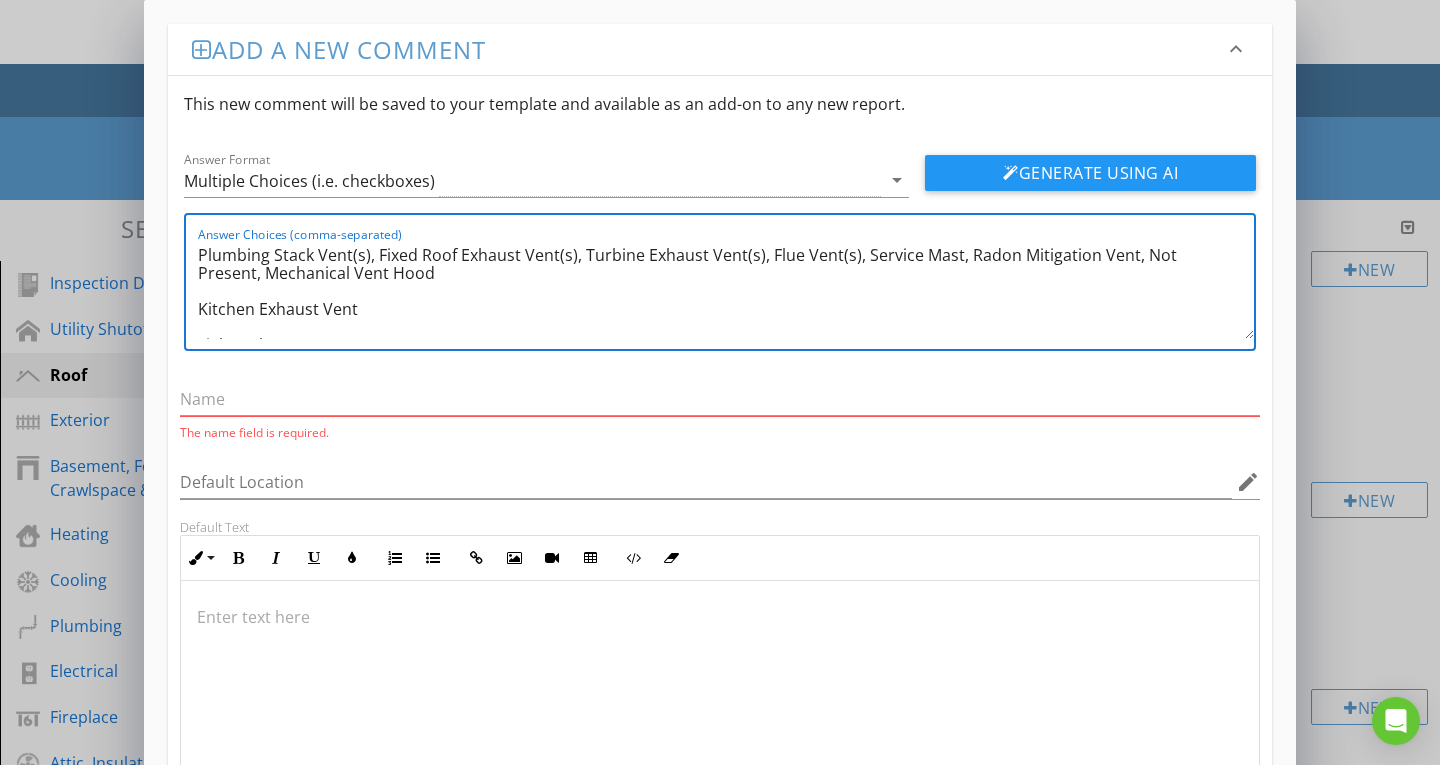 click on "Answer Choices (comma-separated) Plumbing Stack Vent(s), Fixed Roof Exhaust Vent(s), Turbine Exhaust Vent(s), Flue Vent(s), Service Mast, Radon Mitigation Vent, Not Present, Mechanical Vent Hood
Kitchen Exhaust Vent
Light Pole
Skylights (Domed)
Exhaust Vents
Electric Pole
Not Visible
Chimney" at bounding box center [720, 282] 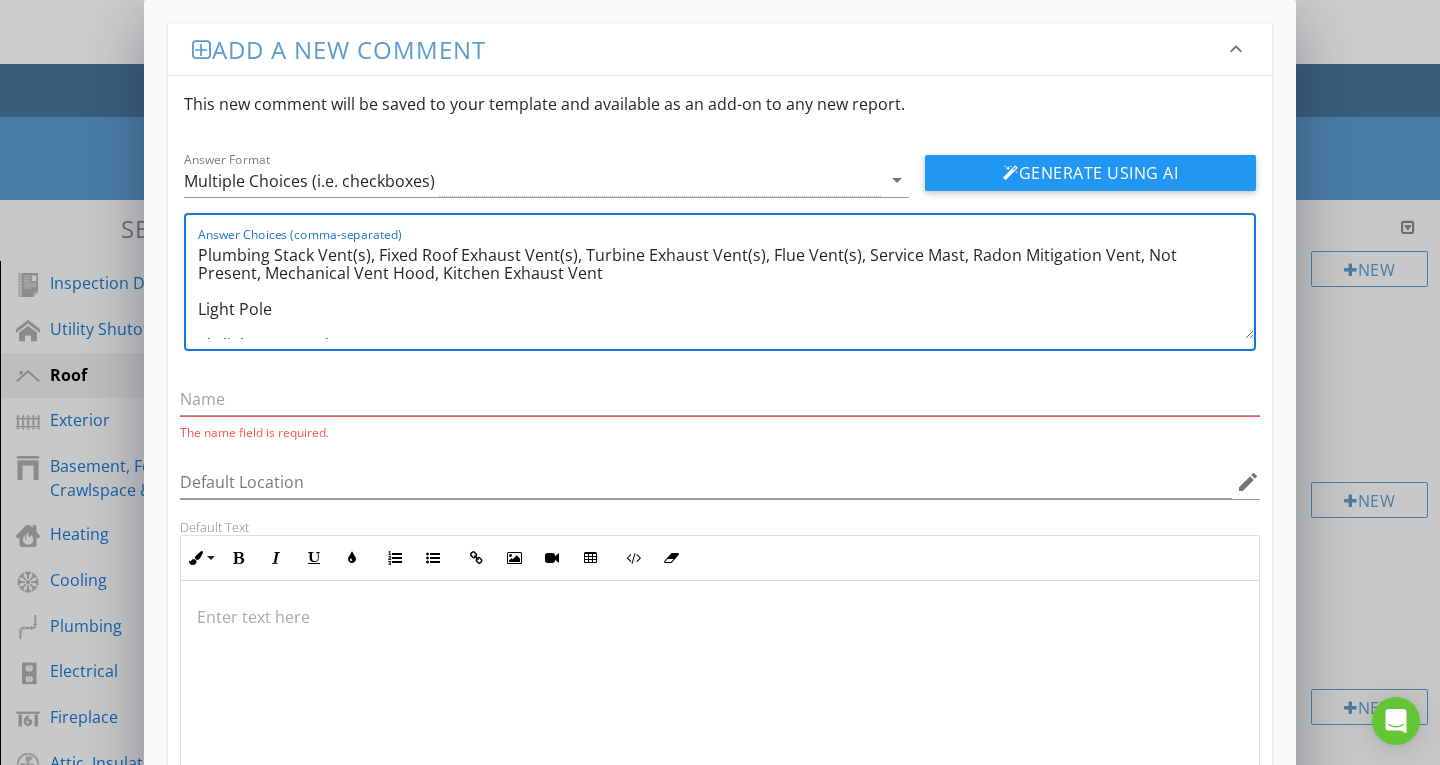 click on "Plumbing Stack Vent(s), Fixed Roof Exhaust Vent(s), Turbine Exhaust Vent(s), Flue Vent(s), Service Mast, Radon Mitigation Vent, Not Present, Mechanical Vent Hood, Kitchen Exhaust Vent
Light Pole
Skylights (Domed)
Exhaust Vents
Electric Pole
Not Visible
Chimney" at bounding box center [726, 289] 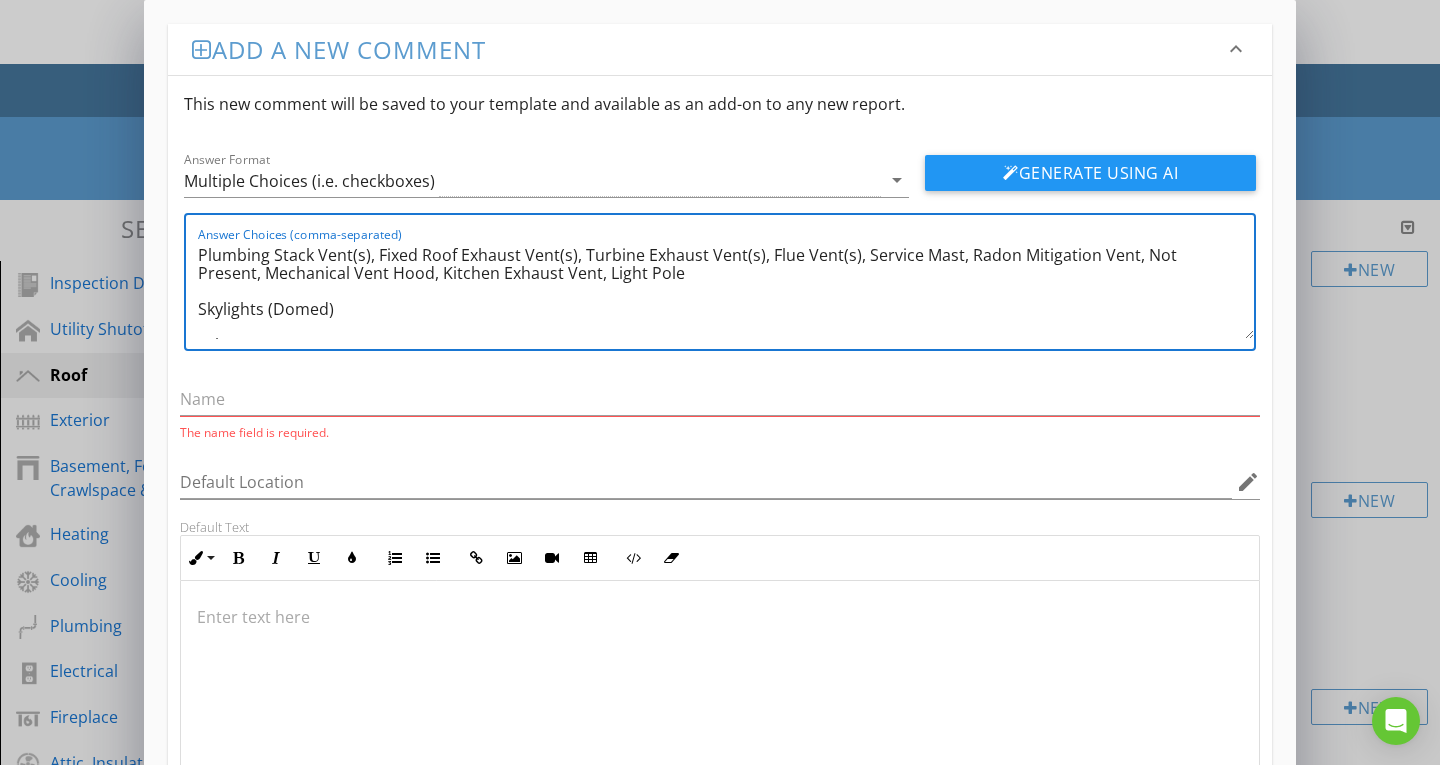 click on "Plumbing Stack Vent(s), Fixed Roof Exhaust Vent(s), Turbine Exhaust Vent(s), Flue Vent(s), Service Mast, Radon Mitigation Vent, Not Present, Mechanical Vent Hood, Kitchen Exhaust Vent, Light Pole
Skylights (Domed)
Exhaust Vents
Electric Pole
Not Visible
Chimney" at bounding box center [726, 289] 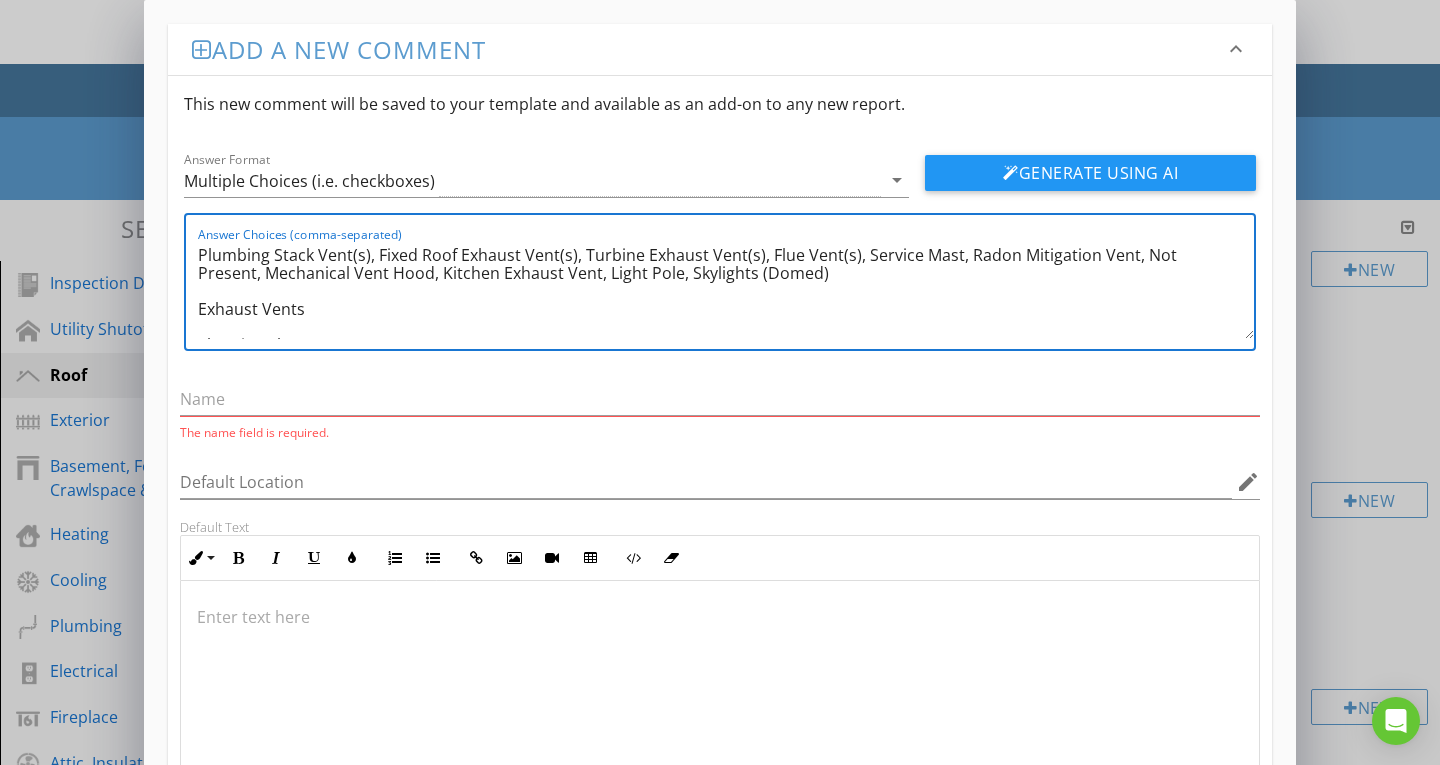 click on "Plumbing Stack Vent(s), Fixed Roof Exhaust Vent(s), Turbine Exhaust Vent(s), Flue Vent(s), Service Mast, Radon Mitigation Vent, Not Present, Mechanical Vent Hood, Kitchen Exhaust Vent, Light Pole, Skylights (Domed)
Exhaust Vents
Electric Pole
Not Visible
Chimney" at bounding box center [726, 289] 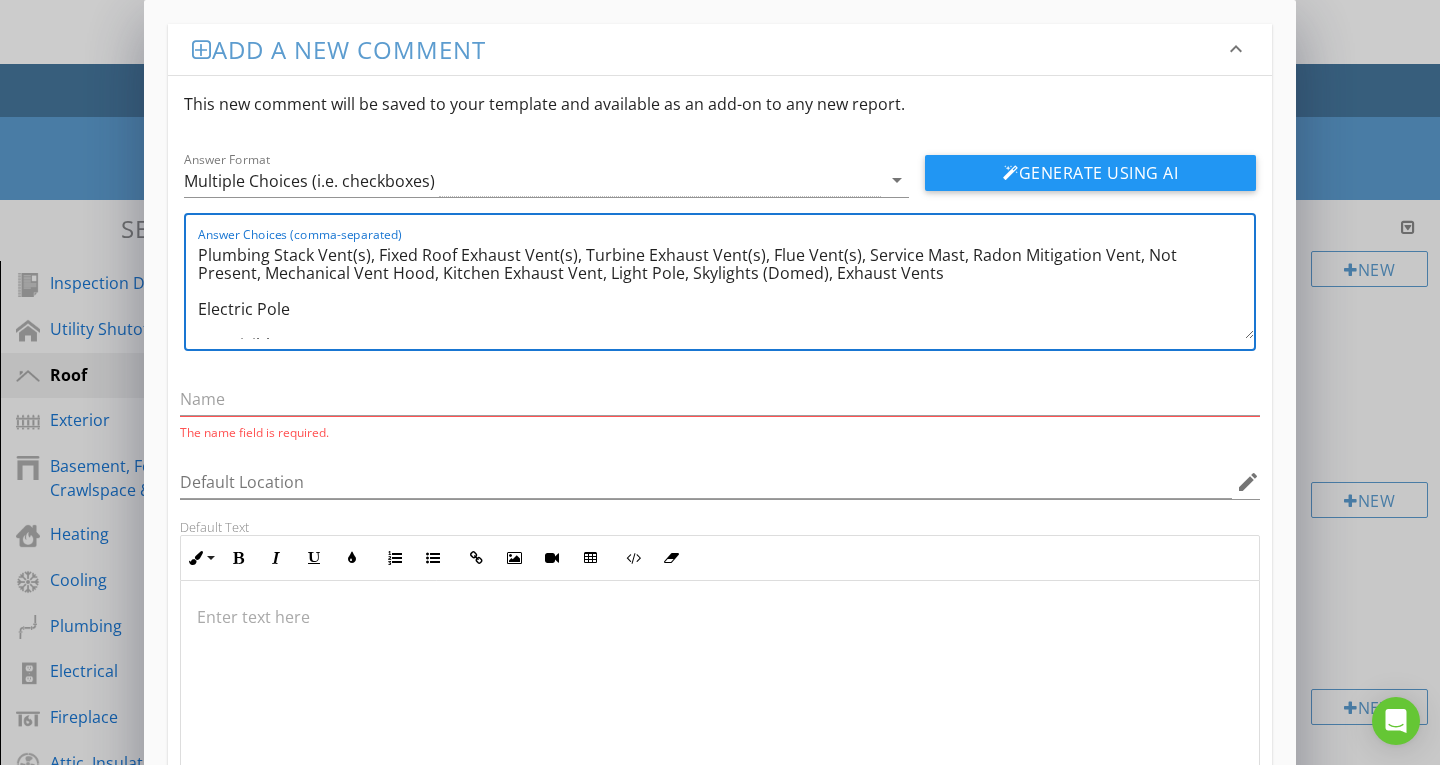 click on "Plumbing Stack Vent(s), Fixed Roof Exhaust Vent(s), Turbine Exhaust Vent(s), Flue Vent(s), Service Mast, Radon Mitigation Vent, Not Present, Mechanical Vent Hood, Kitchen Exhaust Vent, Light Pole, Skylights (Domed), Exhaust Vents
Electric Pole
Not Visible
Chimney" at bounding box center (726, 289) 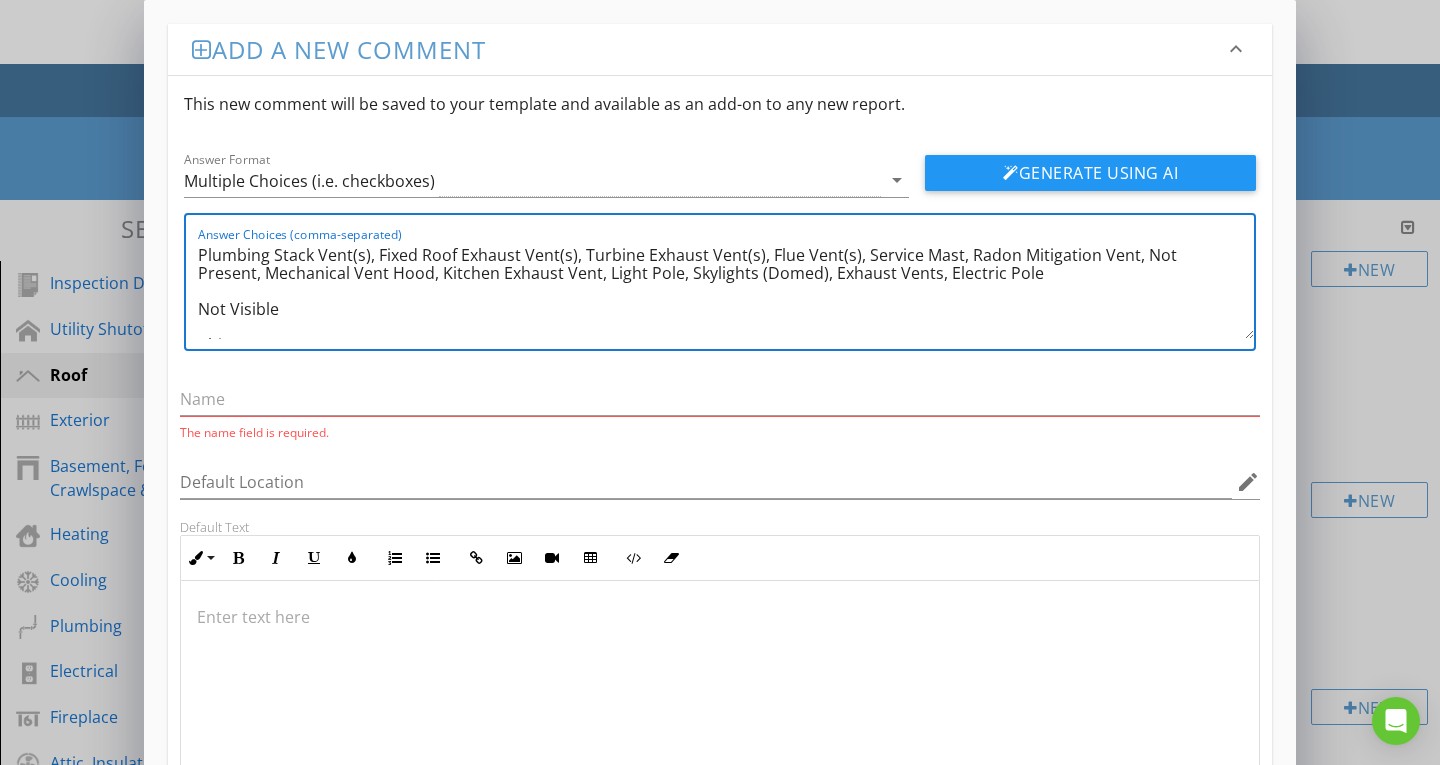click on "Answer Choices (comma-separated) Plumbing Stack Vent(s), Fixed Roof Exhaust Vent(s), Turbine Exhaust Vent(s), Flue Vent(s), Service Mast, Radon Mitigation Vent, Not Present, Mechanical Vent Hood, Kitchen Exhaust Vent, Light Pole, Skylights (Domed), Exhaust Vents, Electric Pole
Not Visible
Chimney" at bounding box center [720, 282] 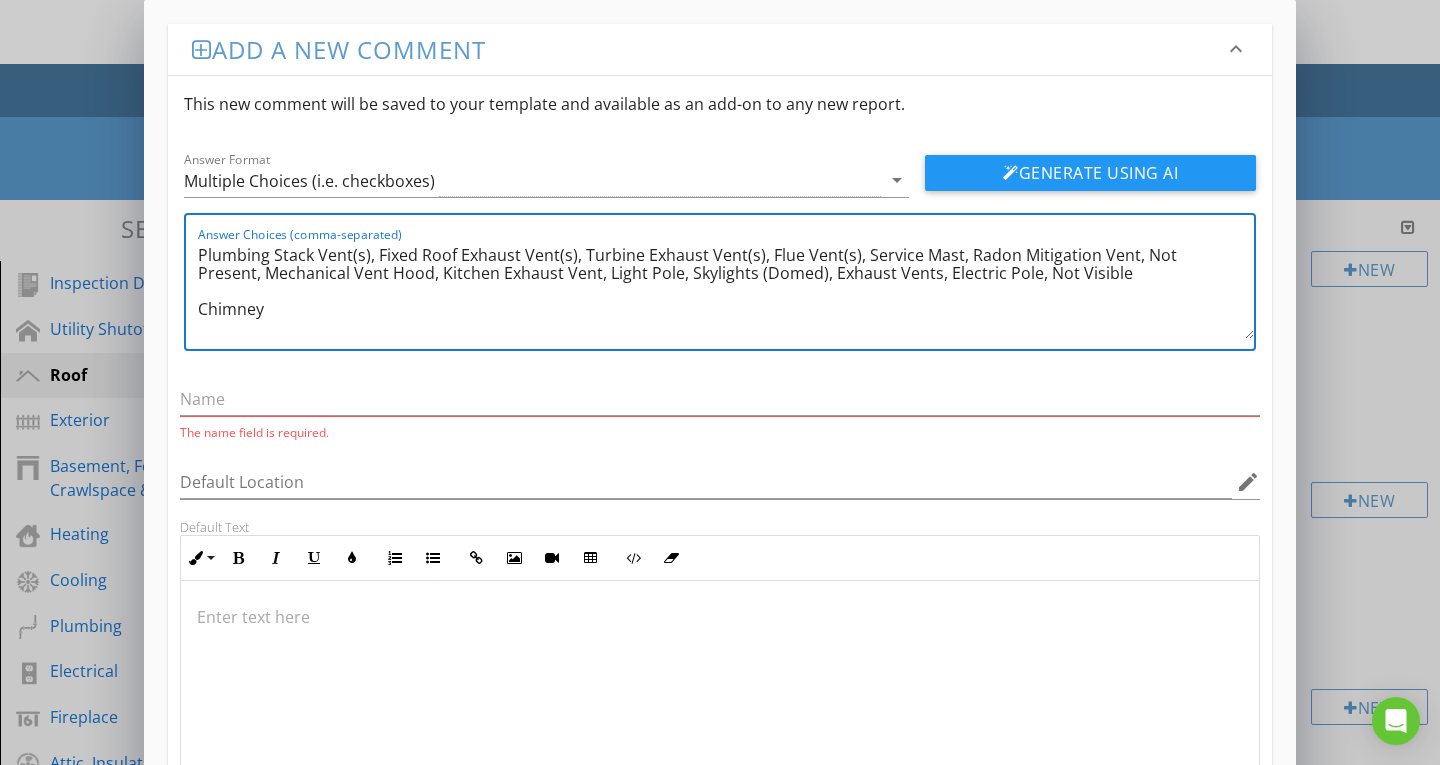 click on "Plumbing Stack Vent(s), Fixed Roof Exhaust Vent(s), Turbine Exhaust Vent(s), Flue Vent(s), Service Mast, Radon Mitigation Vent, Not Present, Mechanical Vent Hood, Kitchen Exhaust Vent, Light Pole, Skylights (Domed), Exhaust Vents, Electric Pole, Not Visible
Chimney" at bounding box center [726, 289] 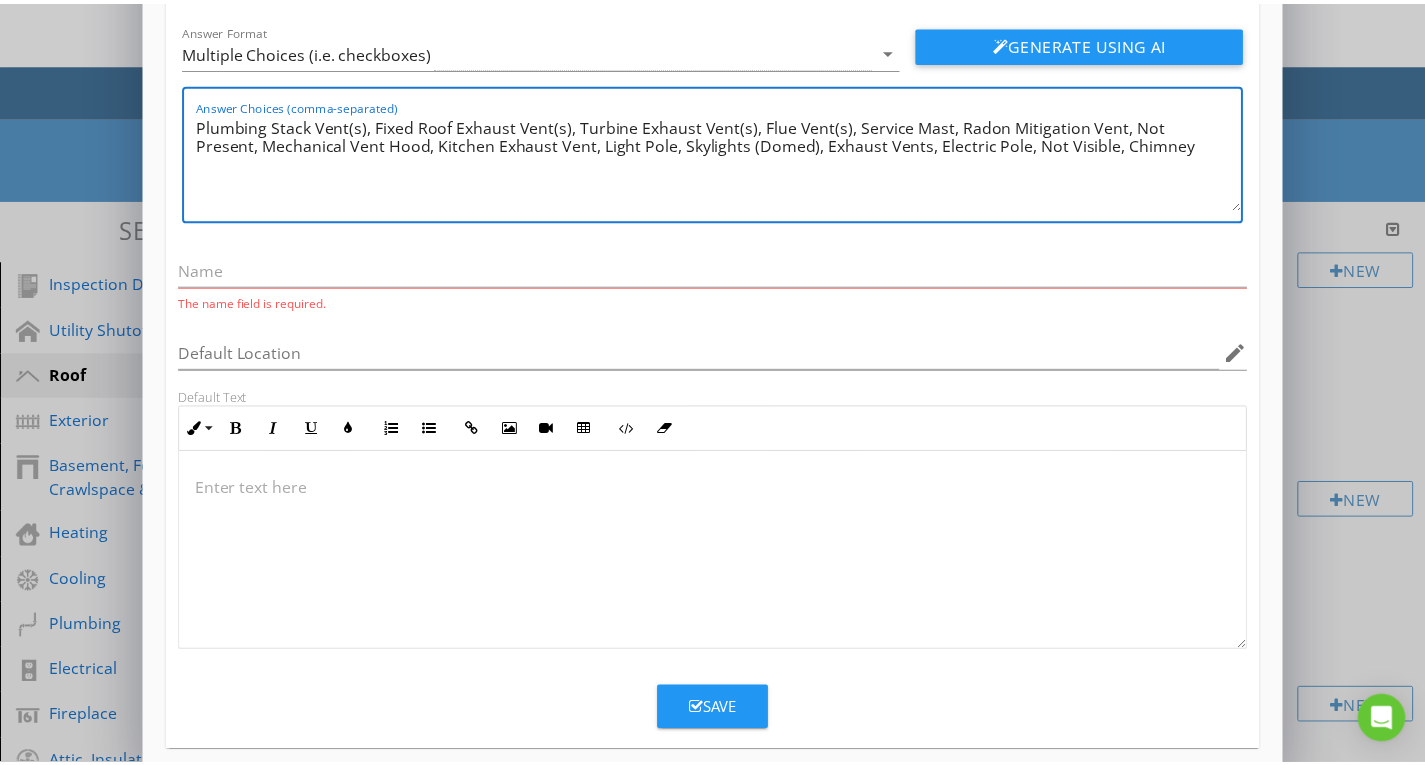 scroll, scrollTop: 151, scrollLeft: 0, axis: vertical 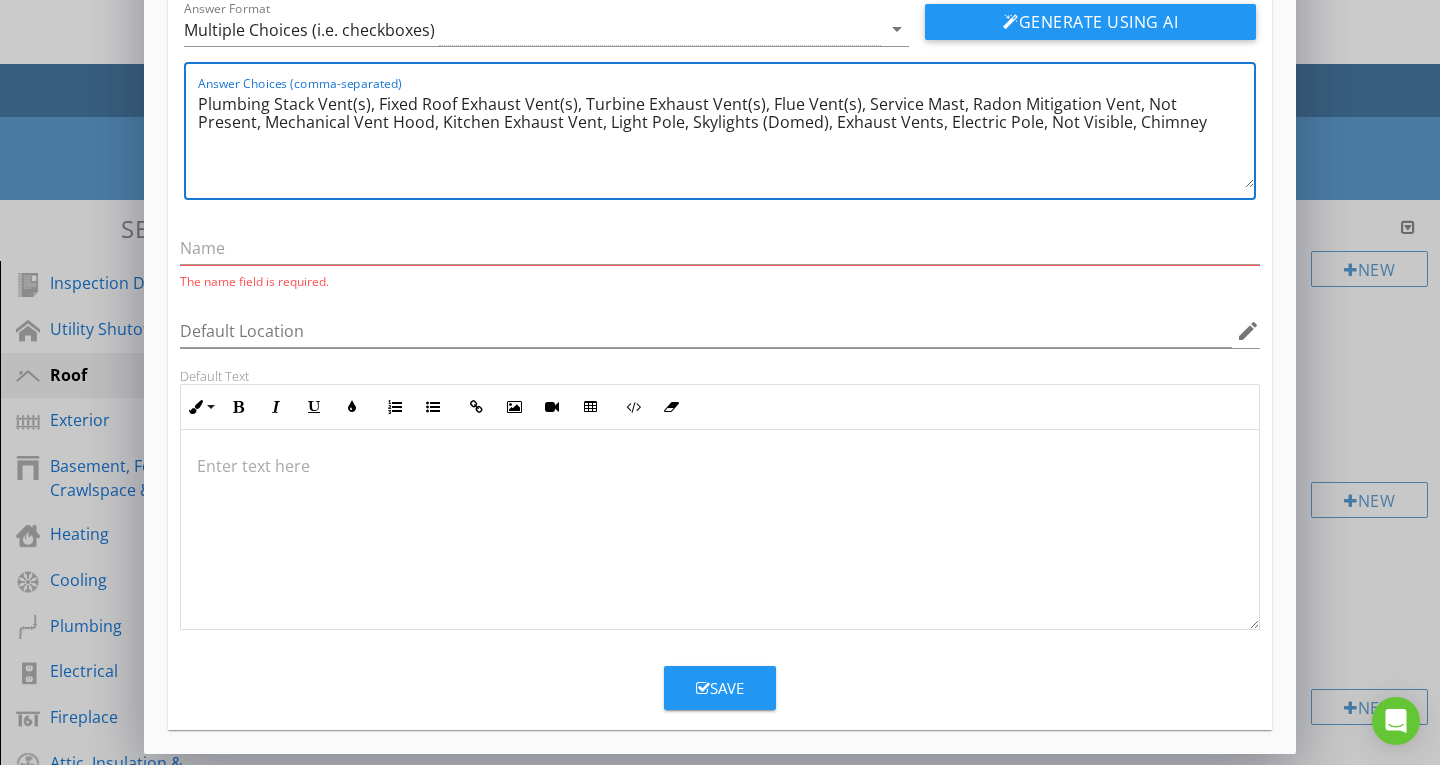 type on "Plumbing Stack Vent(s), Fixed Roof Exhaust Vent(s), Turbine Exhaust Vent(s), Flue Vent(s), Service Mast, Radon Mitigation Vent, Not Present, Mechanical Vent Hood, Kitchen Exhaust Vent, Light Pole, Skylights (Domed), Exhaust Vents, Electric Pole, Not Visible, Chimney" 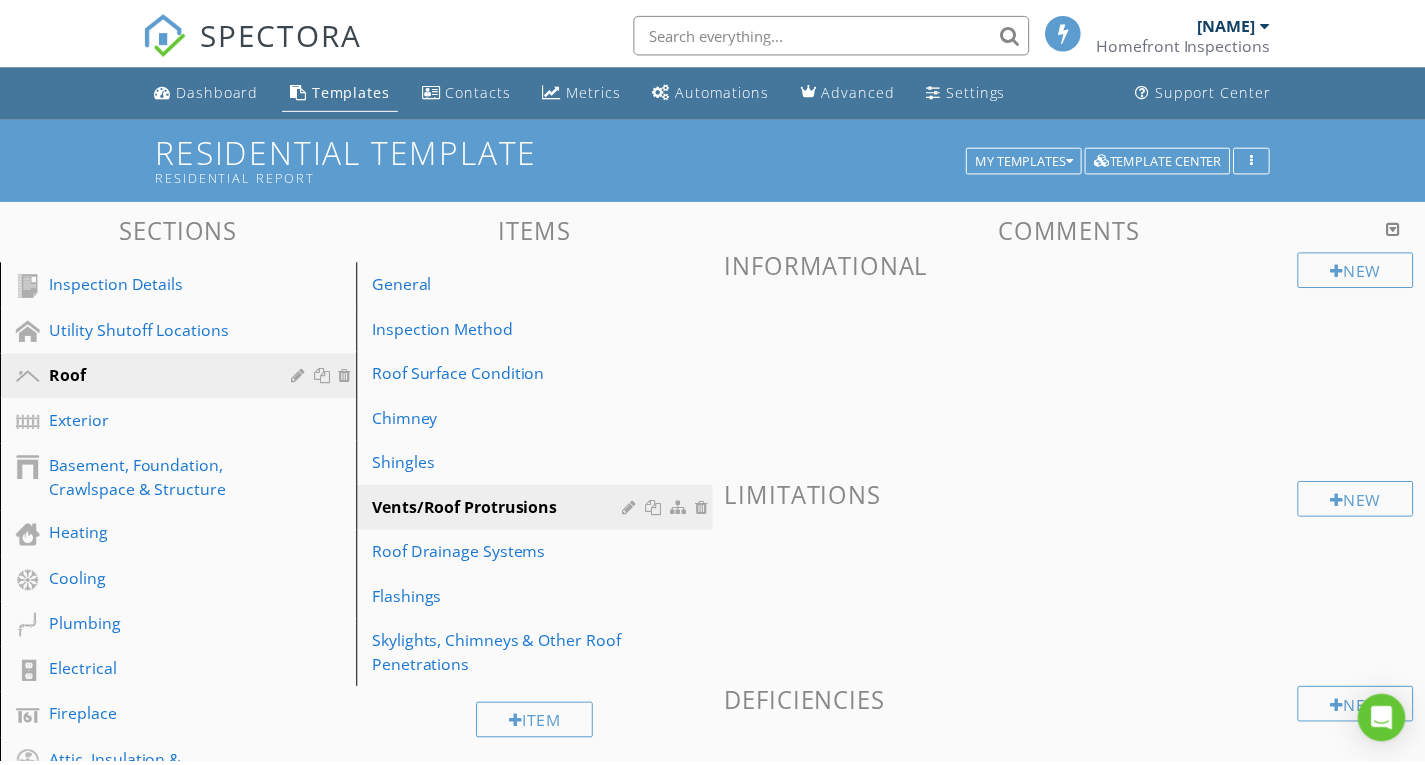 scroll, scrollTop: 54, scrollLeft: 0, axis: vertical 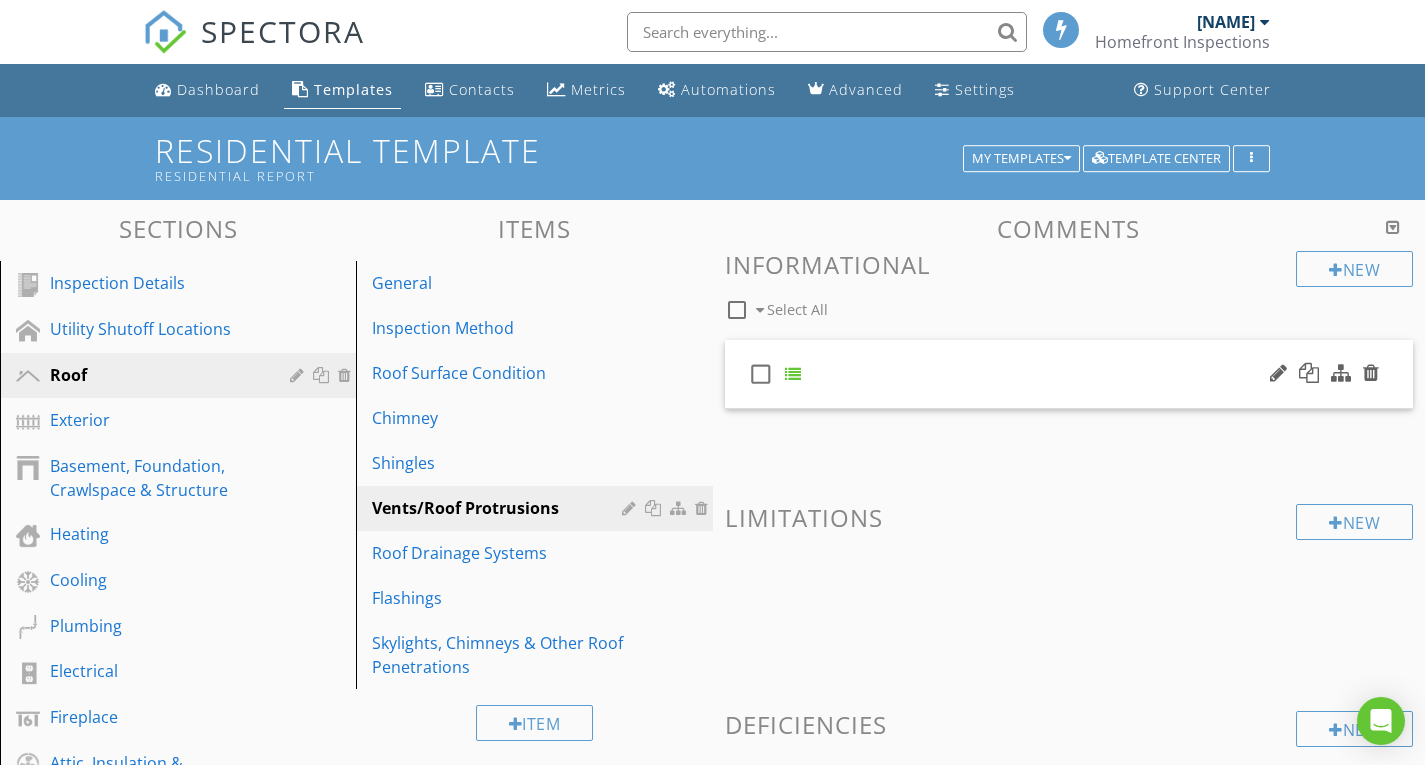 click on "check_box_outline_blank" at bounding box center (1069, 374) 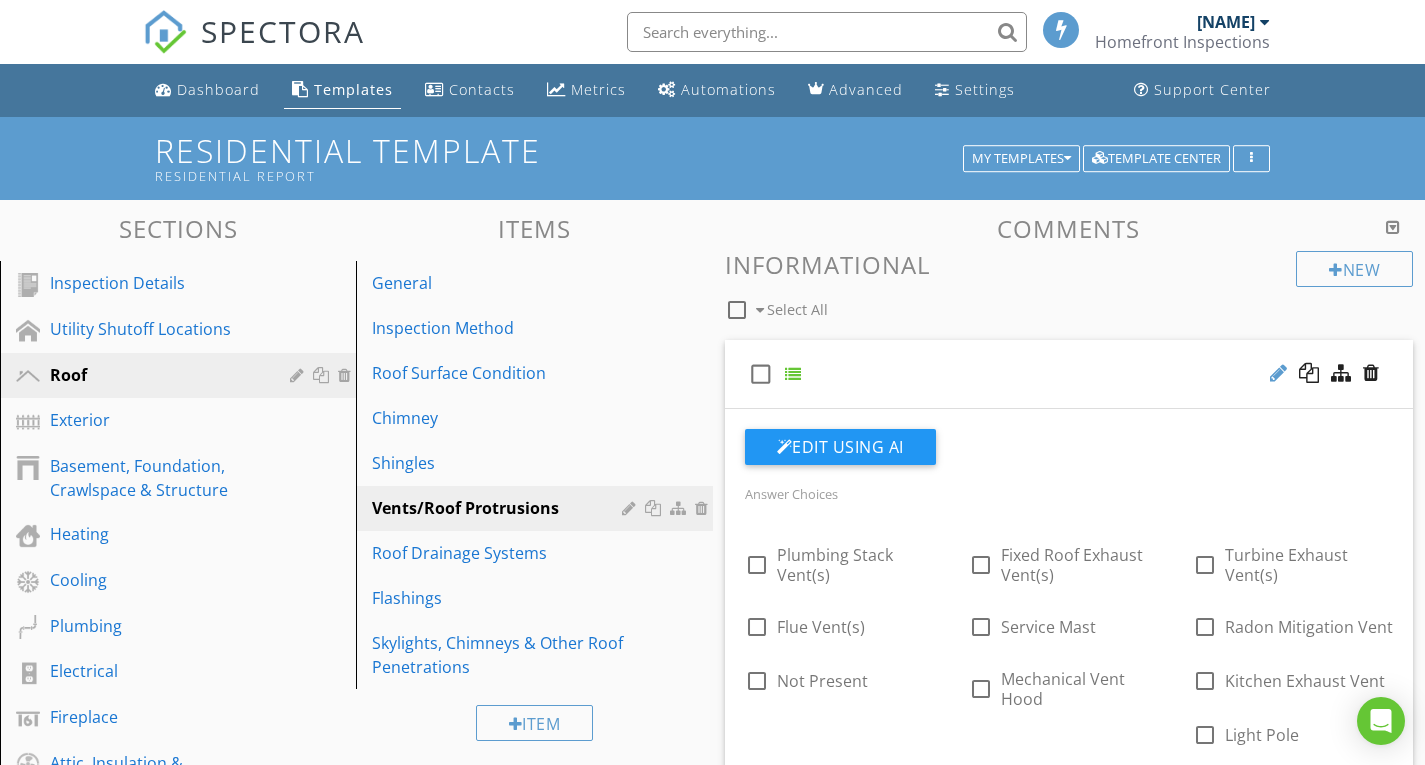 click at bounding box center [1278, 373] 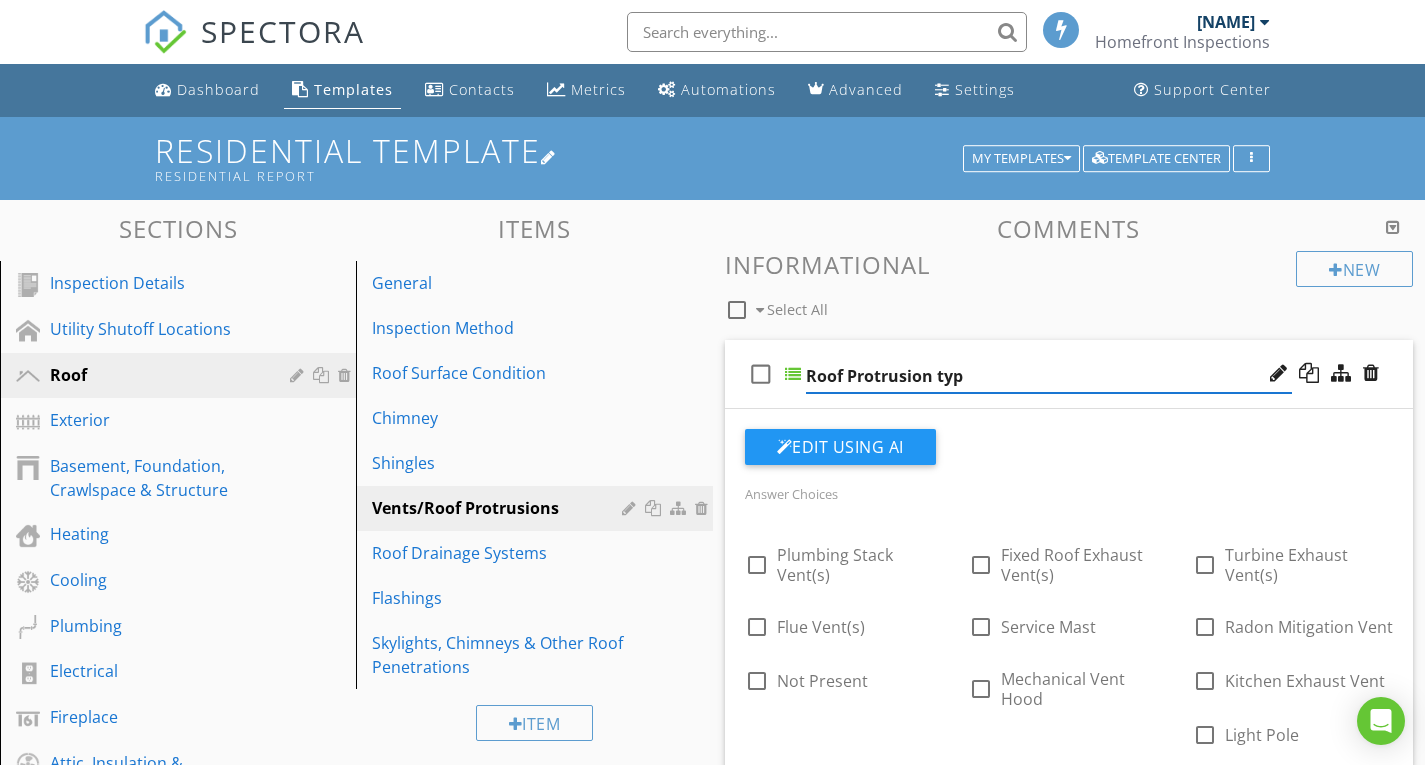 type on "Roof Protrusion typs" 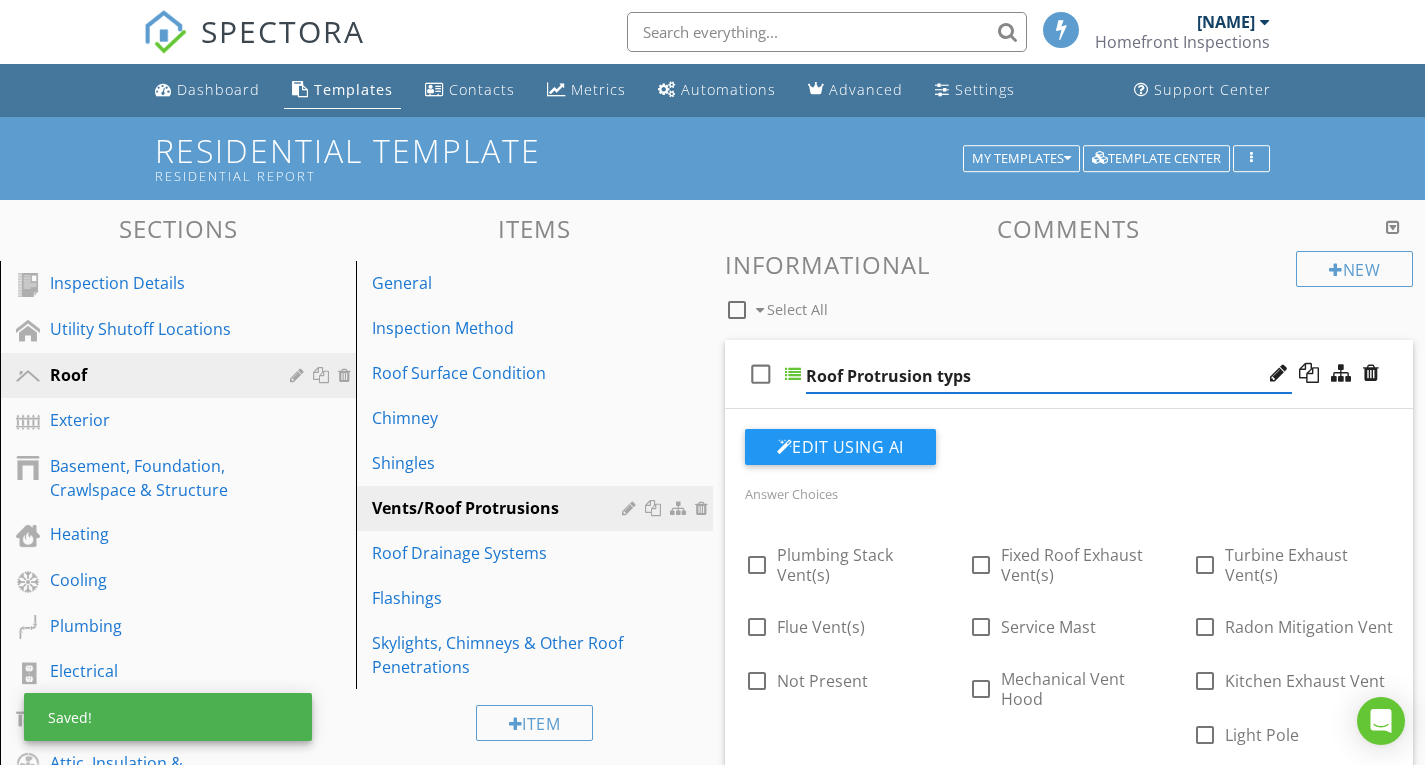 click on "Edit Using AI" at bounding box center [1069, 455] 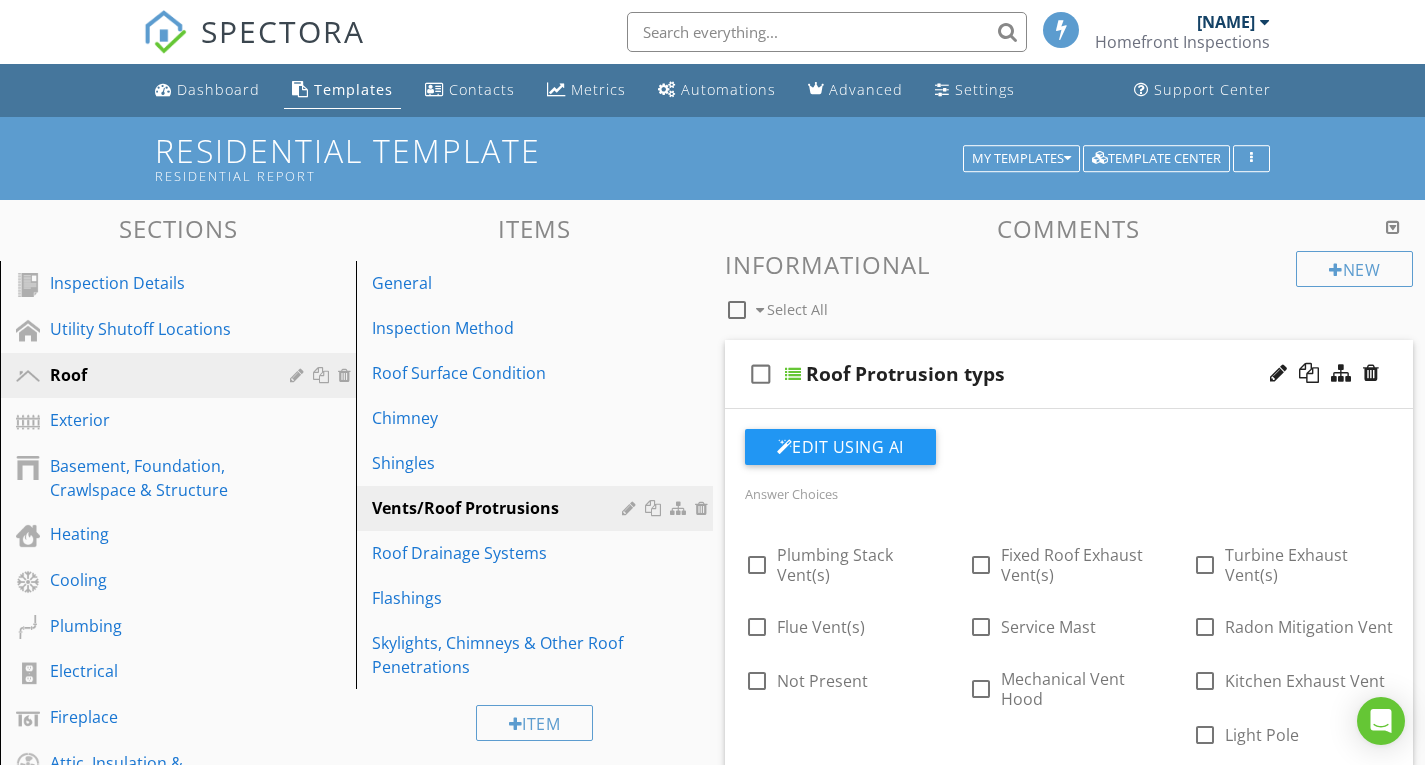 click on "New
Informational   check_box_outline_blank     Select All       check_box_outline_blank
Roof Protrusion typs
Edit Using AI
Answer Choices   check_box   AI-Generated Name Damaged Roof Vents       check_box_outline_blank   AI-Generated Recommendation Qualified Professional arrow_drop_down     check_box_outline_blank   AI-Generated Location Roof     check_box   AI-Generated Text
Cancel
Use Selected" at bounding box center (1069, 1021) 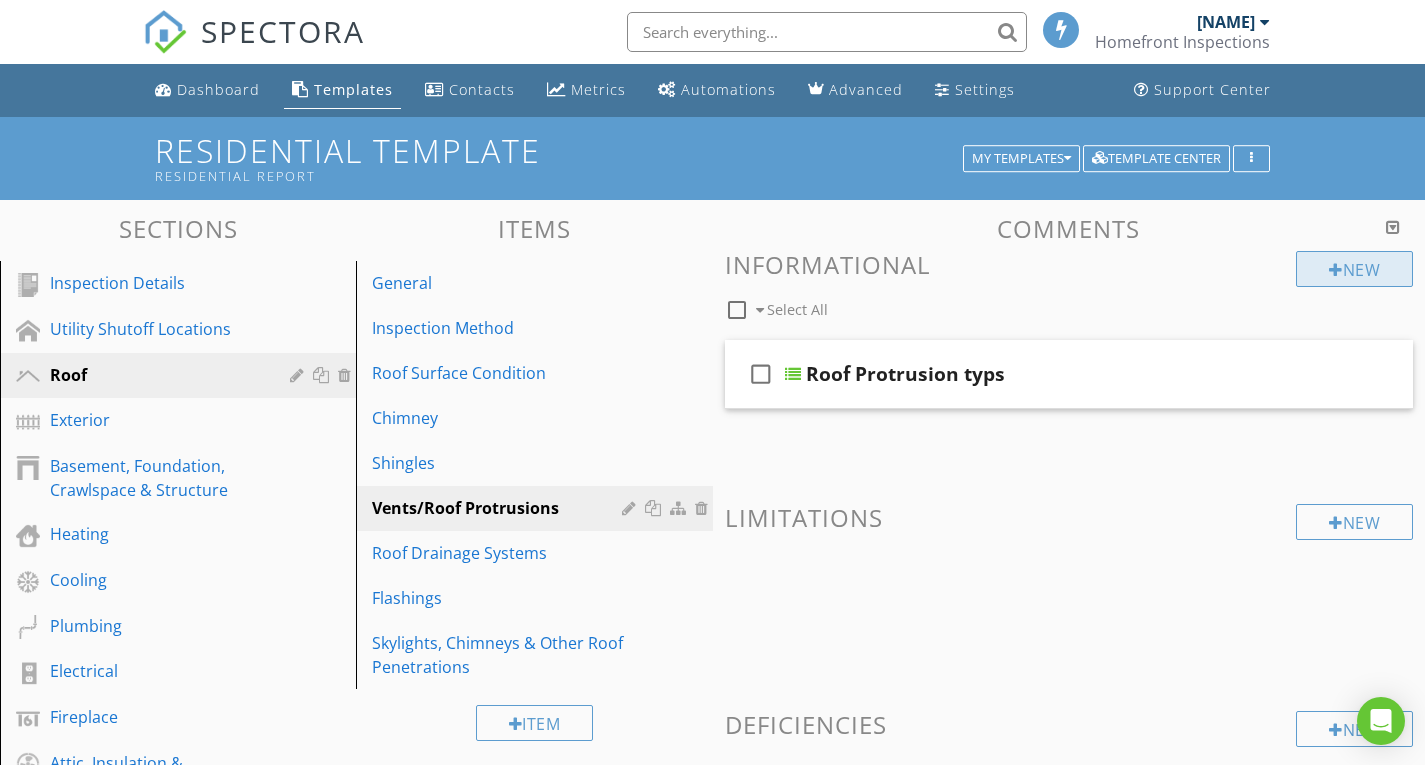 click on "New" at bounding box center [1354, 269] 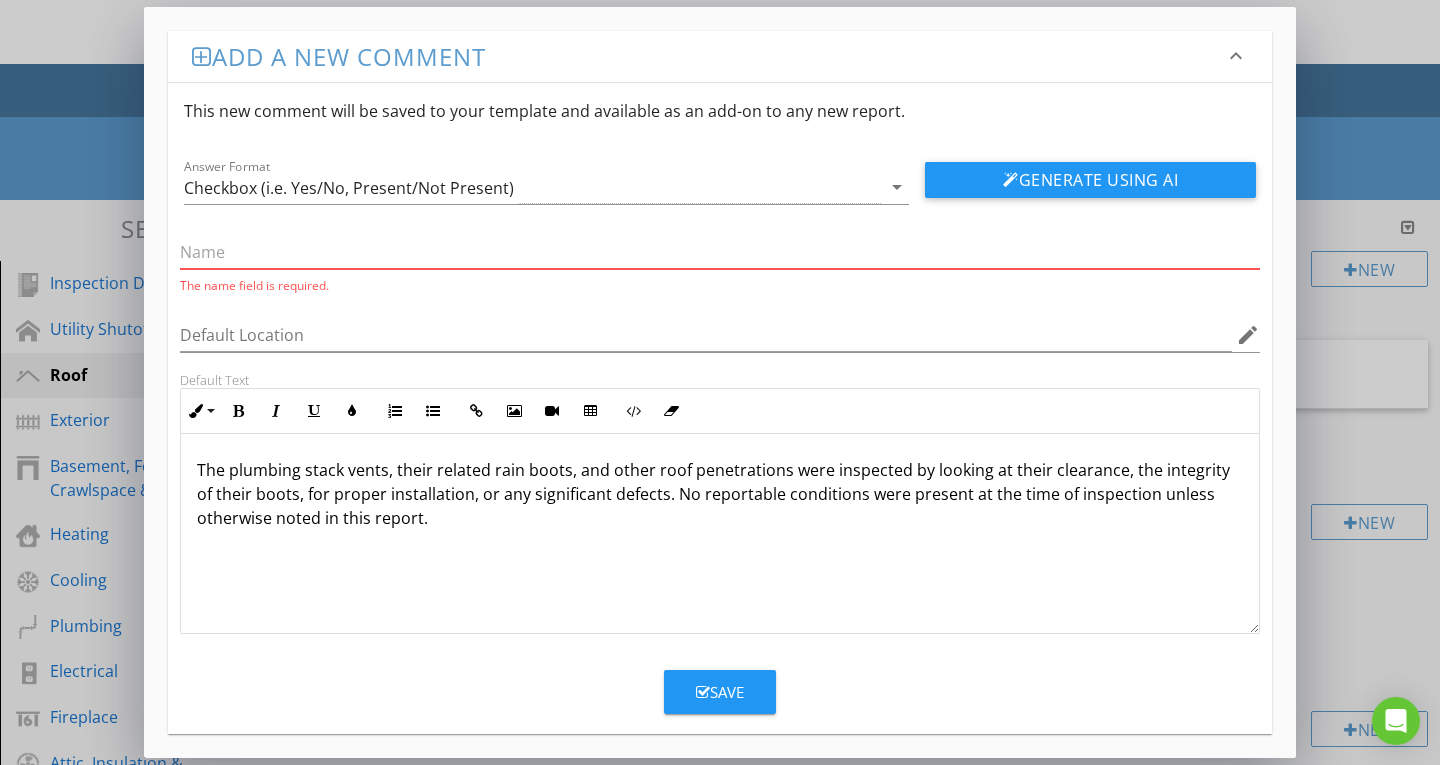 click at bounding box center (720, 252) 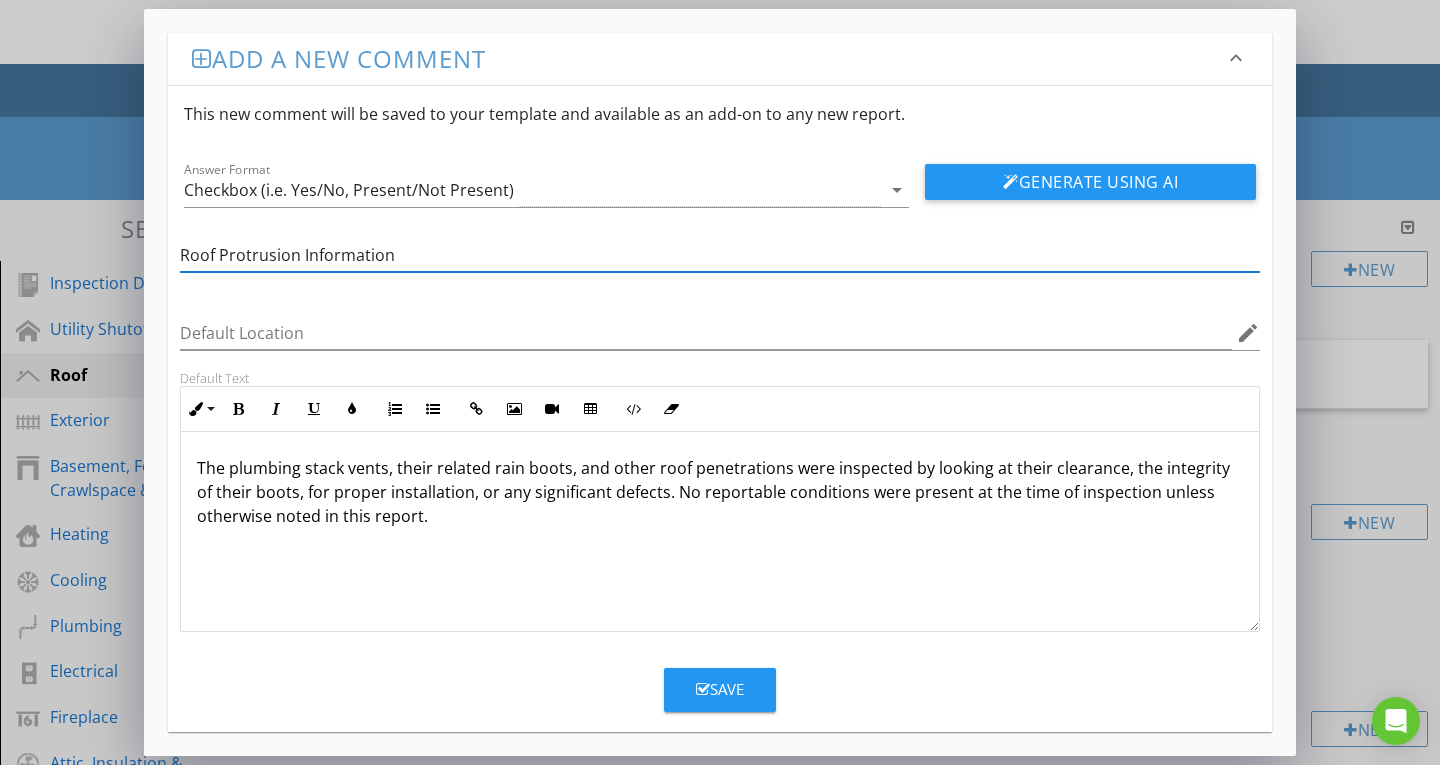 type on "Roof Protrusion Information" 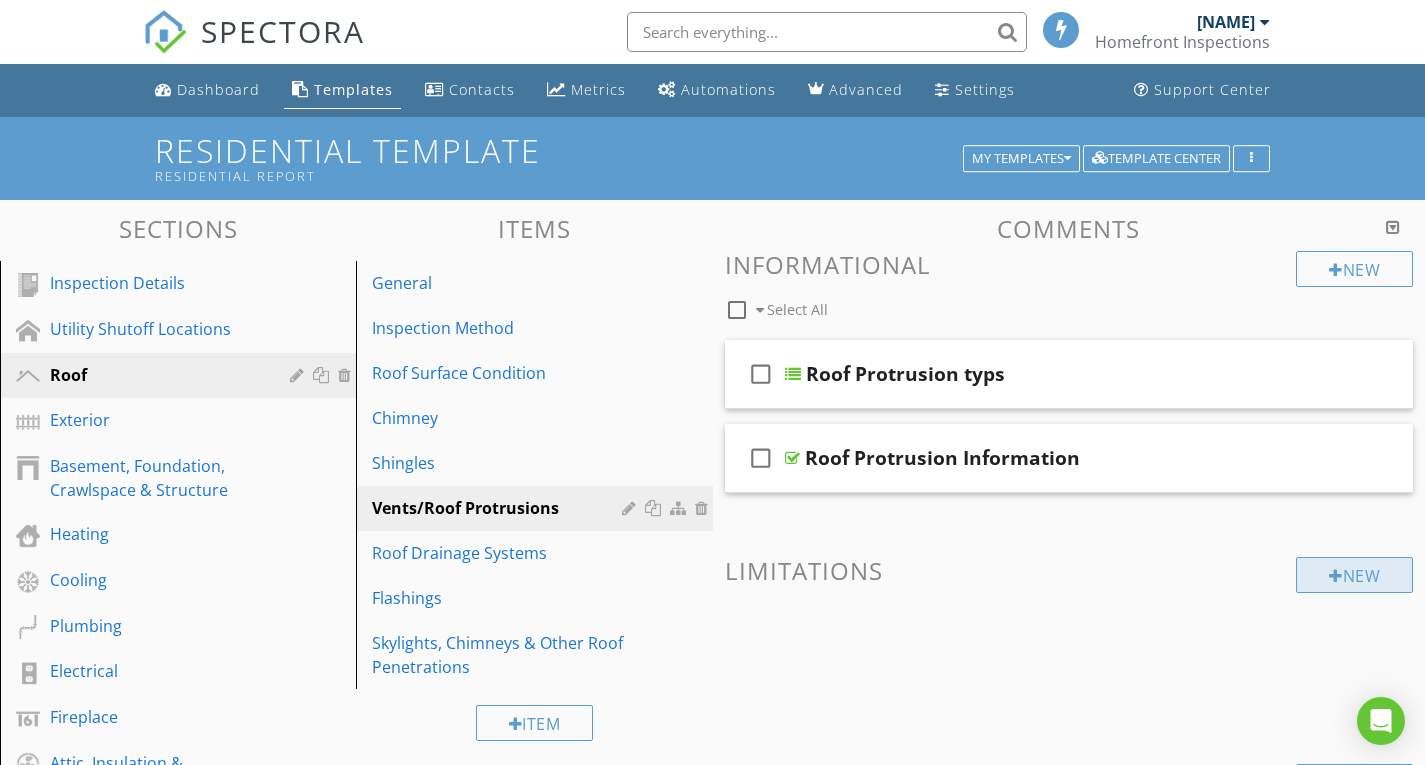 click on "New" at bounding box center (1354, 575) 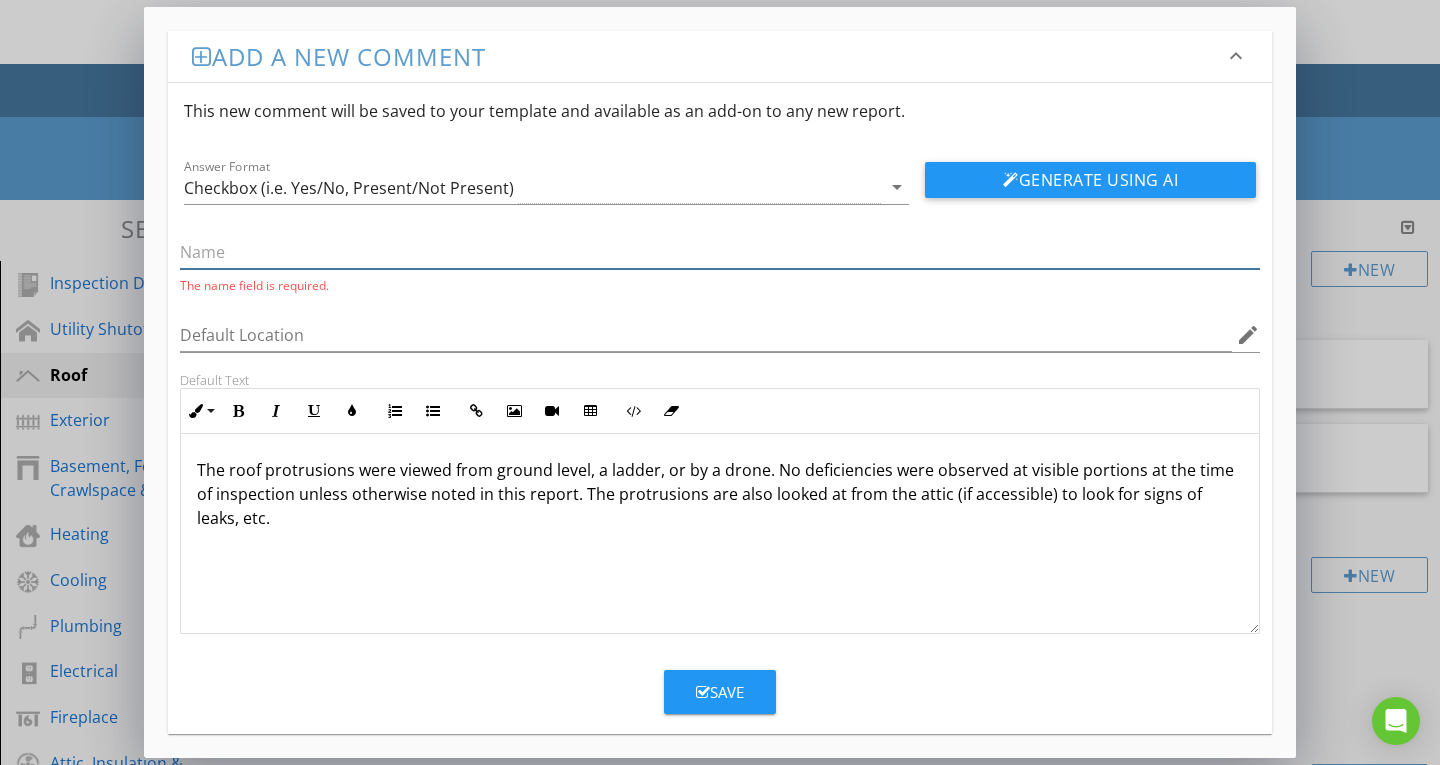click at bounding box center [720, 252] 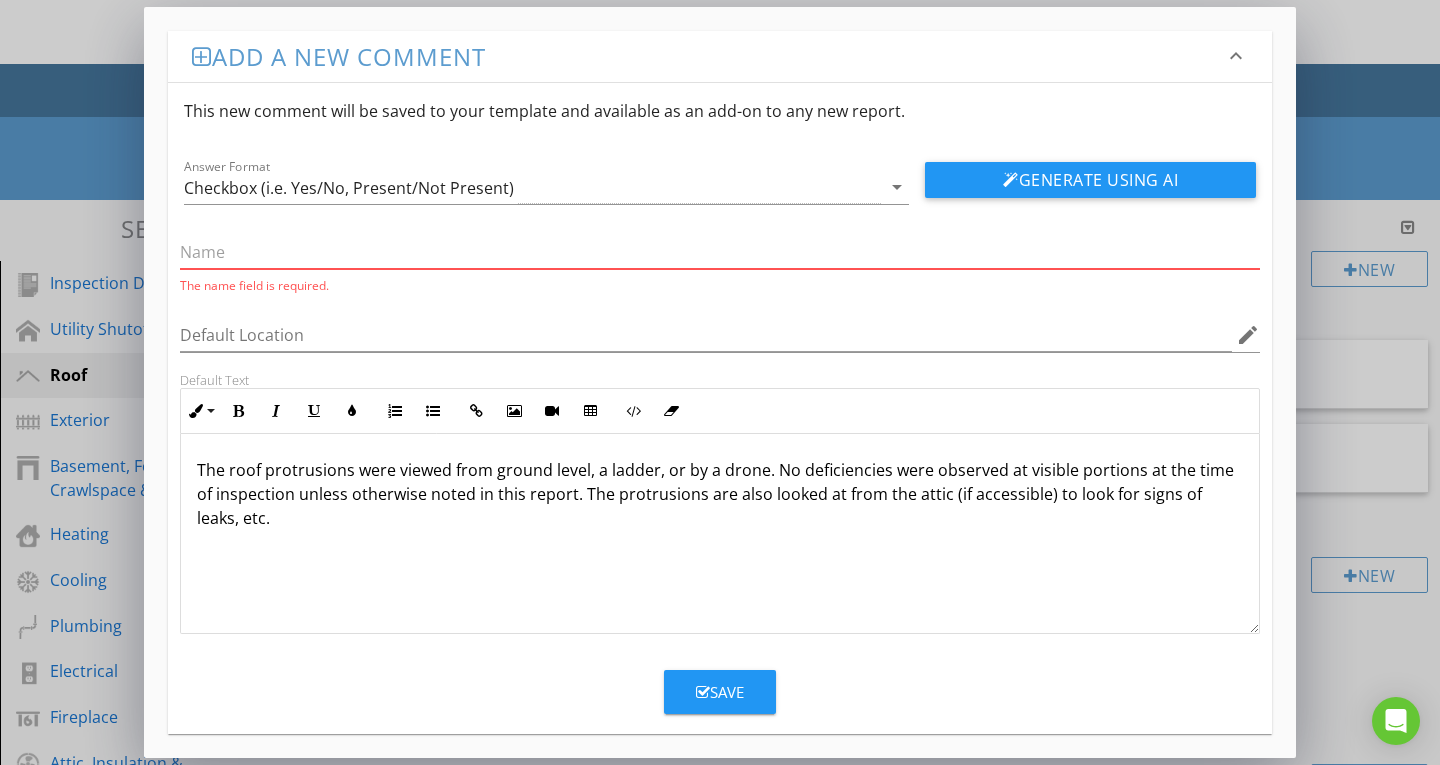 paste on "Protrusion(s) Viewed From Ground Level, Ladder, or Drone" 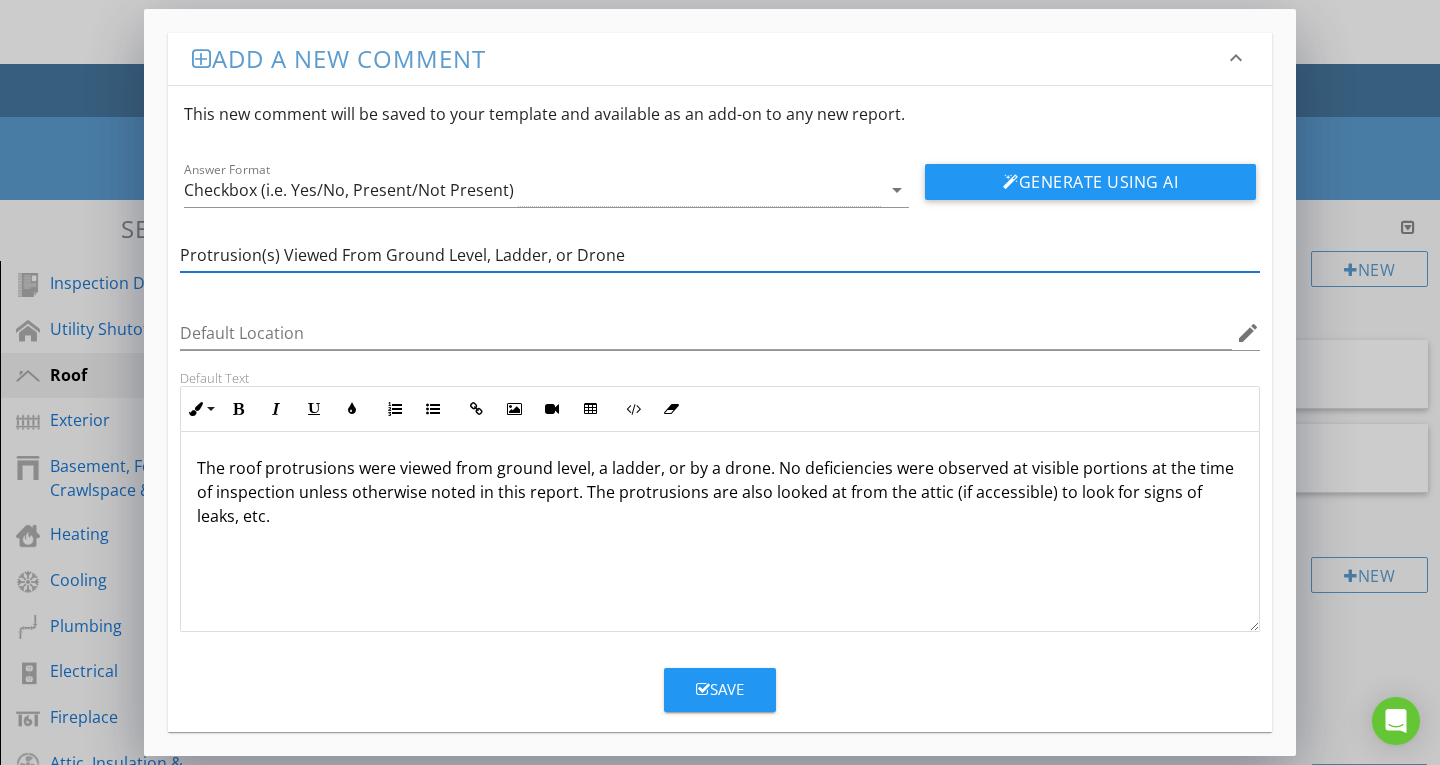 type on "Protrusion(s) Viewed From Ground Level, Ladder, or Drone" 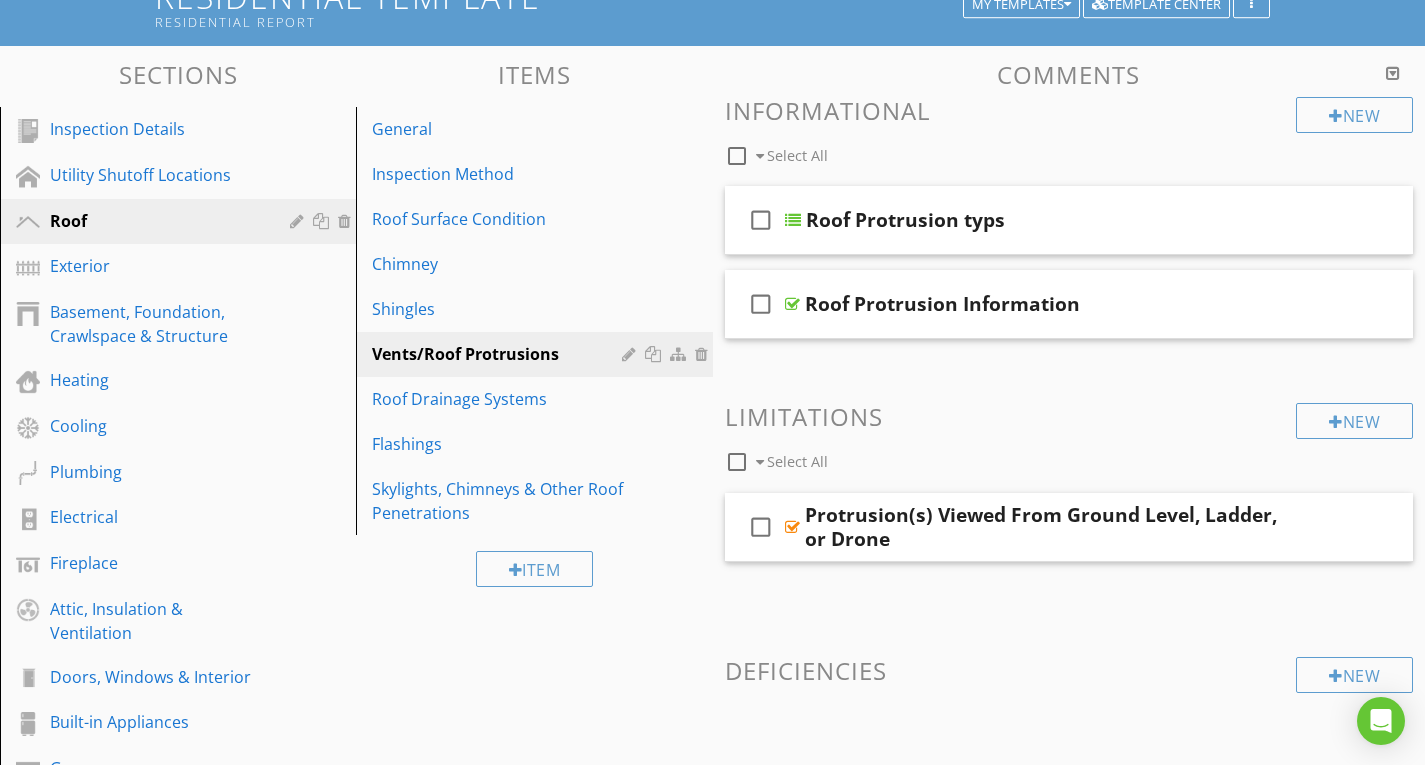 scroll, scrollTop: 100, scrollLeft: 0, axis: vertical 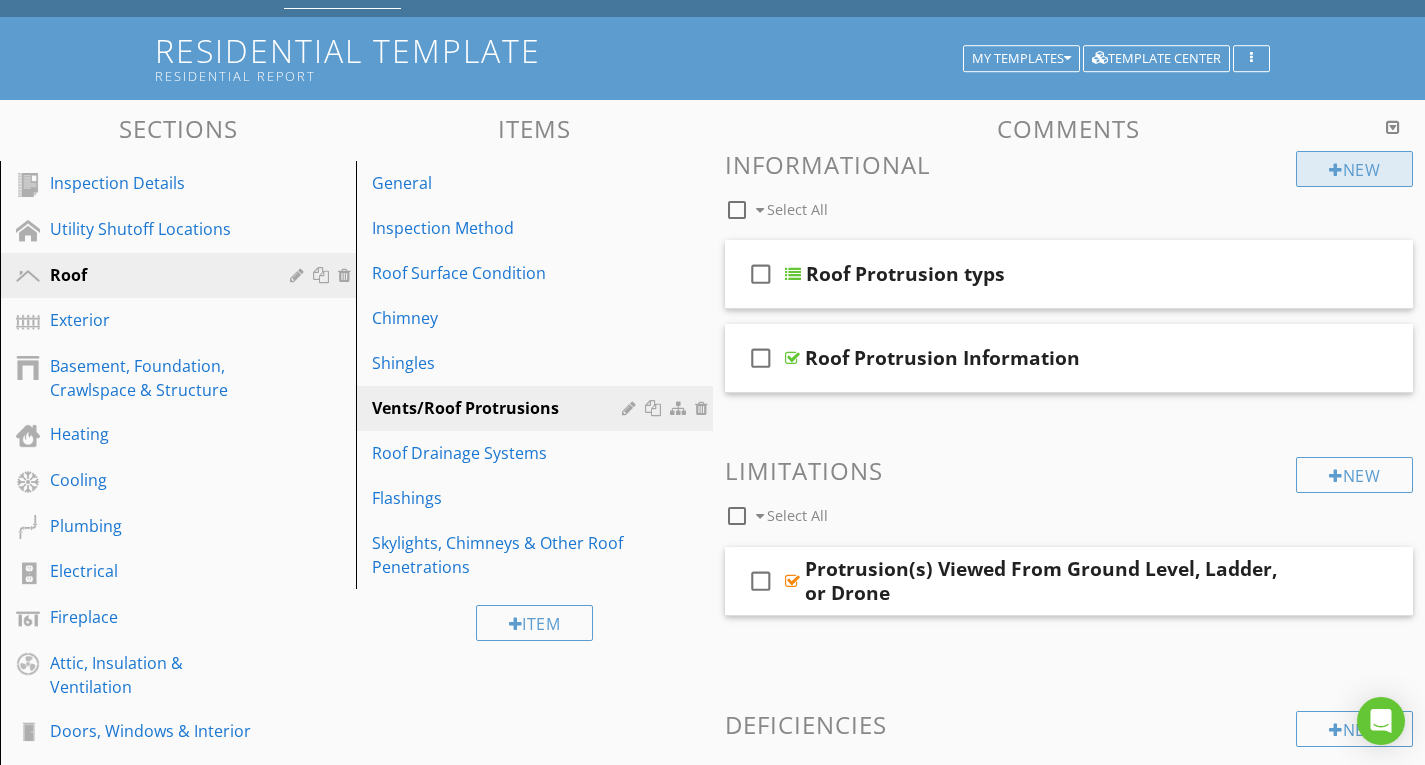 click on "New" at bounding box center [1354, 169] 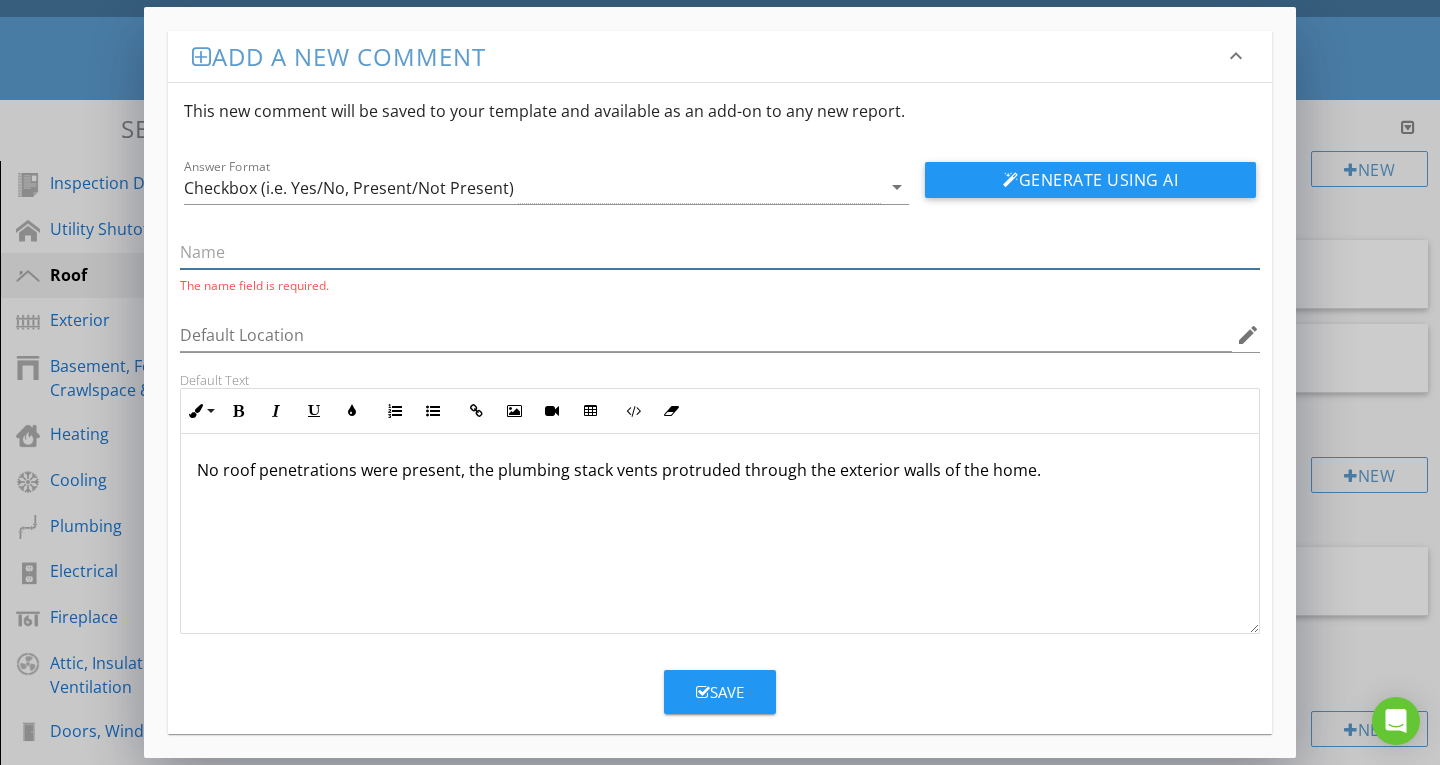 click at bounding box center [720, 252] 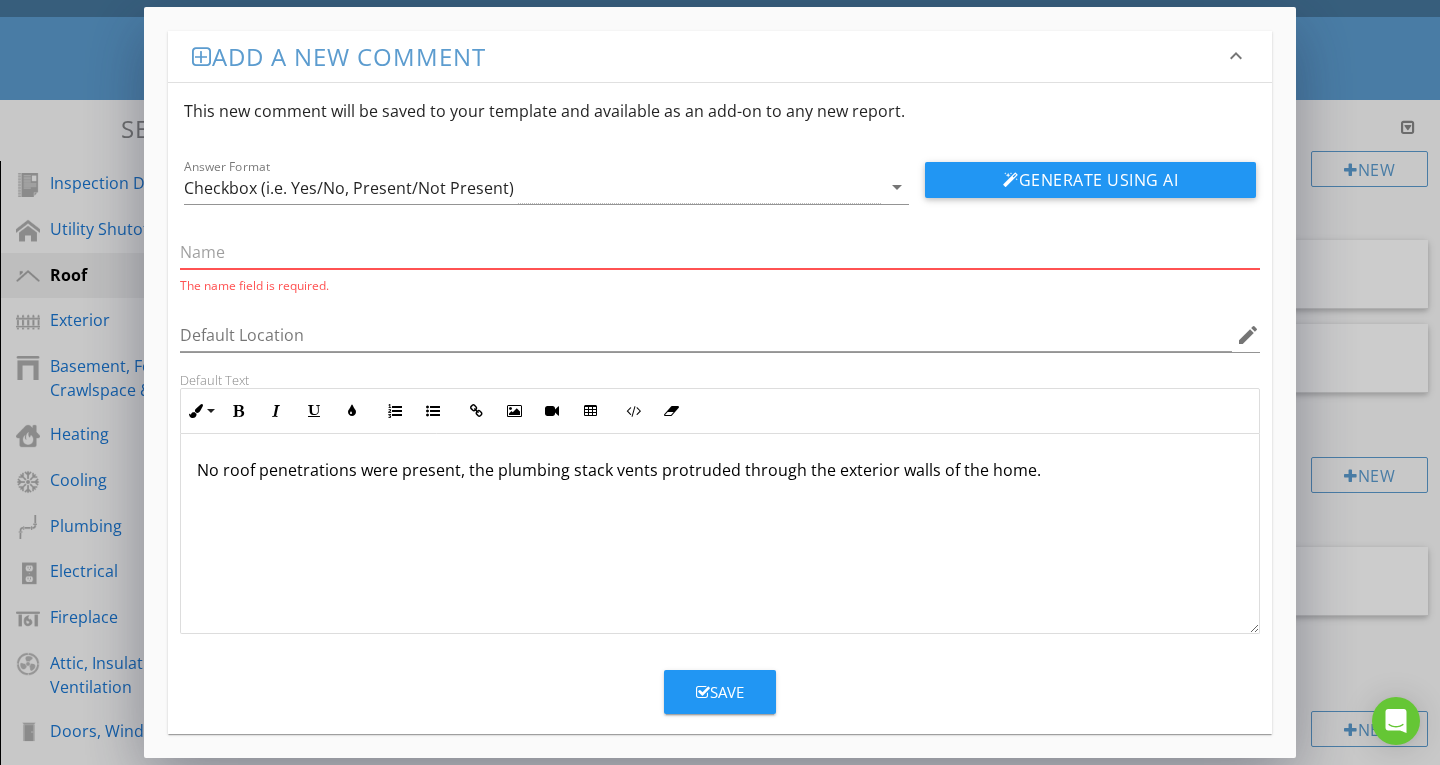 paste on "Roof Penetrations Not Present - Stacks out of Walls" 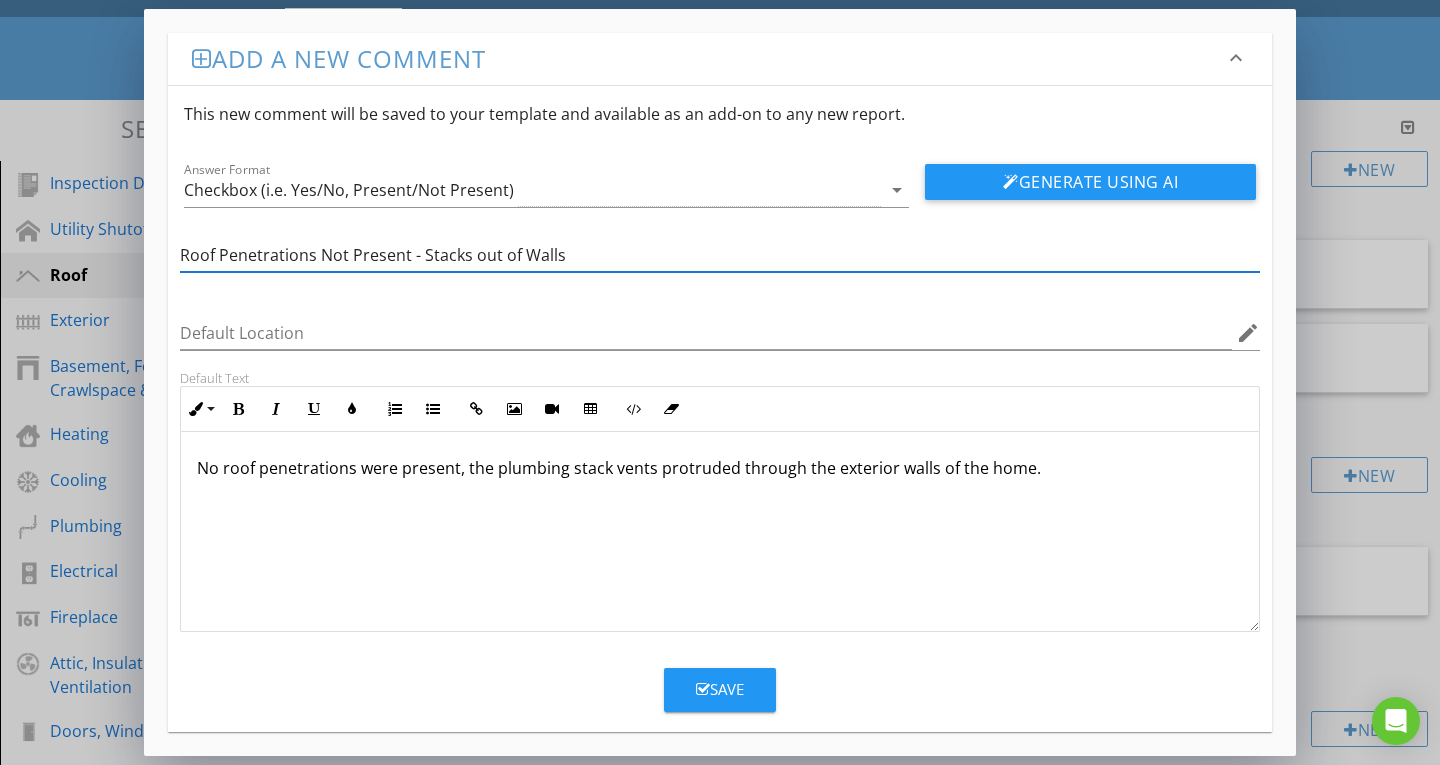 type on "Roof Penetrations Not Present - Stacks out of Walls" 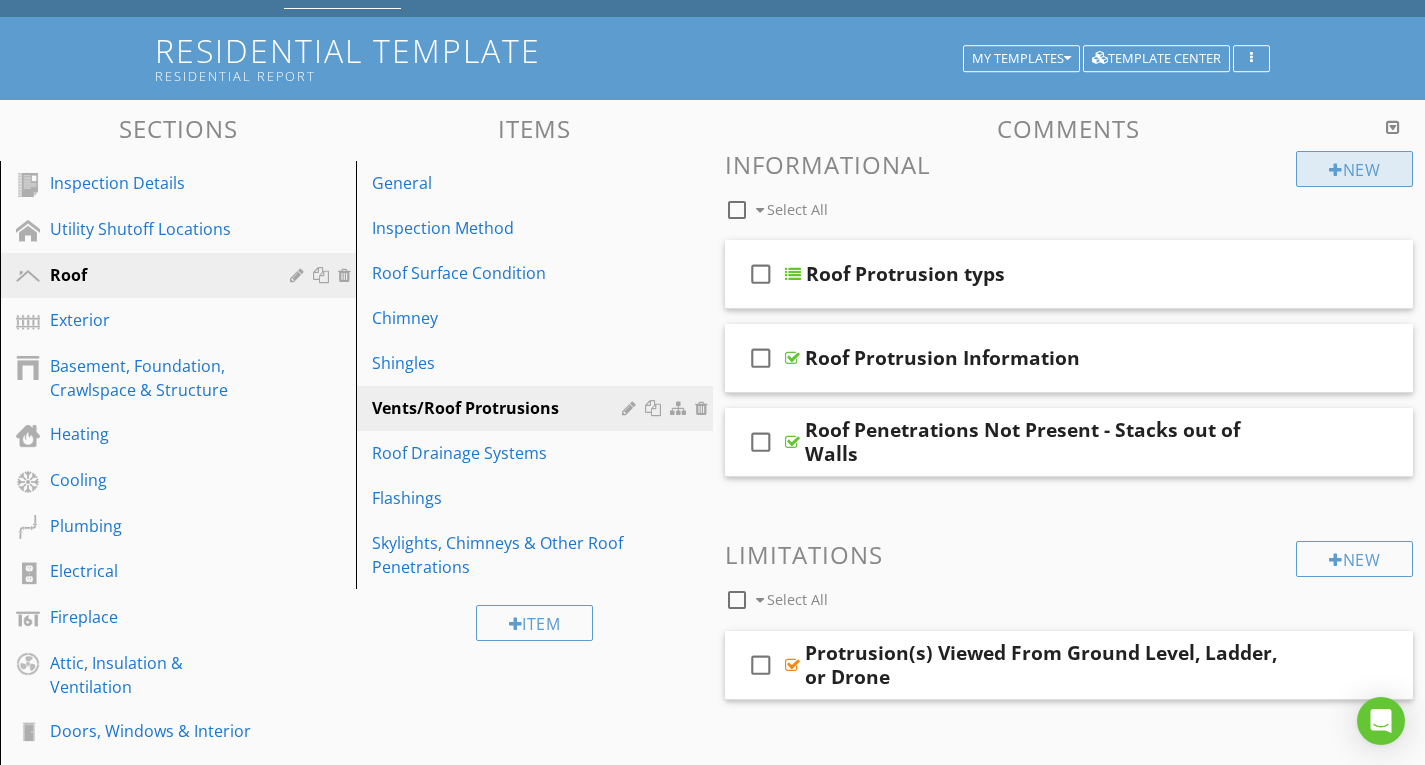 click on "New" at bounding box center [1354, 169] 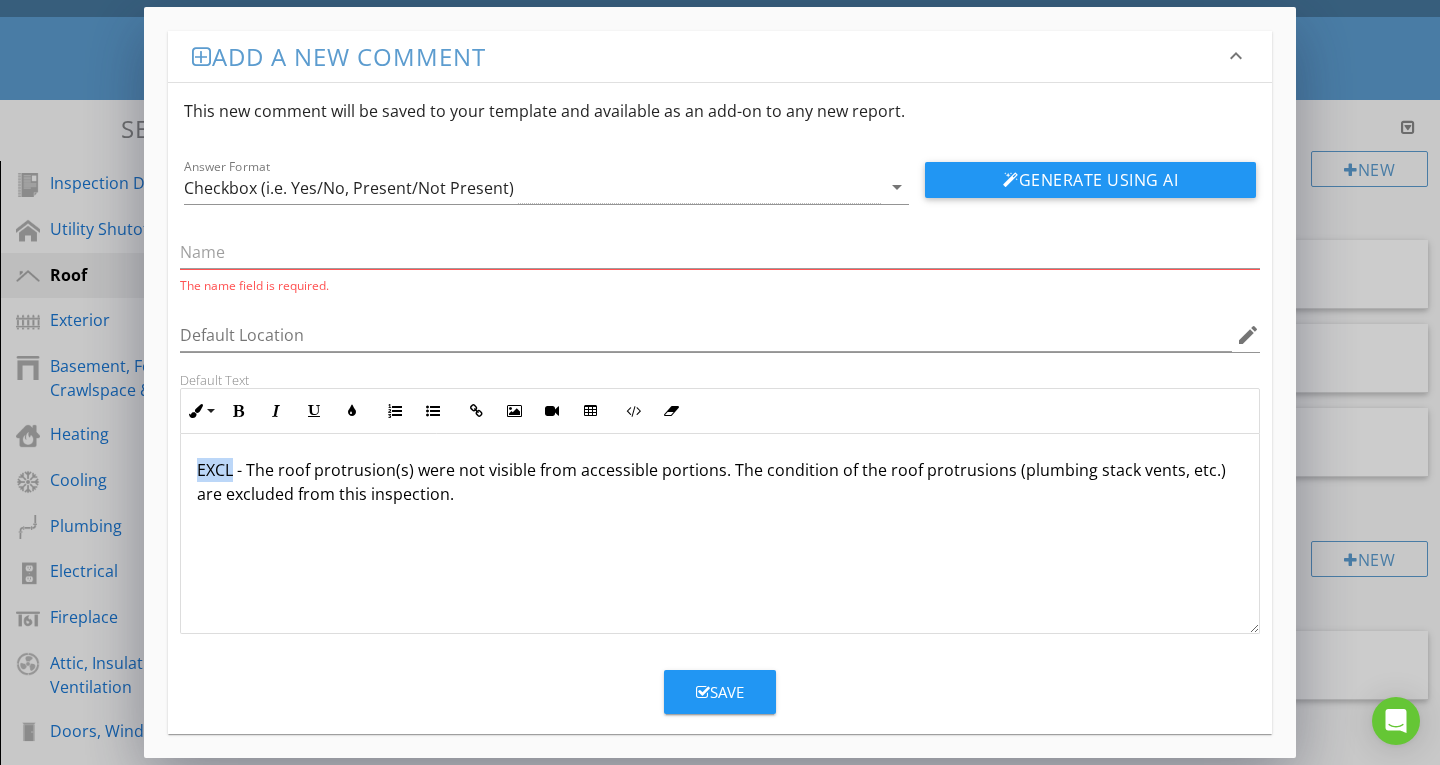 drag, startPoint x: 230, startPoint y: 469, endPoint x: 198, endPoint y: 470, distance: 32.01562 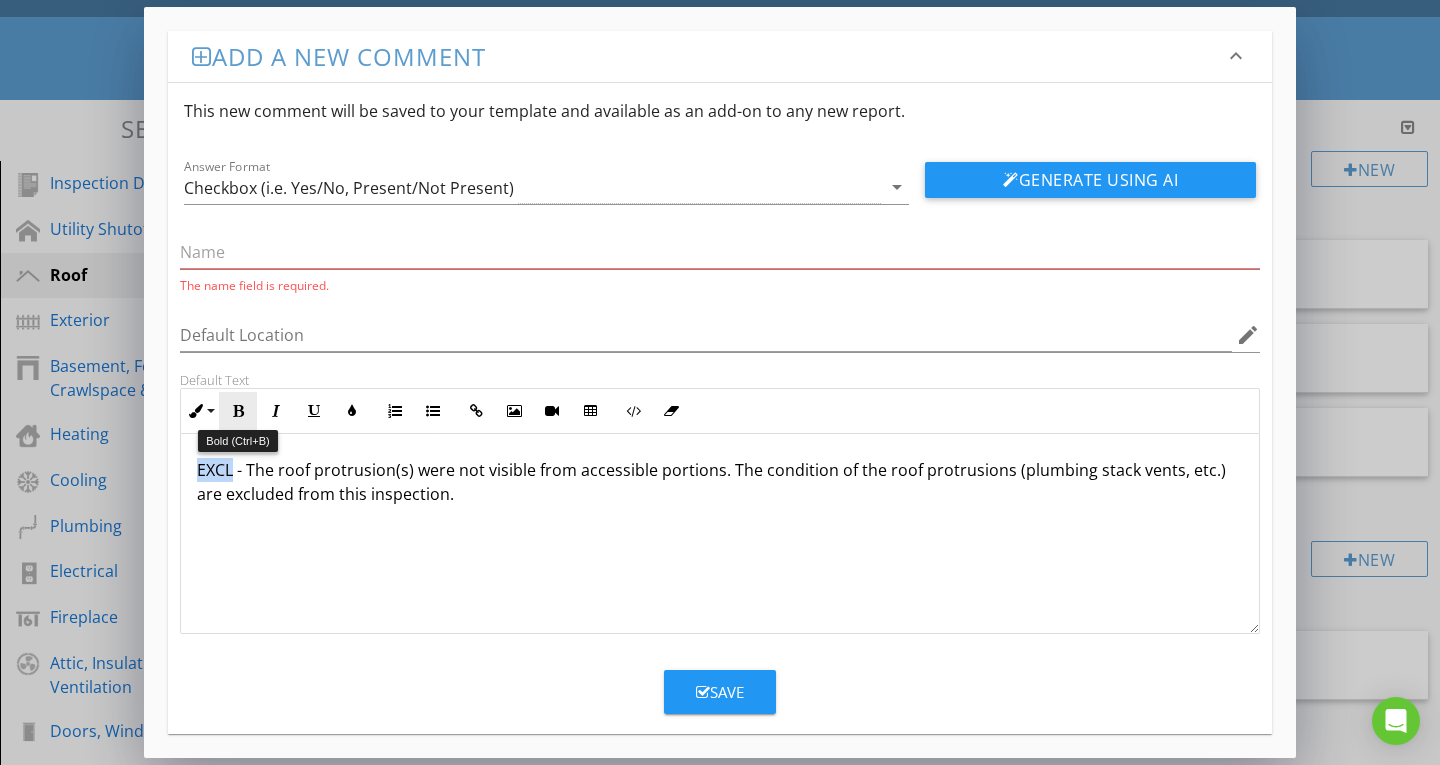 click at bounding box center [238, 411] 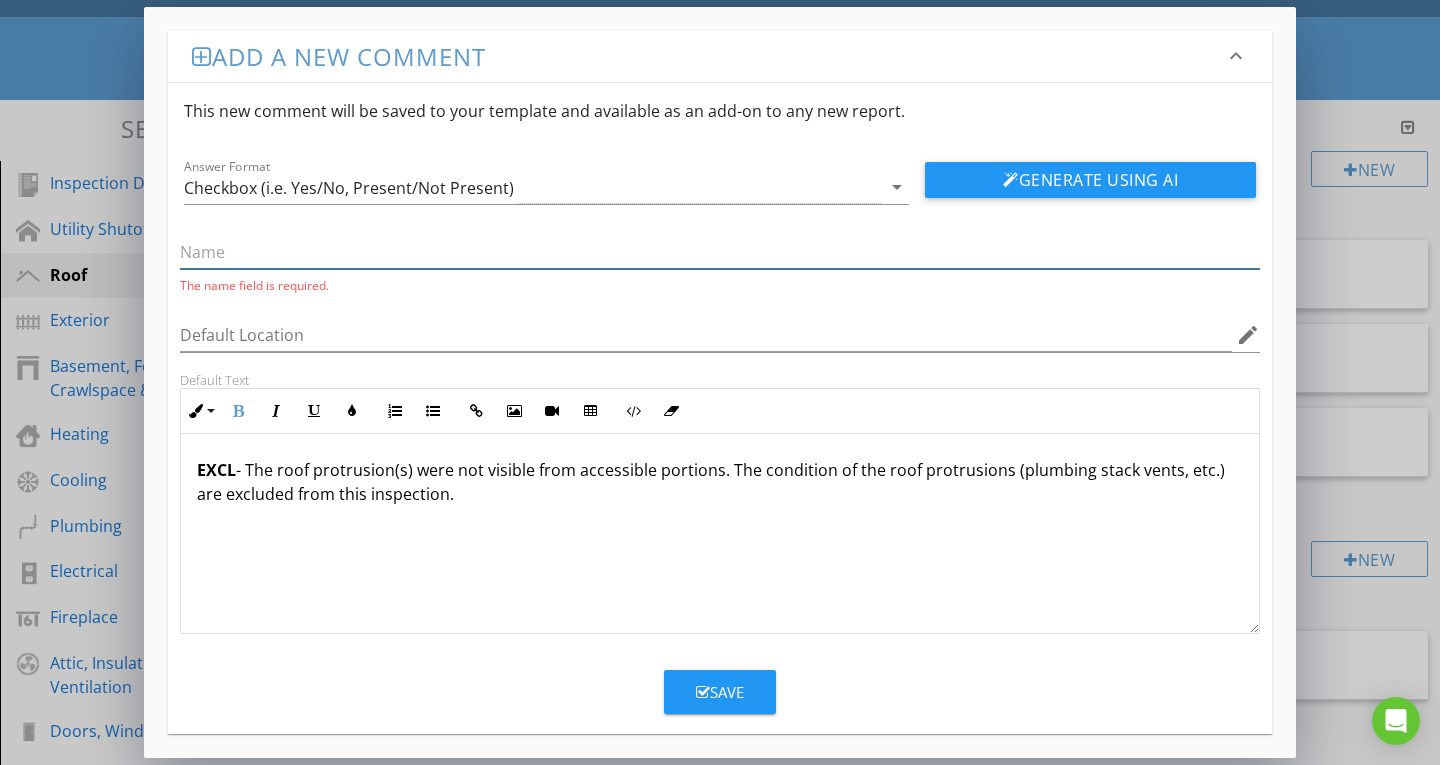 click at bounding box center [720, 252] 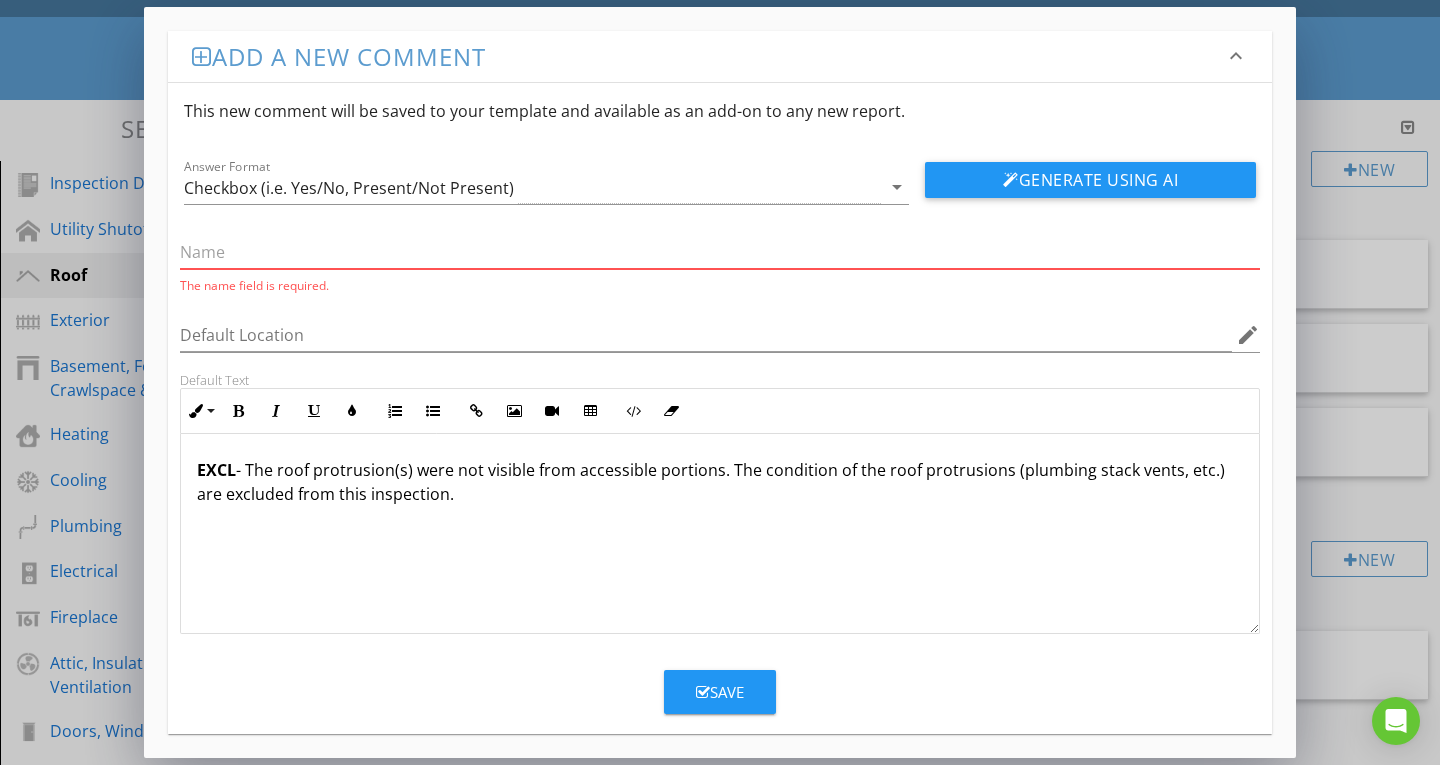 paste on "Not Visible from Accessible Portions" 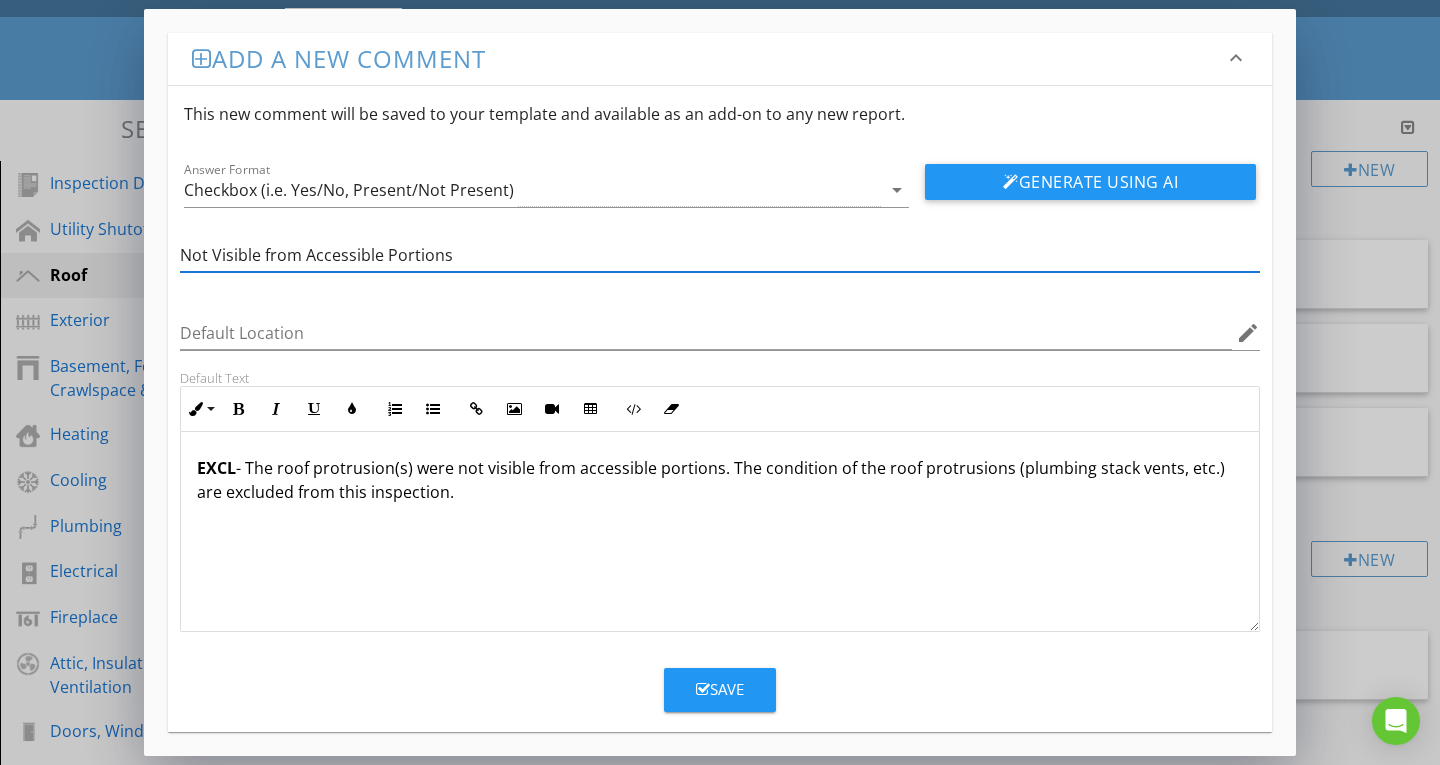 type on "Not Visible from Accessible Portions" 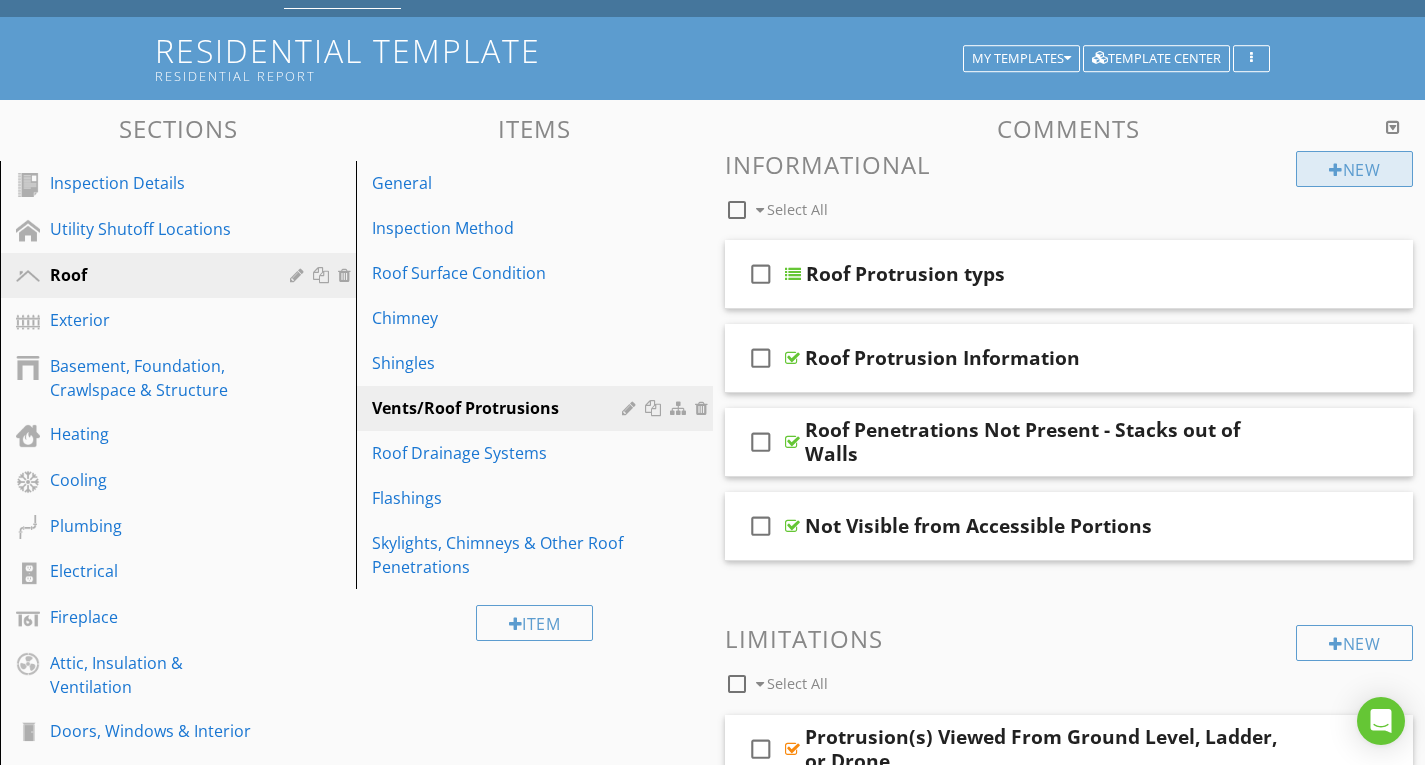 click on "New" at bounding box center [1354, 169] 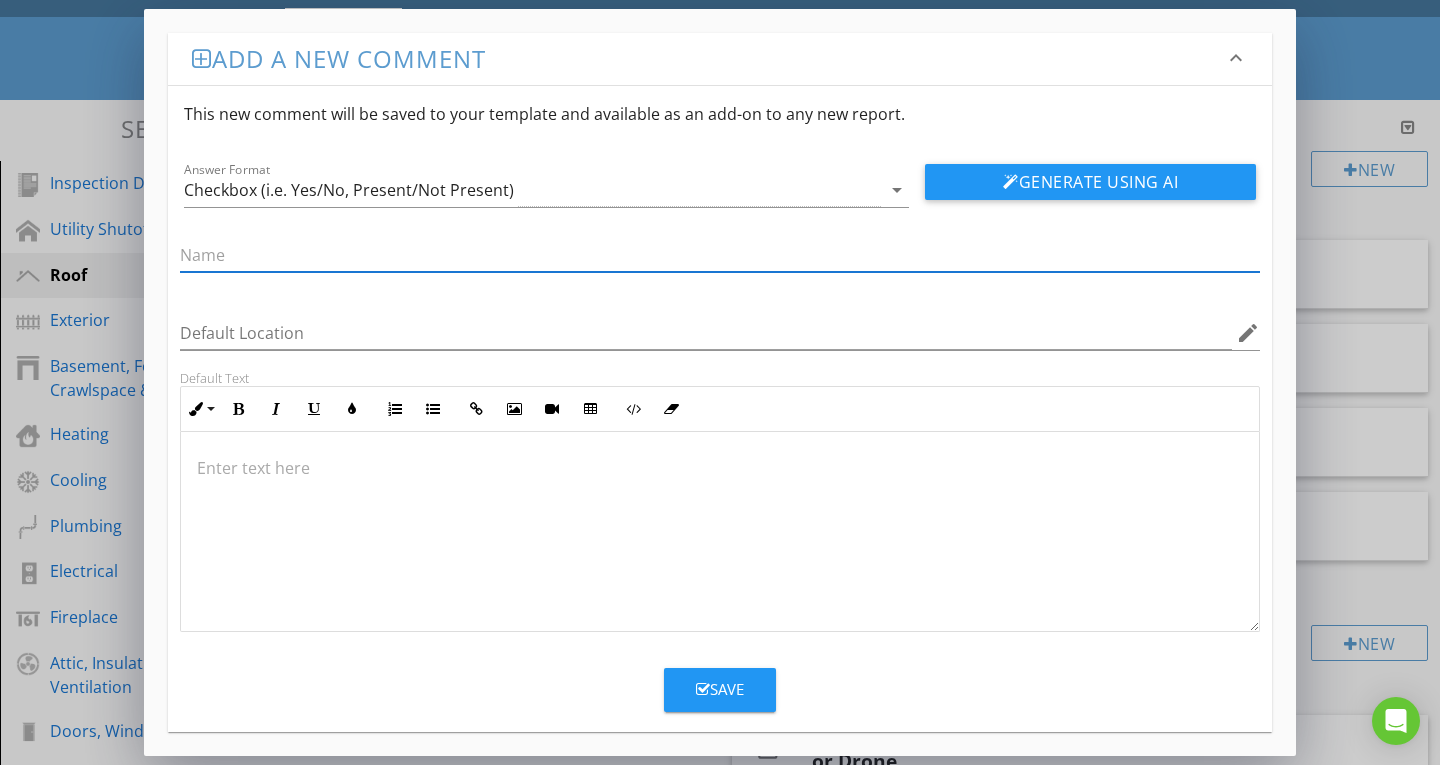 click at bounding box center (720, 532) 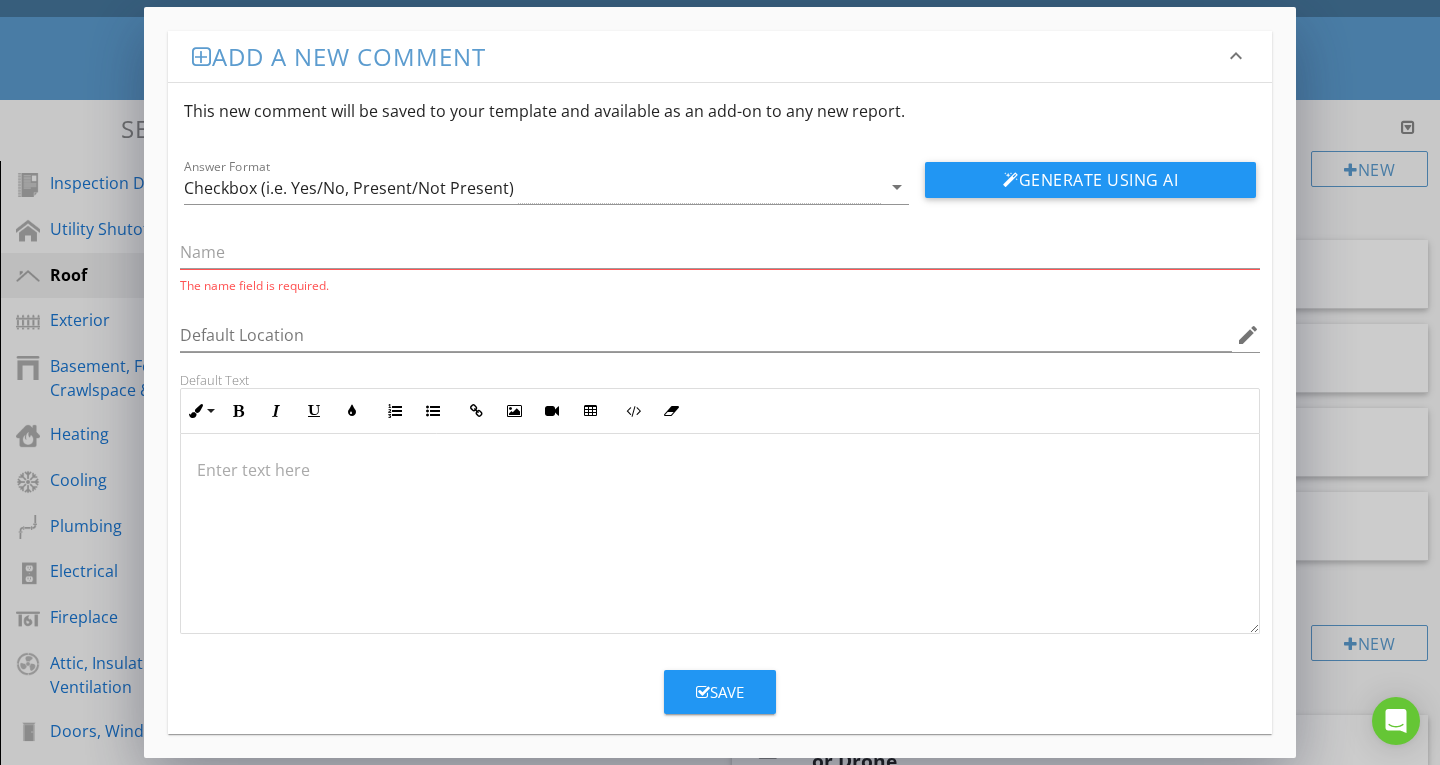 type 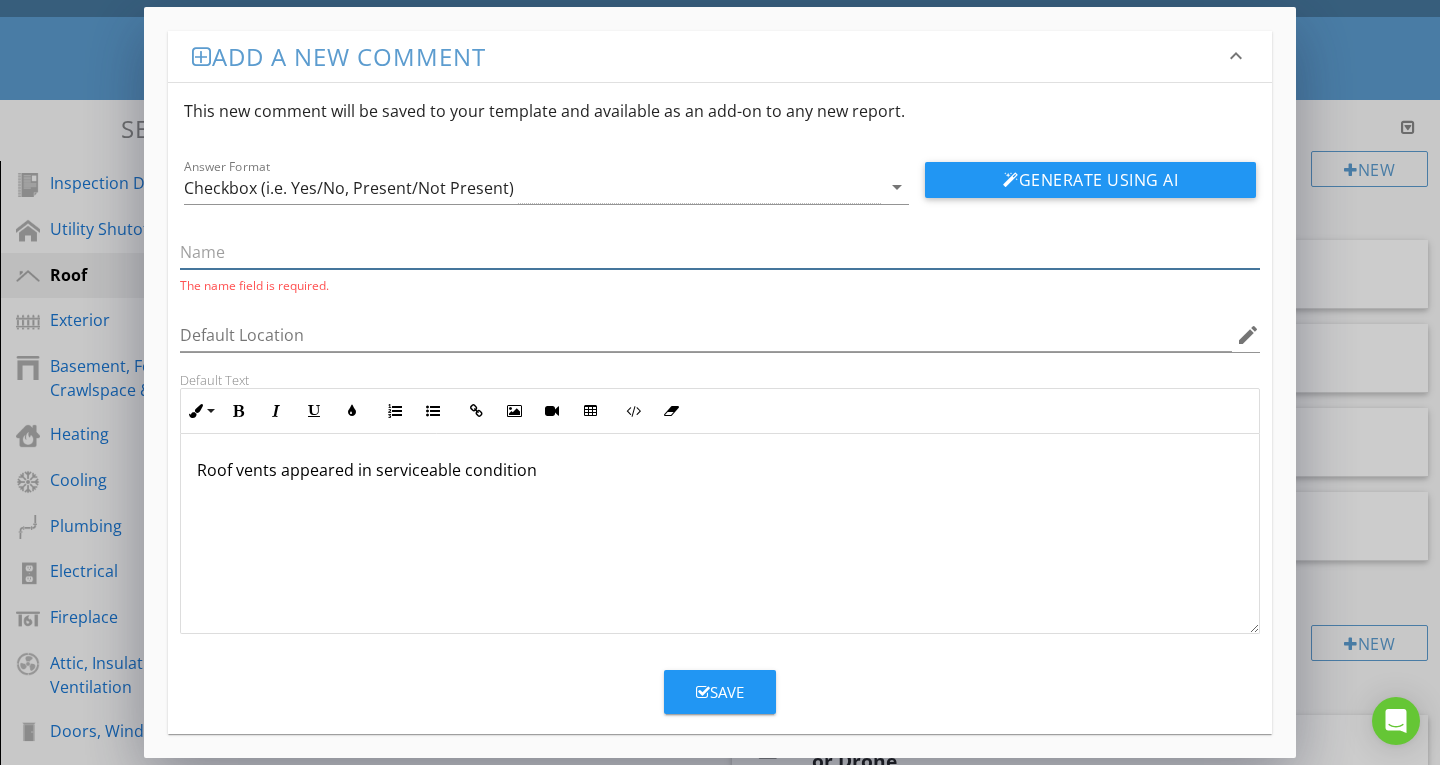 click at bounding box center [720, 252] 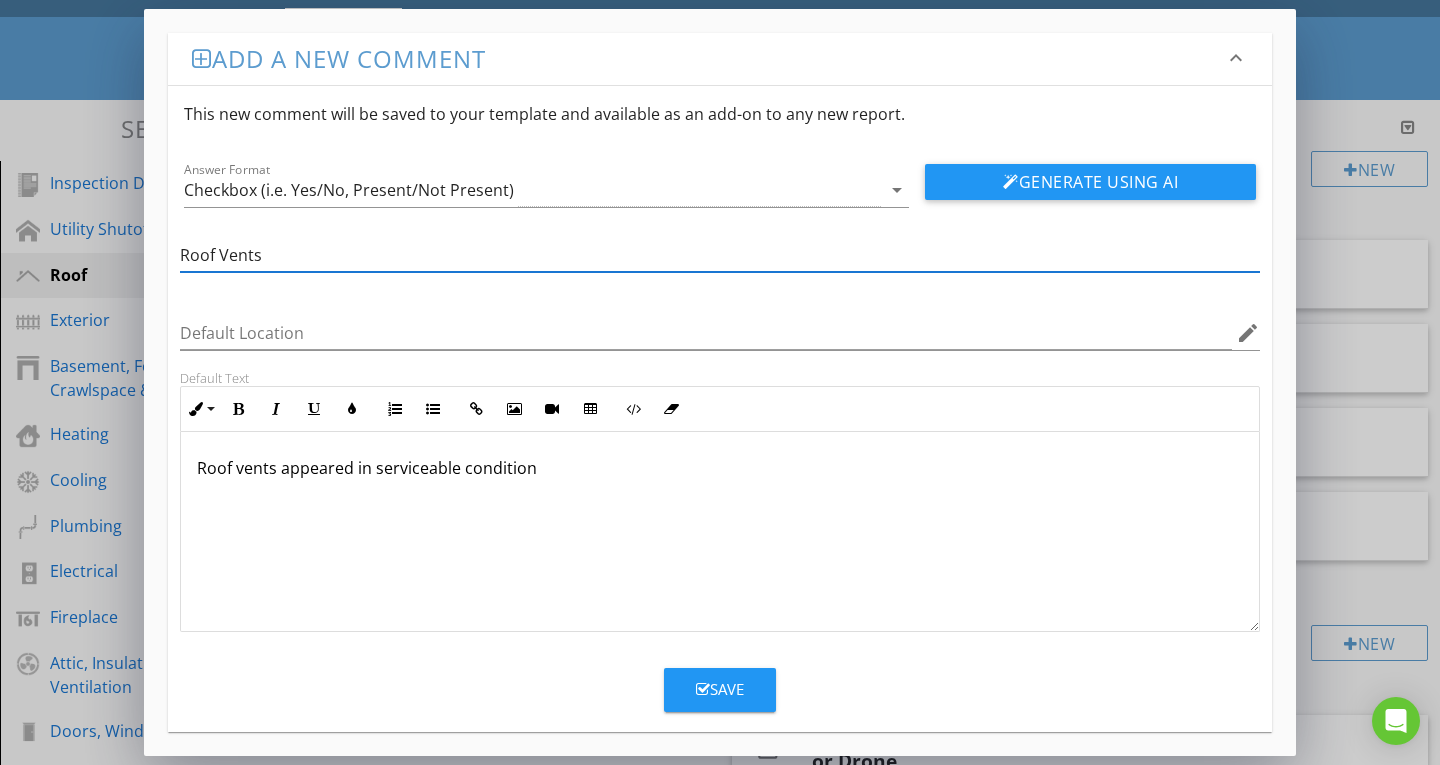 type on "Roof Vents" 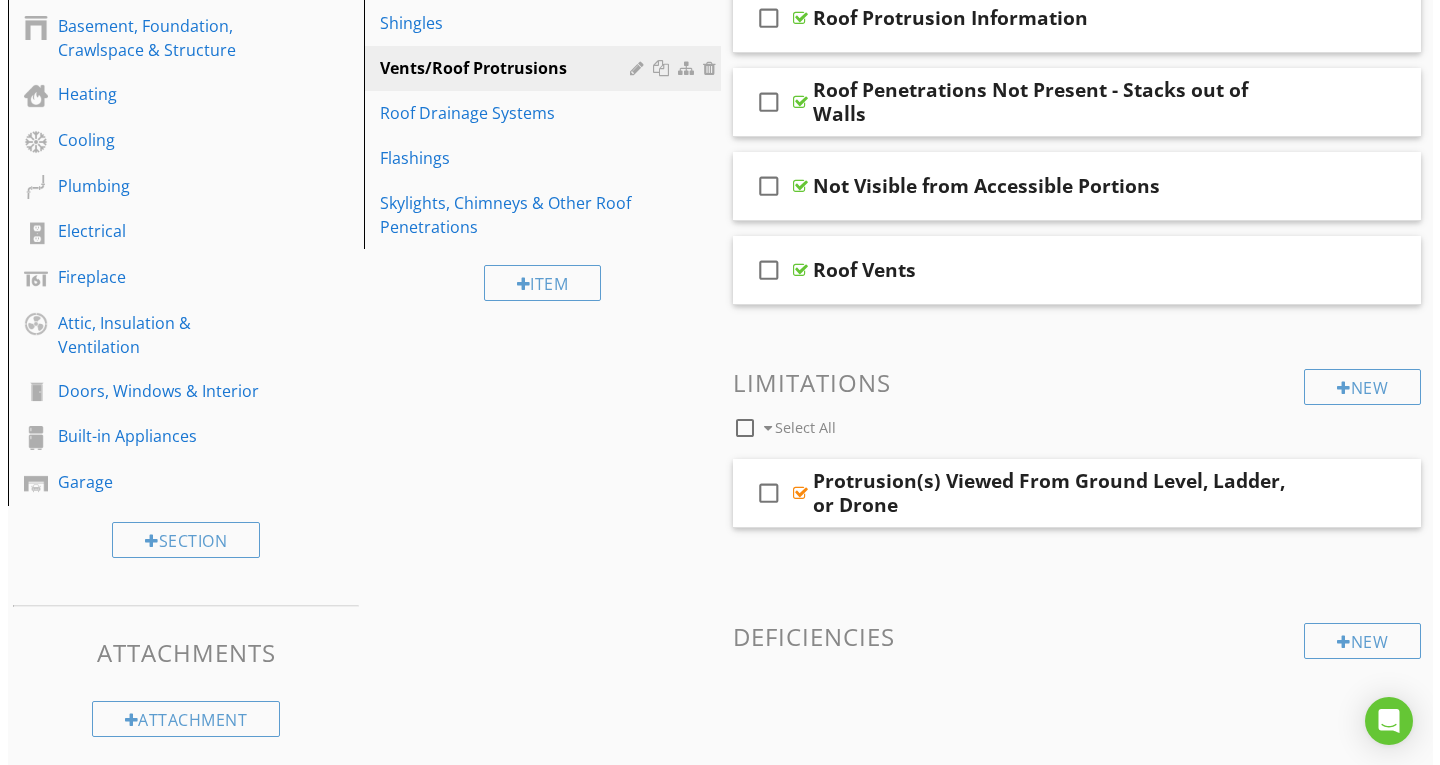 scroll, scrollTop: 525, scrollLeft: 0, axis: vertical 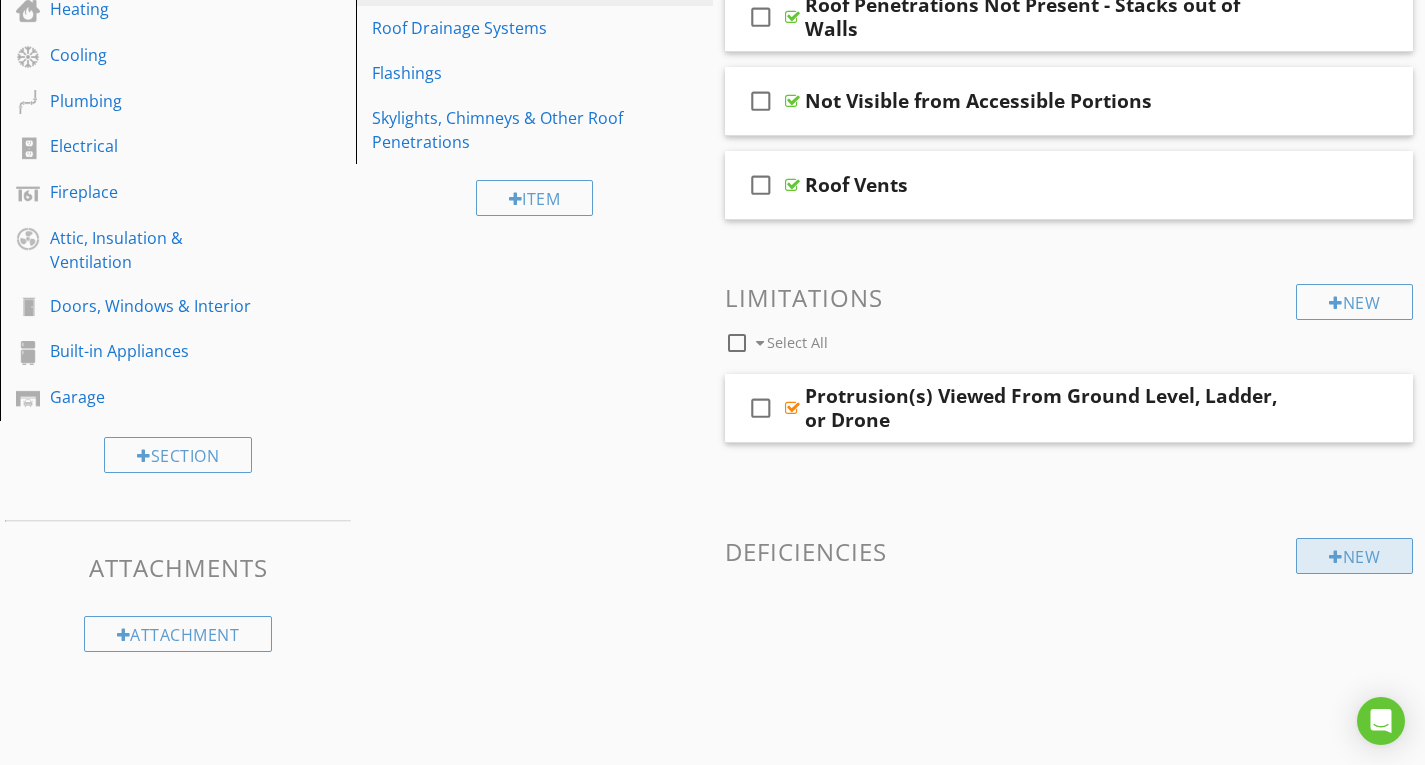 click at bounding box center [1336, 557] 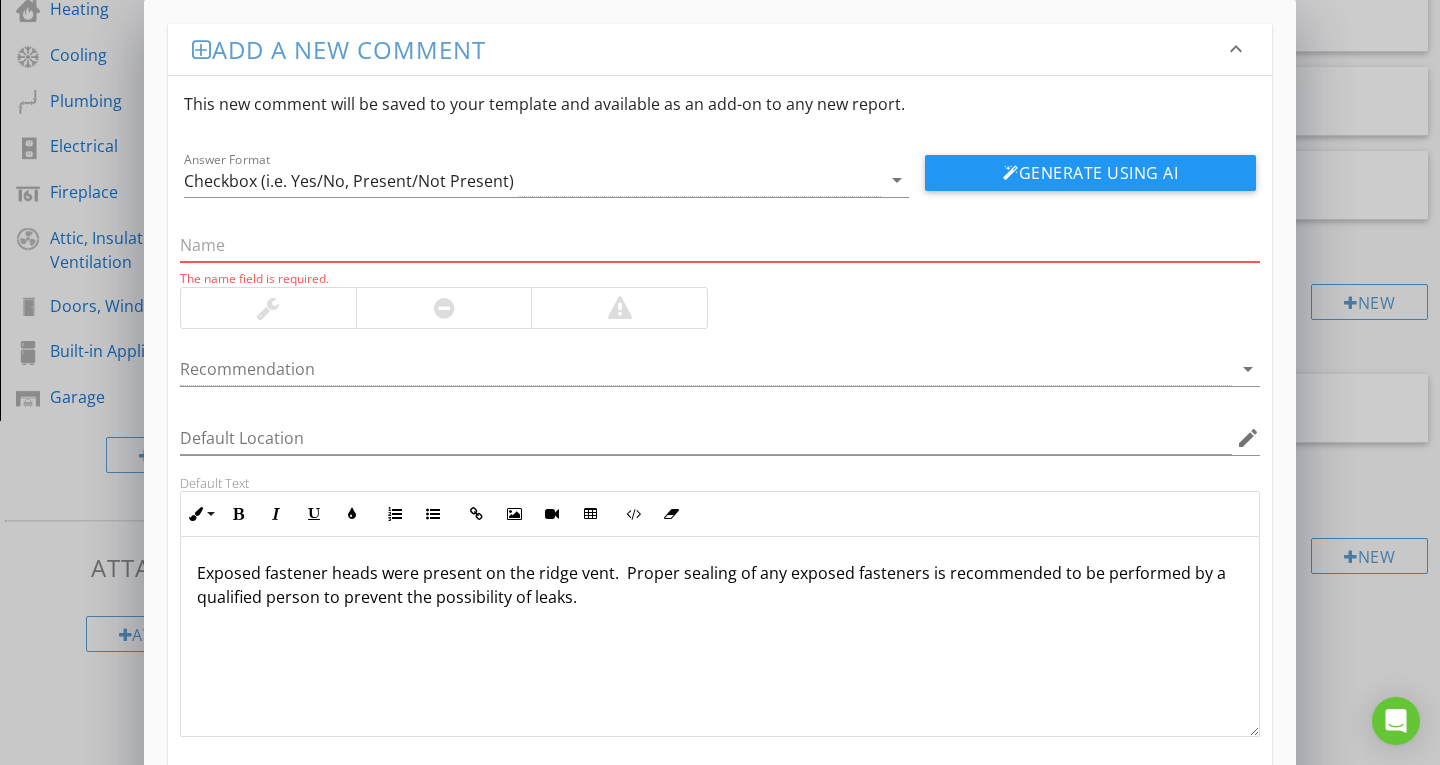 paste on "ARidge vent  - Exposed Fastener Heads" 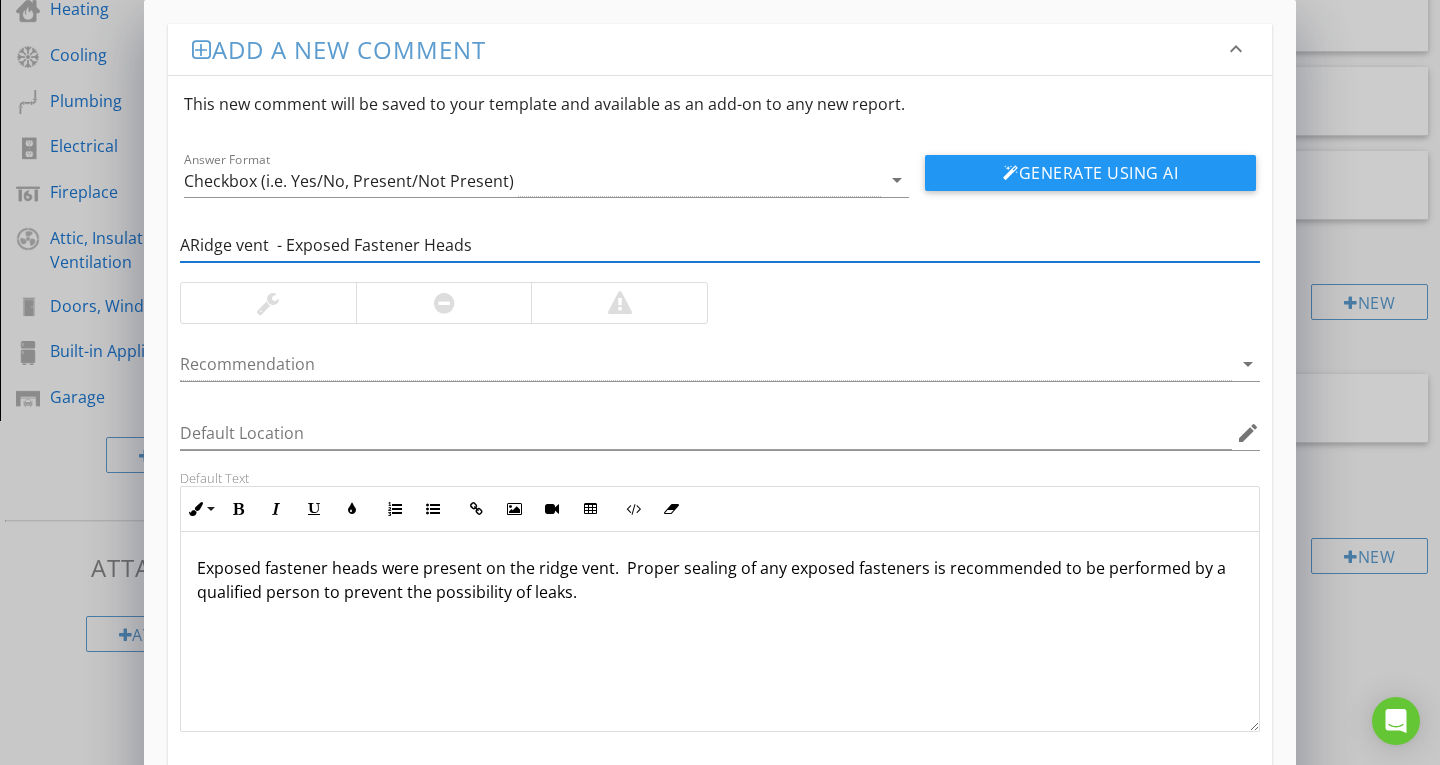 click on "ARidge vent  - Exposed Fastener Heads" at bounding box center (720, 245) 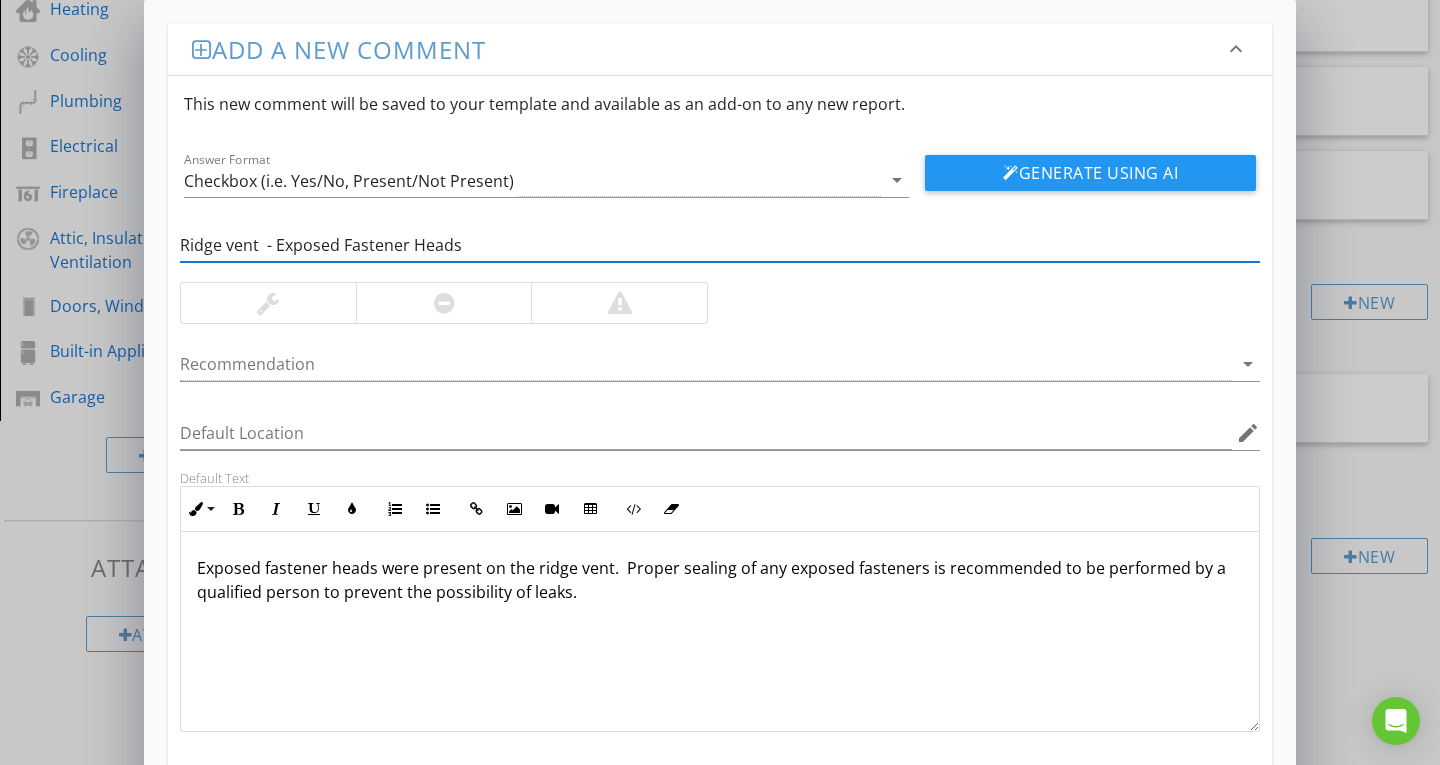 type on "Ridge vent  - Exposed Fastener Heads" 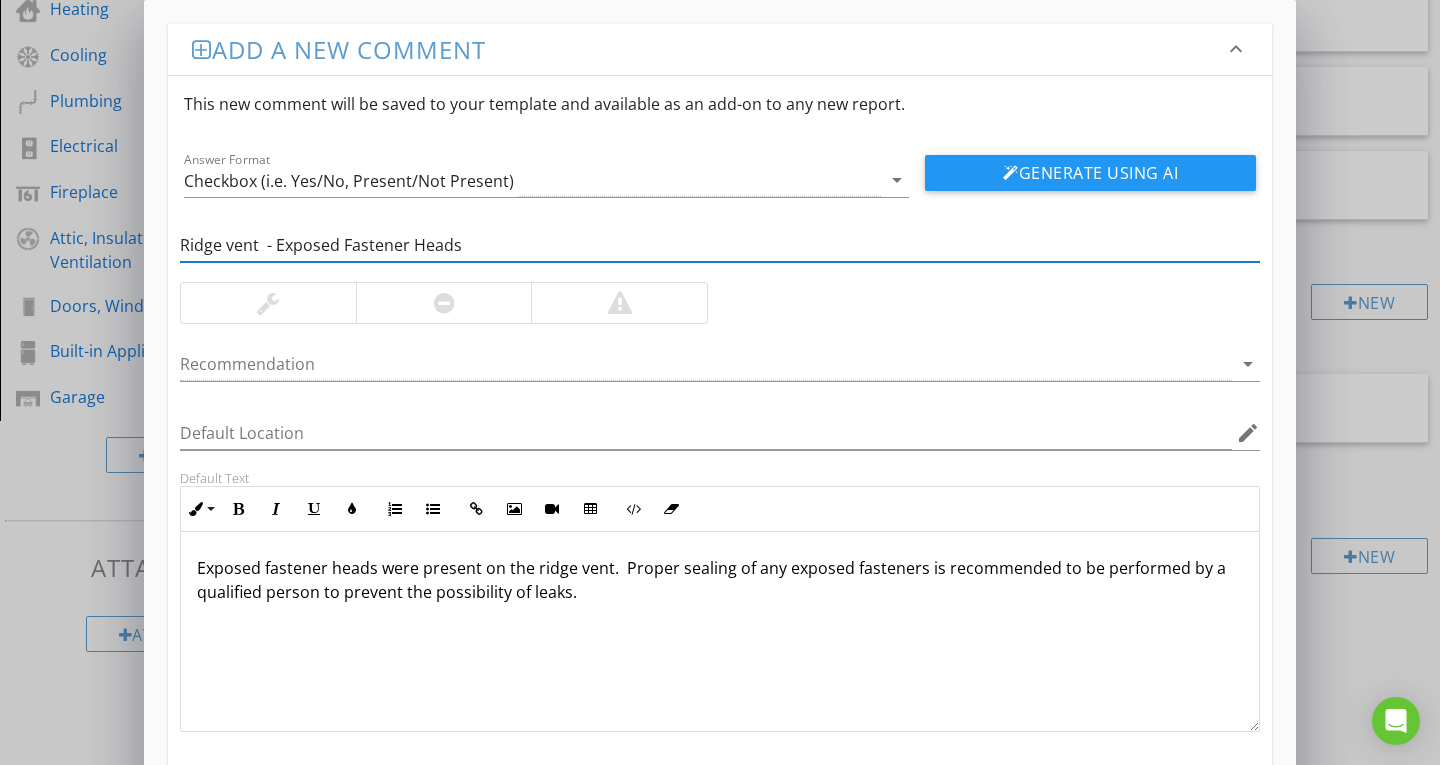 click at bounding box center (444, 303) 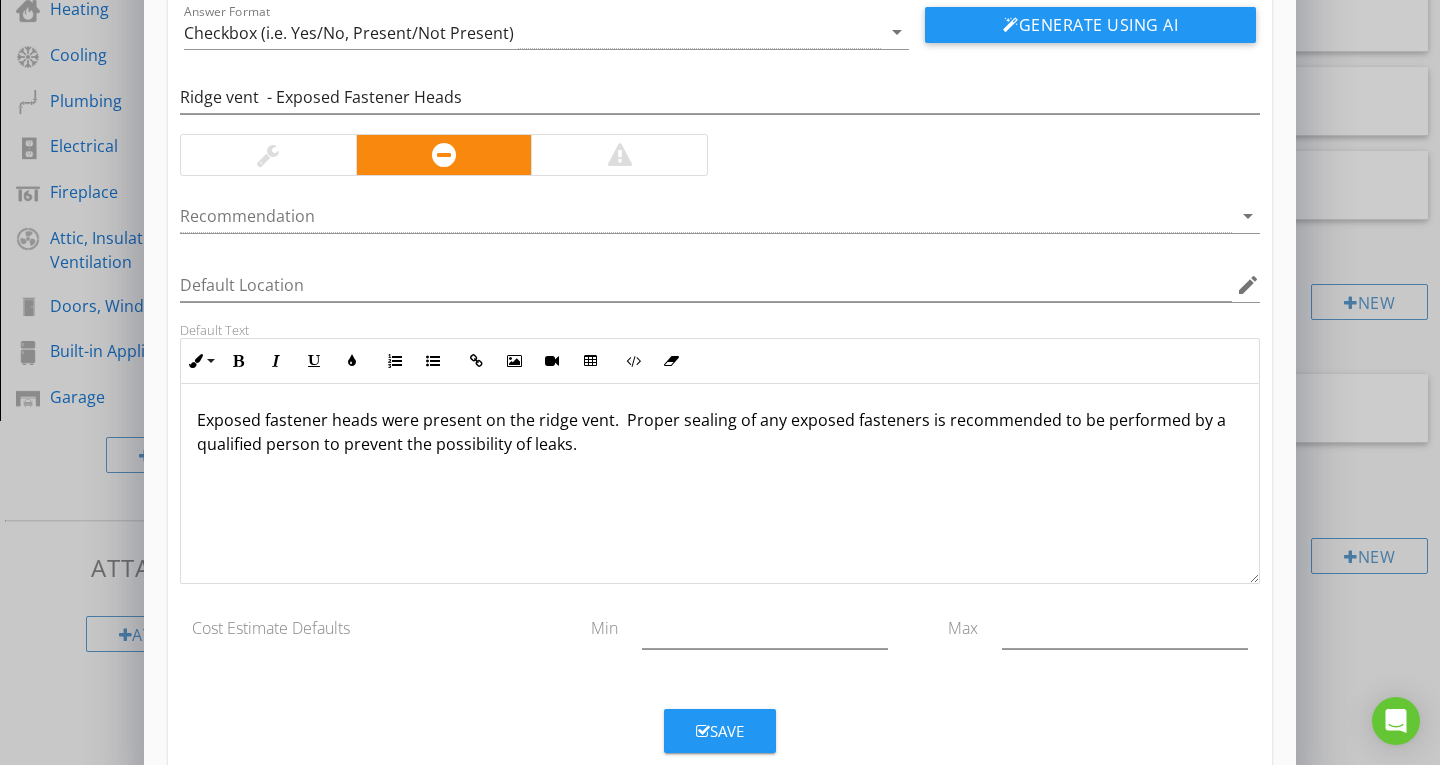 scroll, scrollTop: 192, scrollLeft: 0, axis: vertical 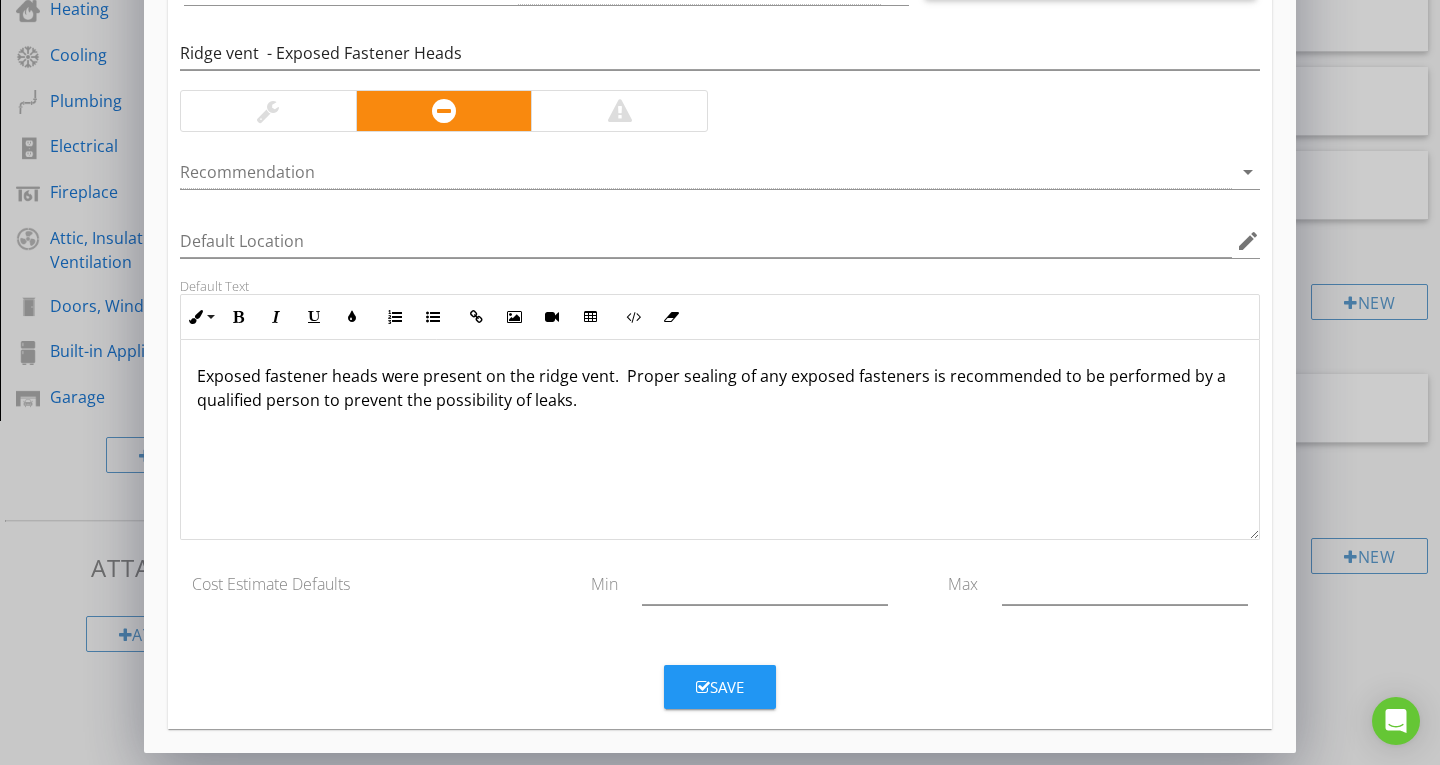 click on "Save" at bounding box center (720, 687) 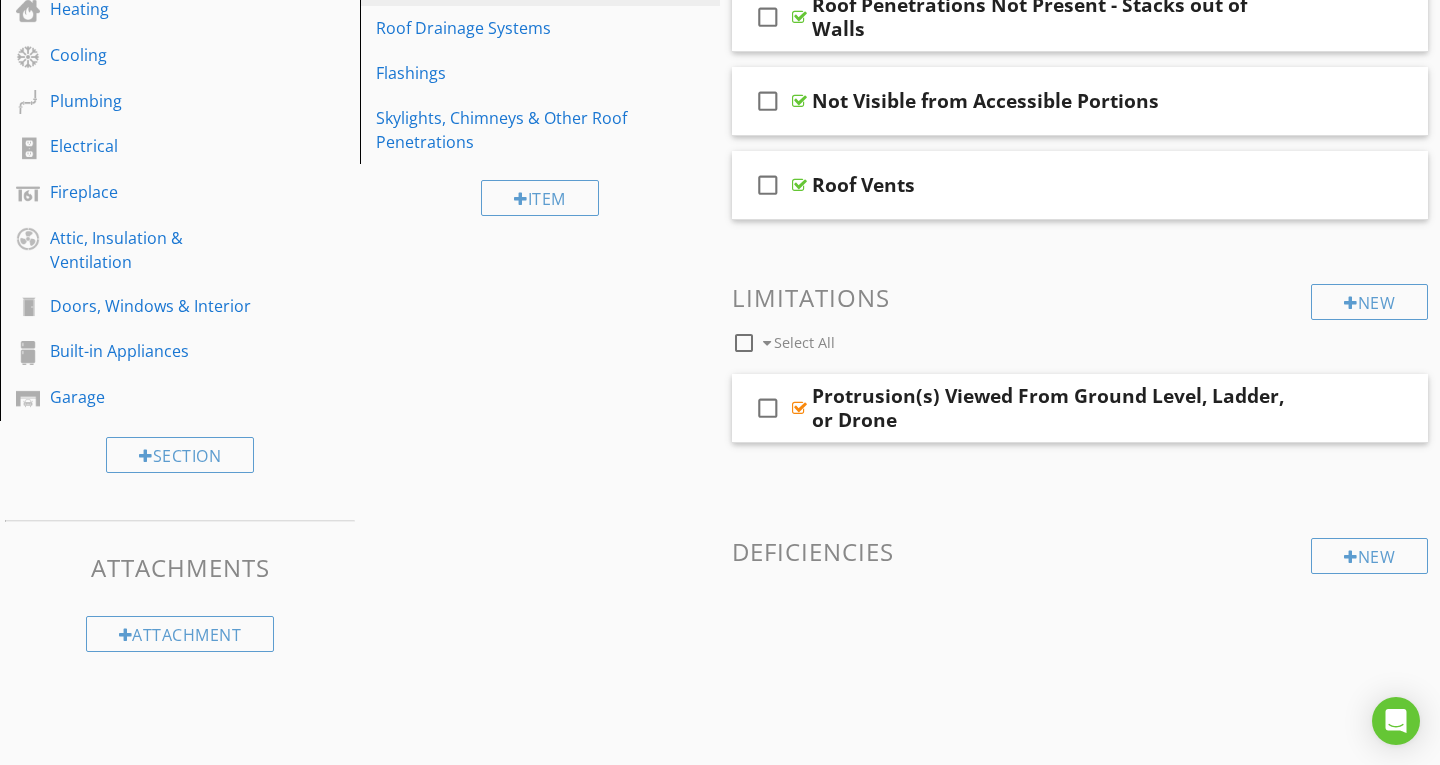 scroll, scrollTop: 95, scrollLeft: 0, axis: vertical 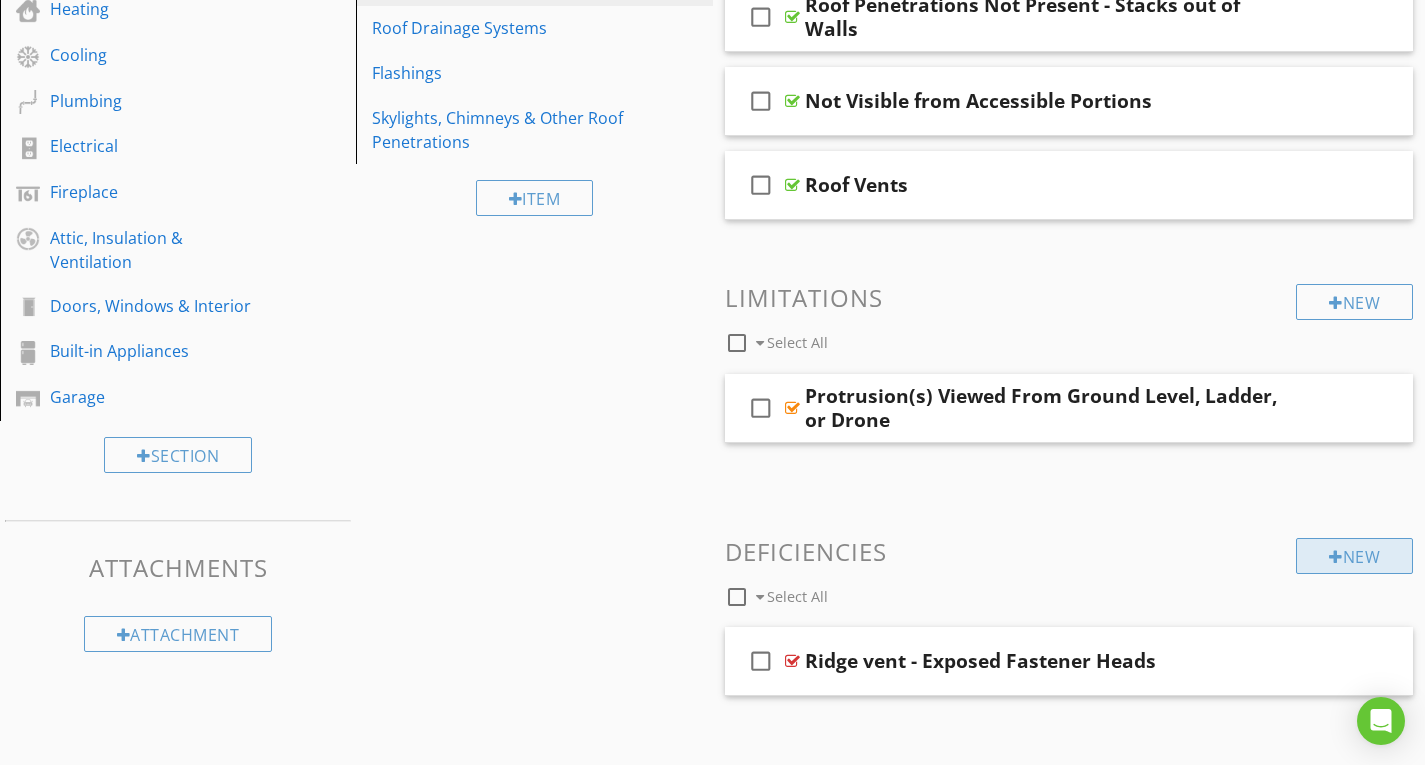 click at bounding box center (1336, 557) 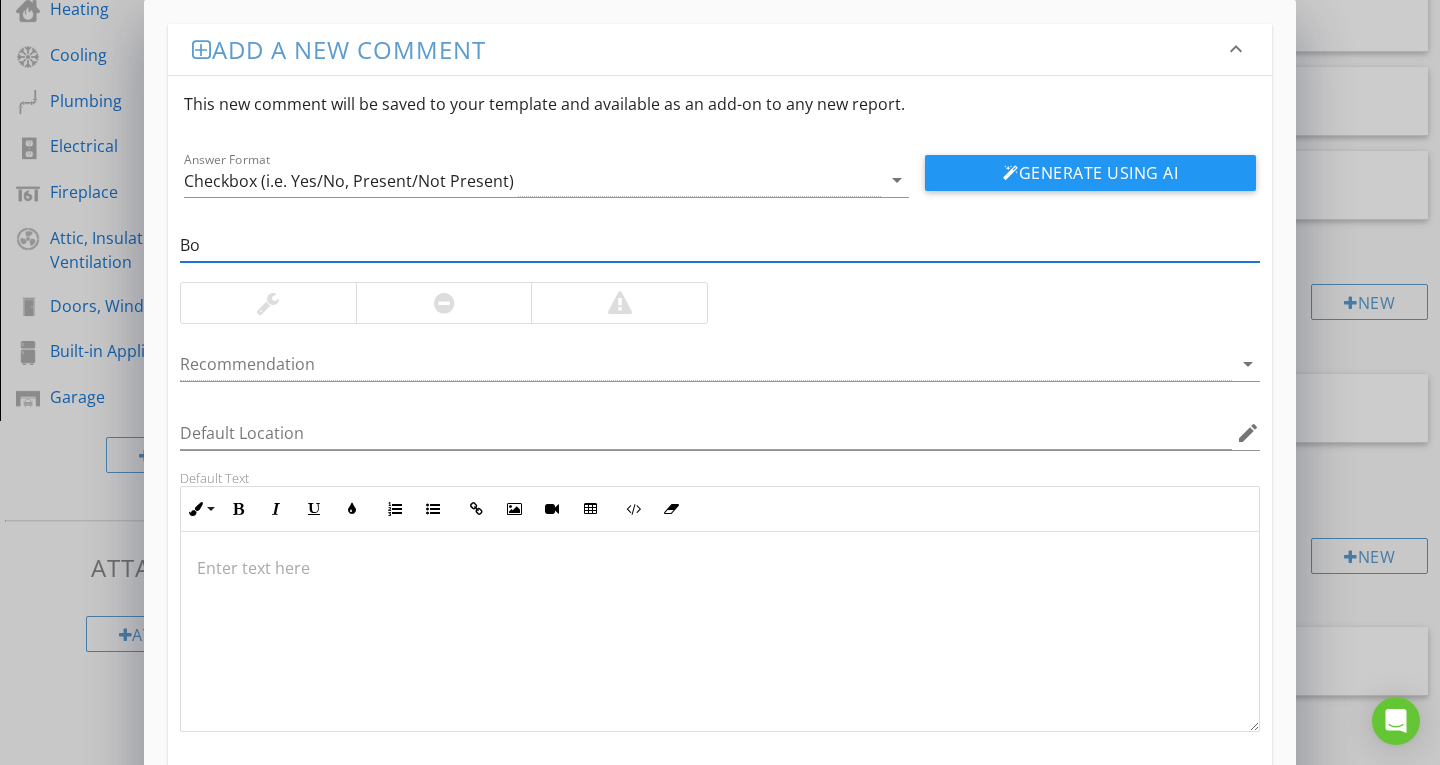 type on "B" 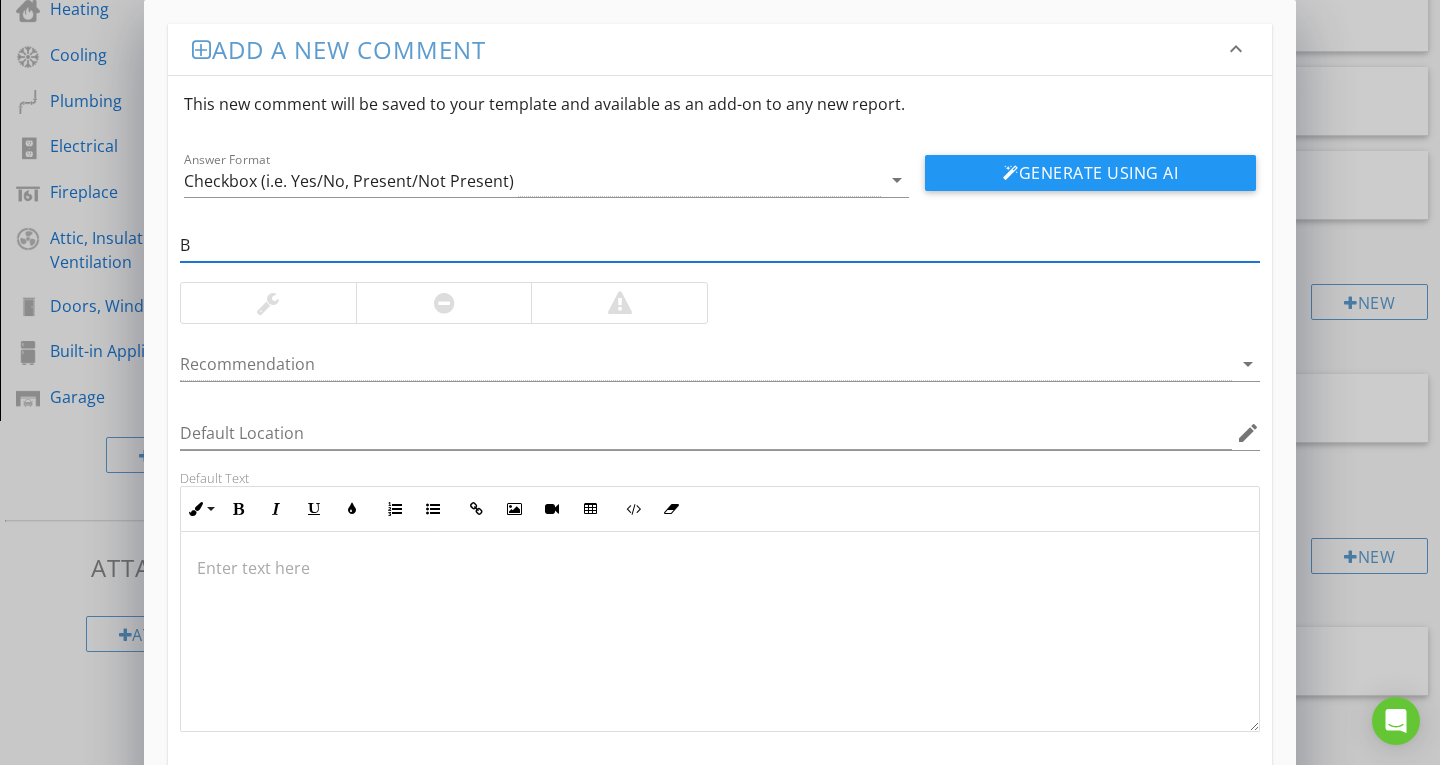 type 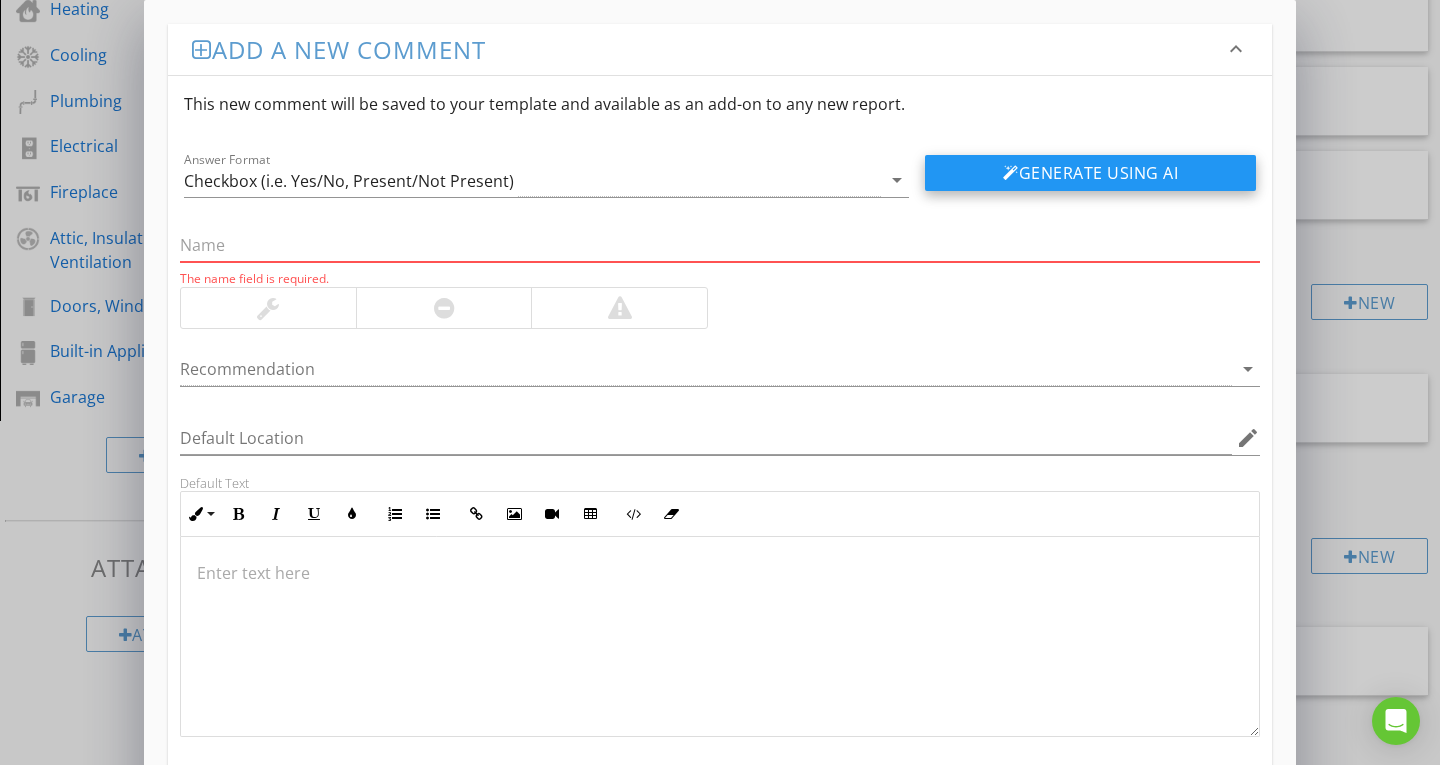 click on "Generate Using AI" at bounding box center [1090, 173] 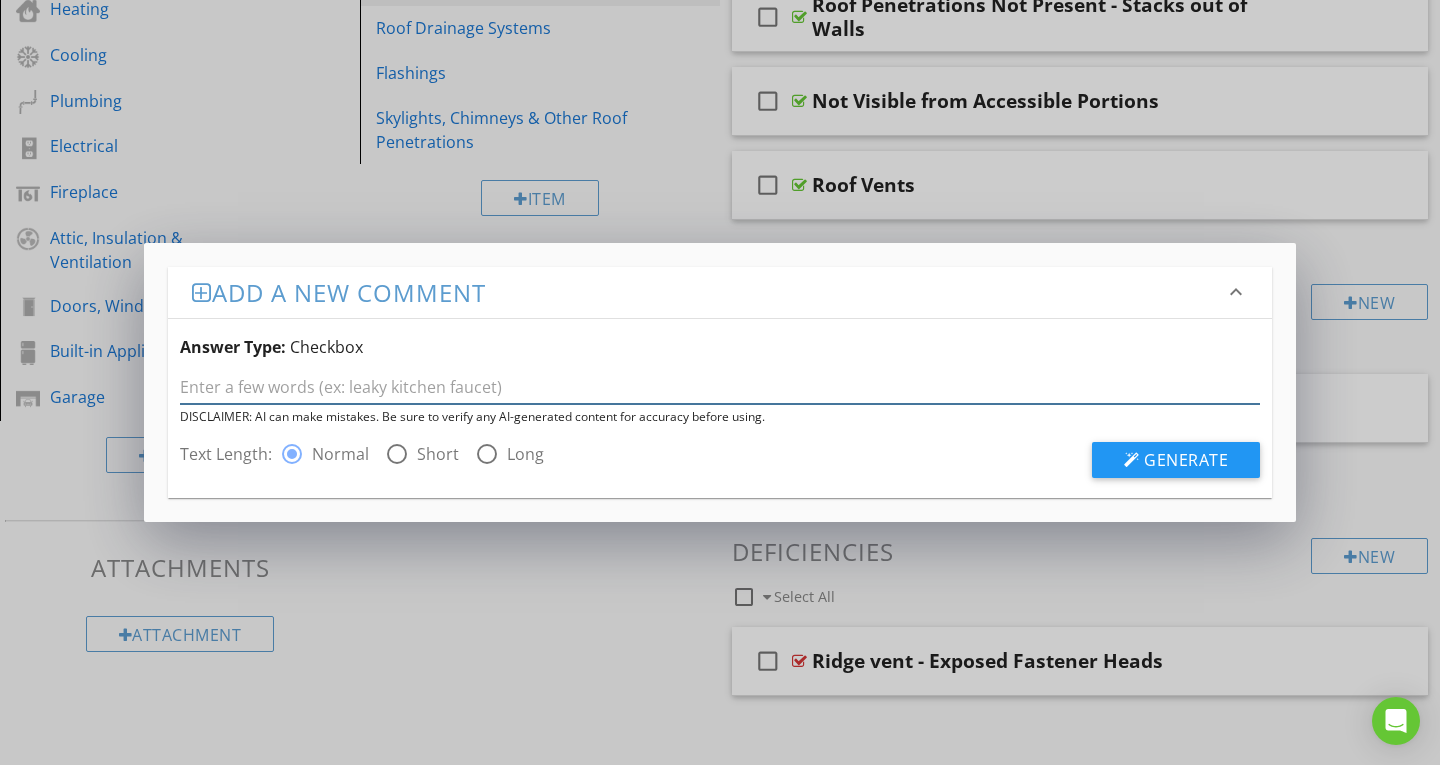 click at bounding box center (720, 387) 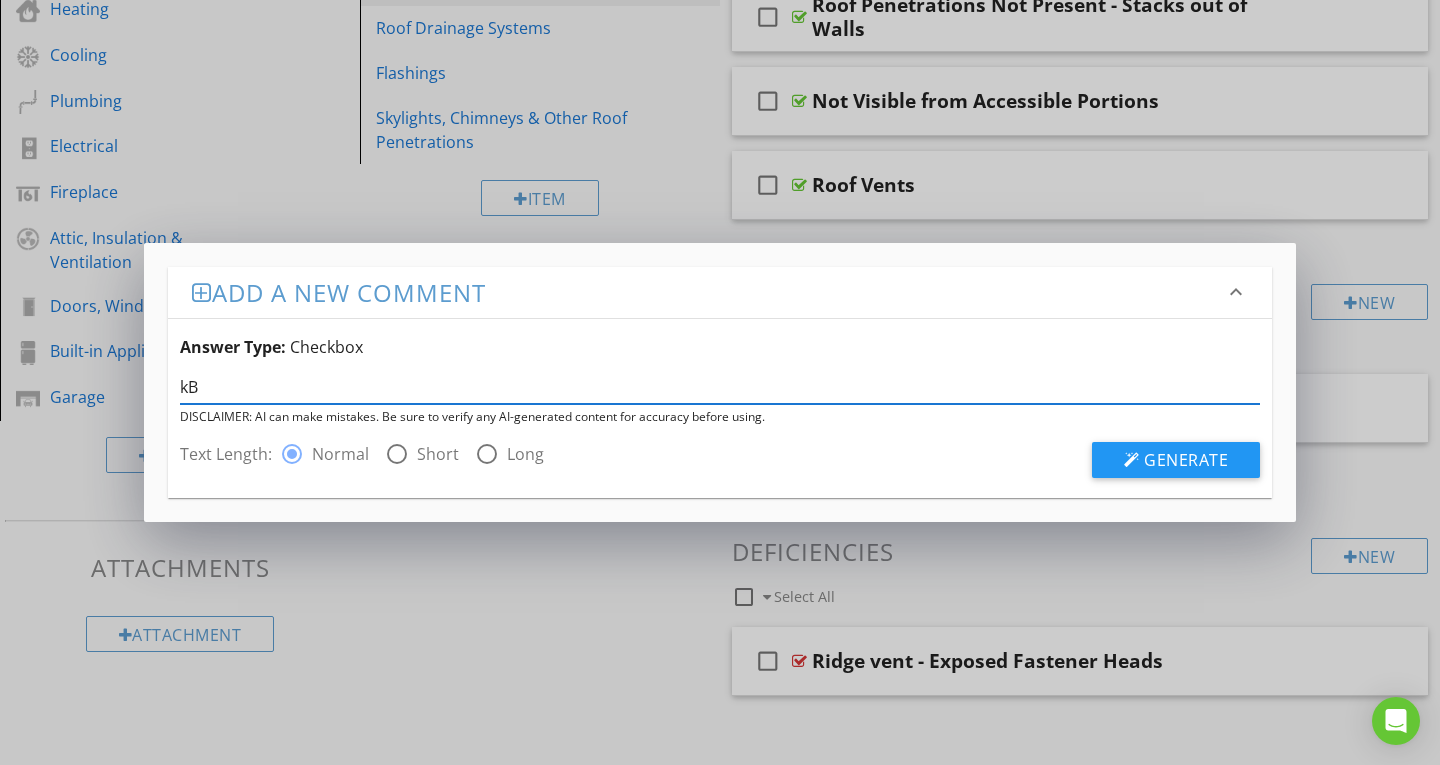 type on "k" 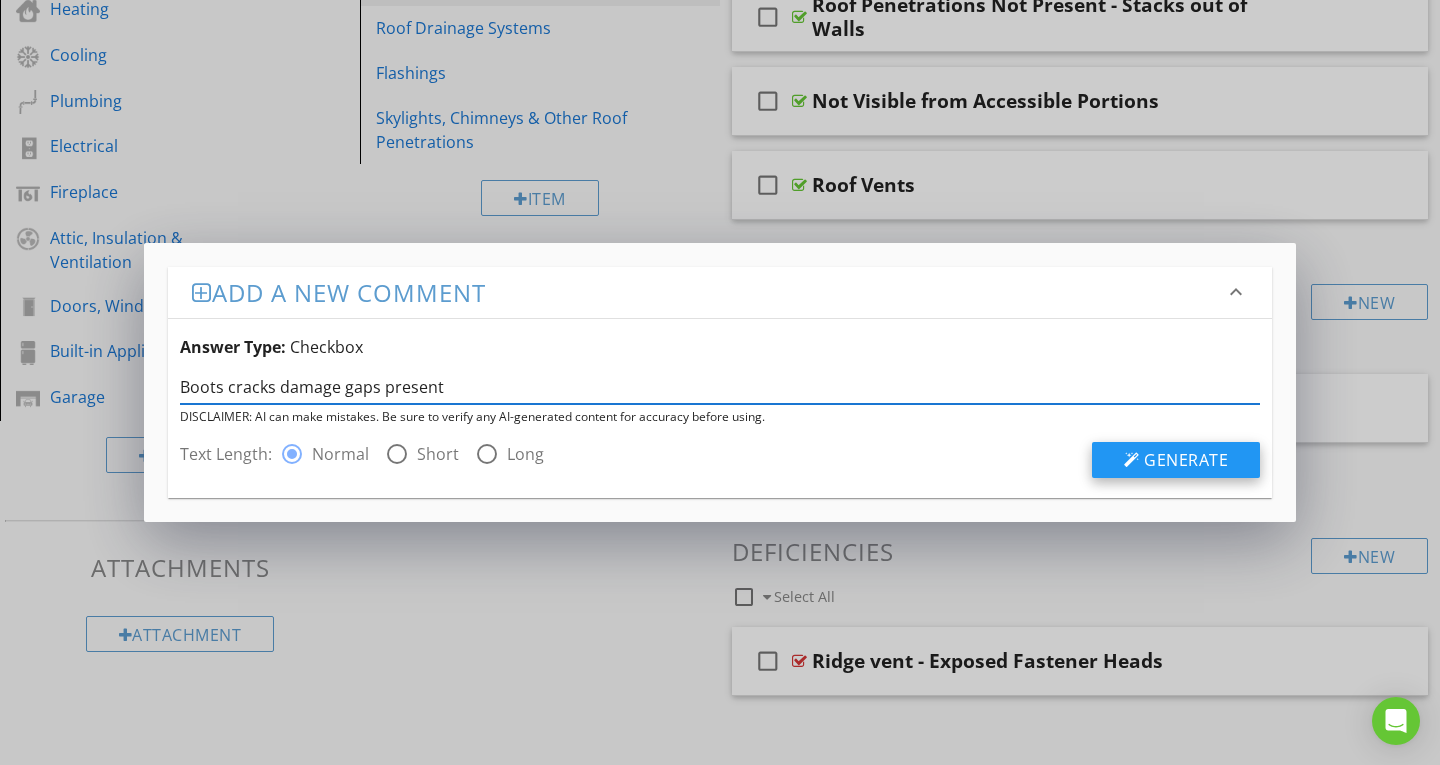 type on "Boots cracks damage gaps present" 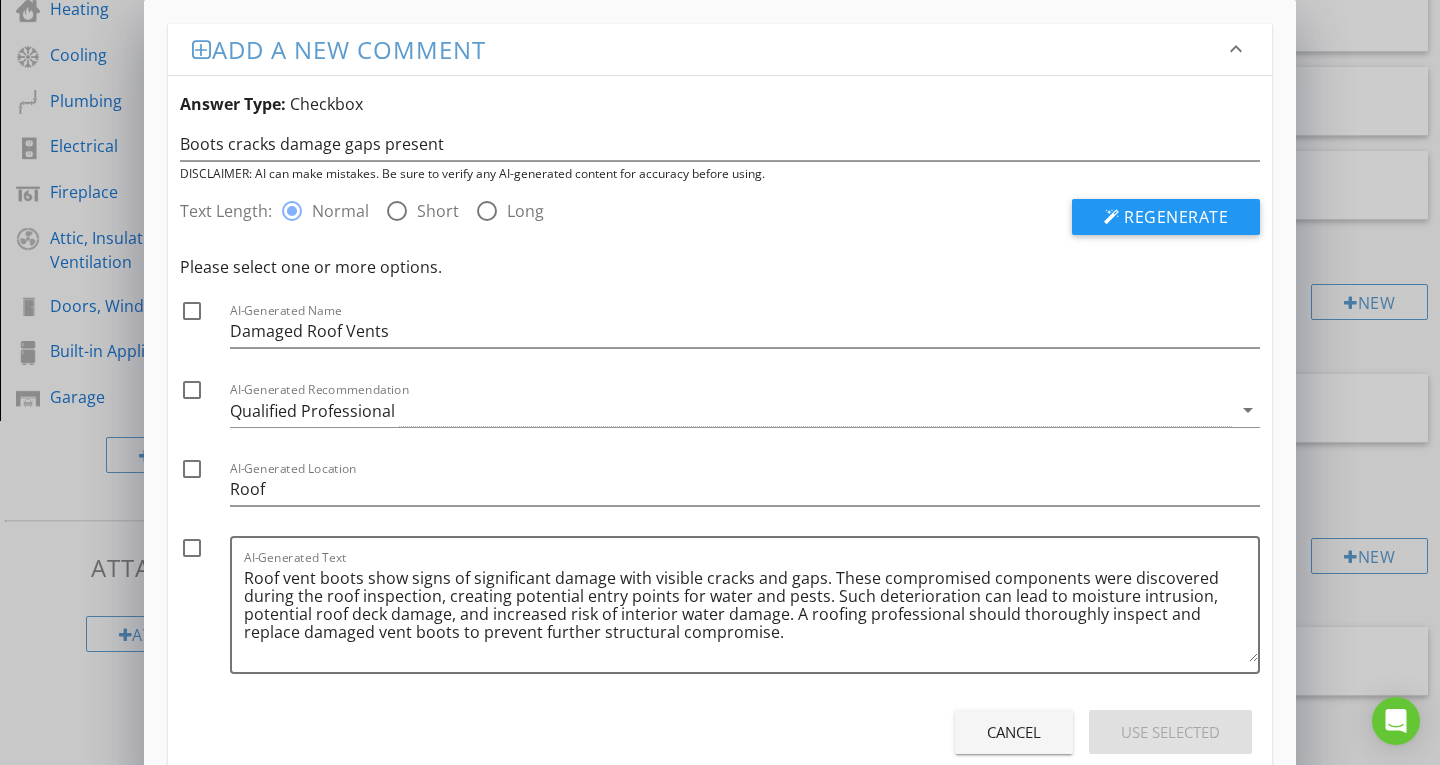 click at bounding box center [192, 548] 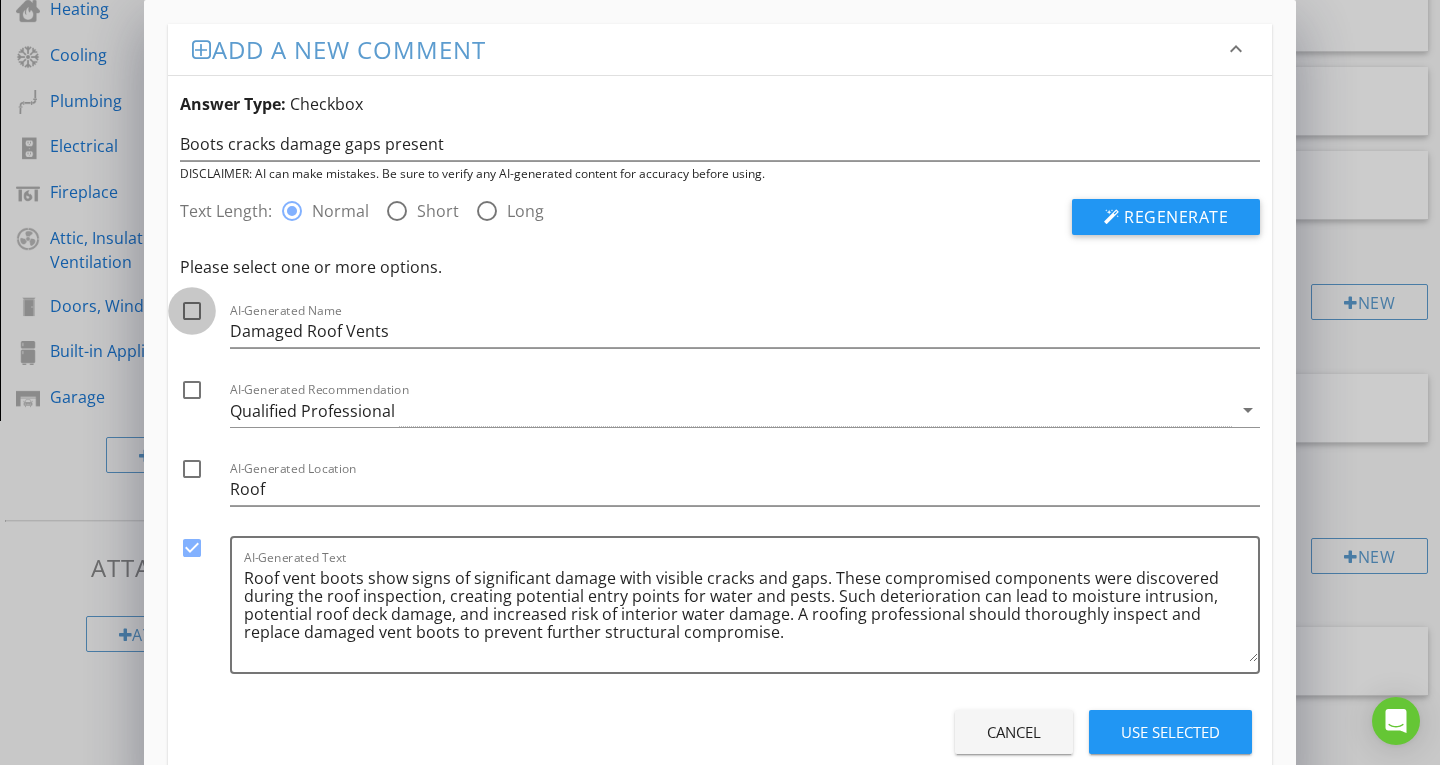 click at bounding box center (192, 311) 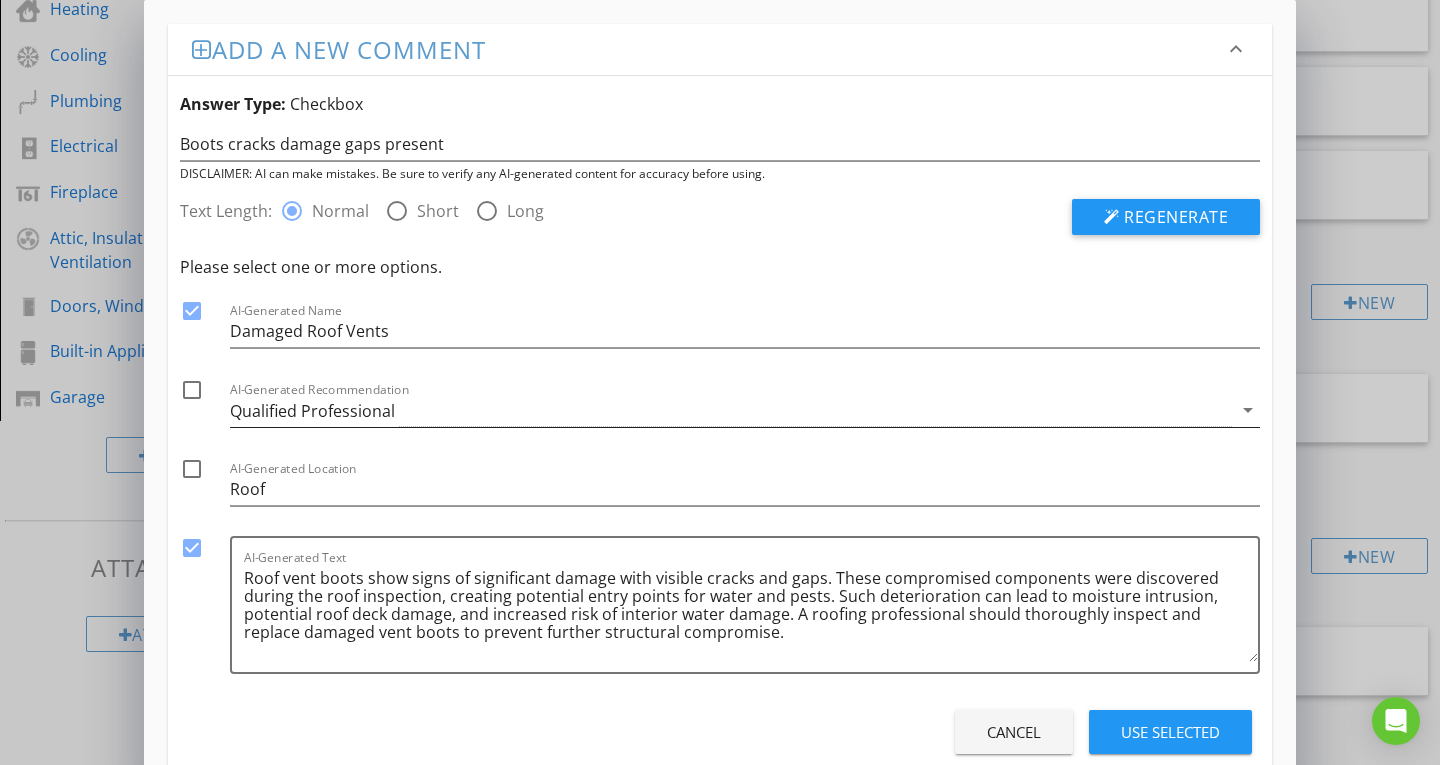 click on "Qualified Professional" at bounding box center [731, 410] 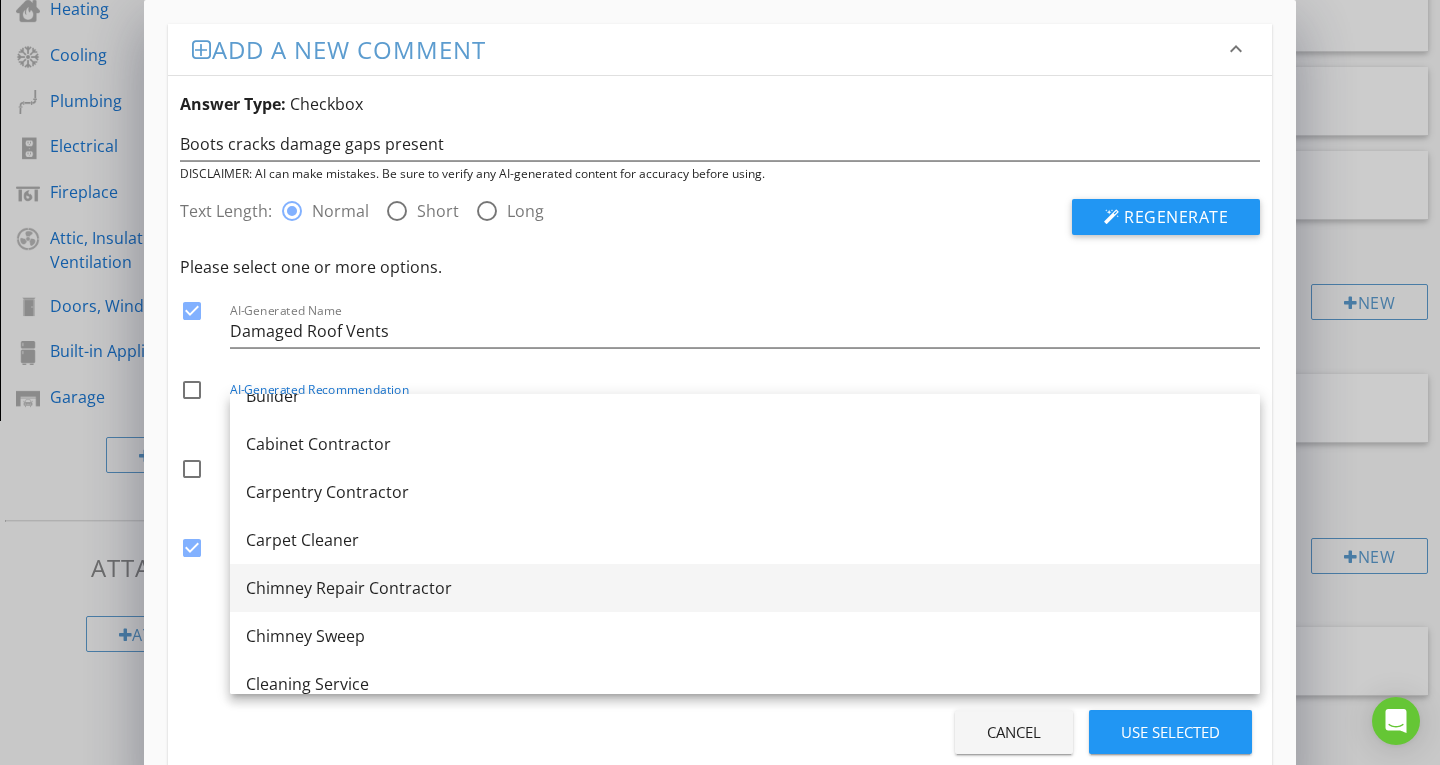 scroll, scrollTop: 0, scrollLeft: 0, axis: both 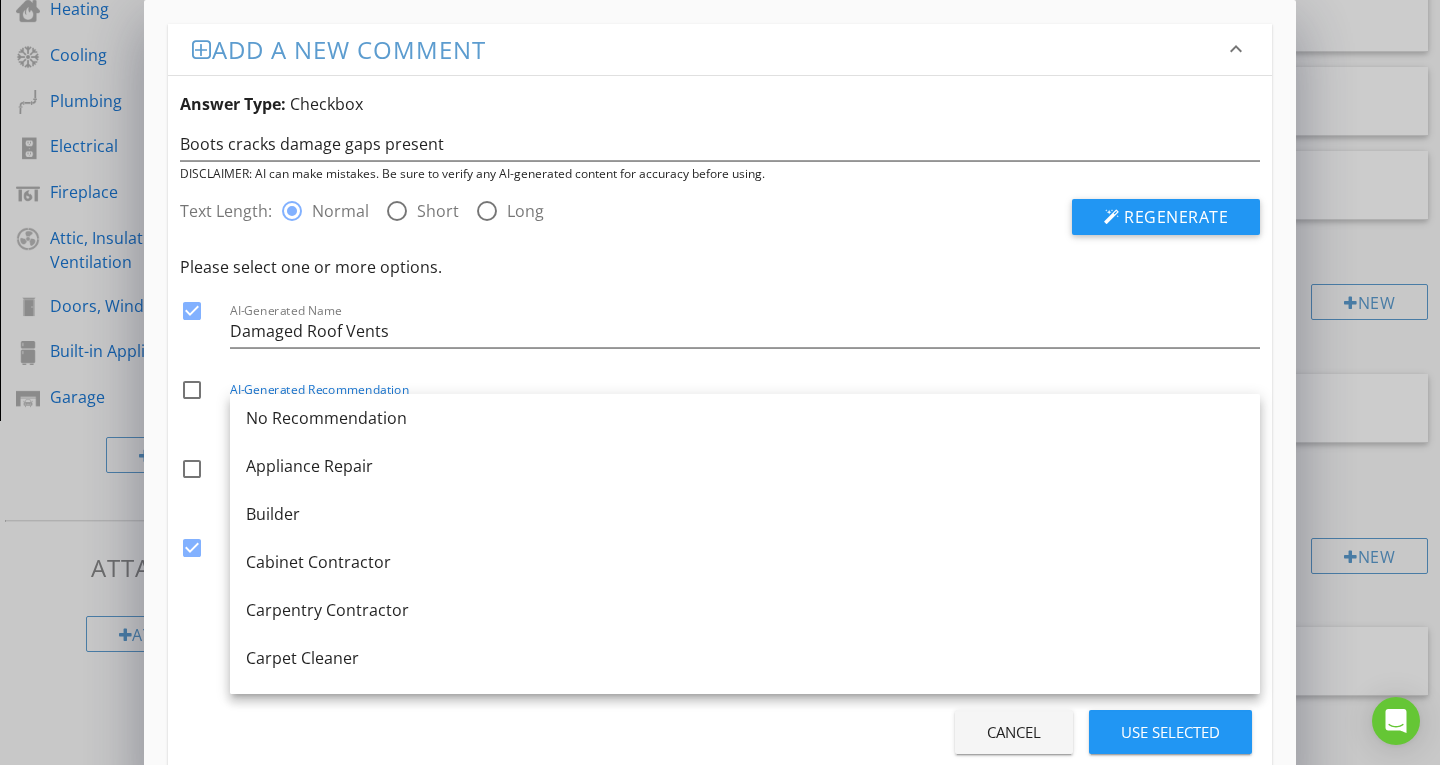 click on "AI-Generated Name Damaged Roof Vents" at bounding box center [745, 323] 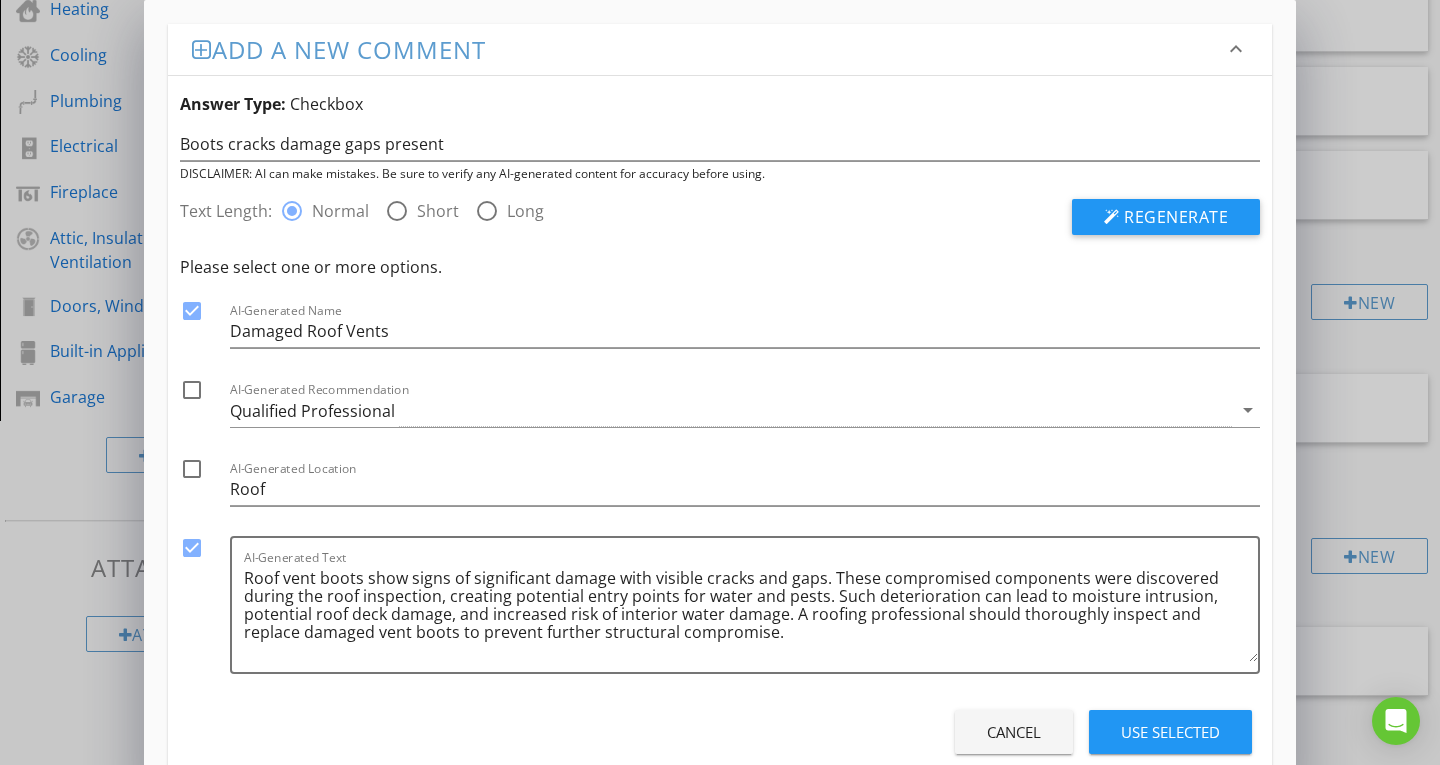 click at bounding box center (192, 390) 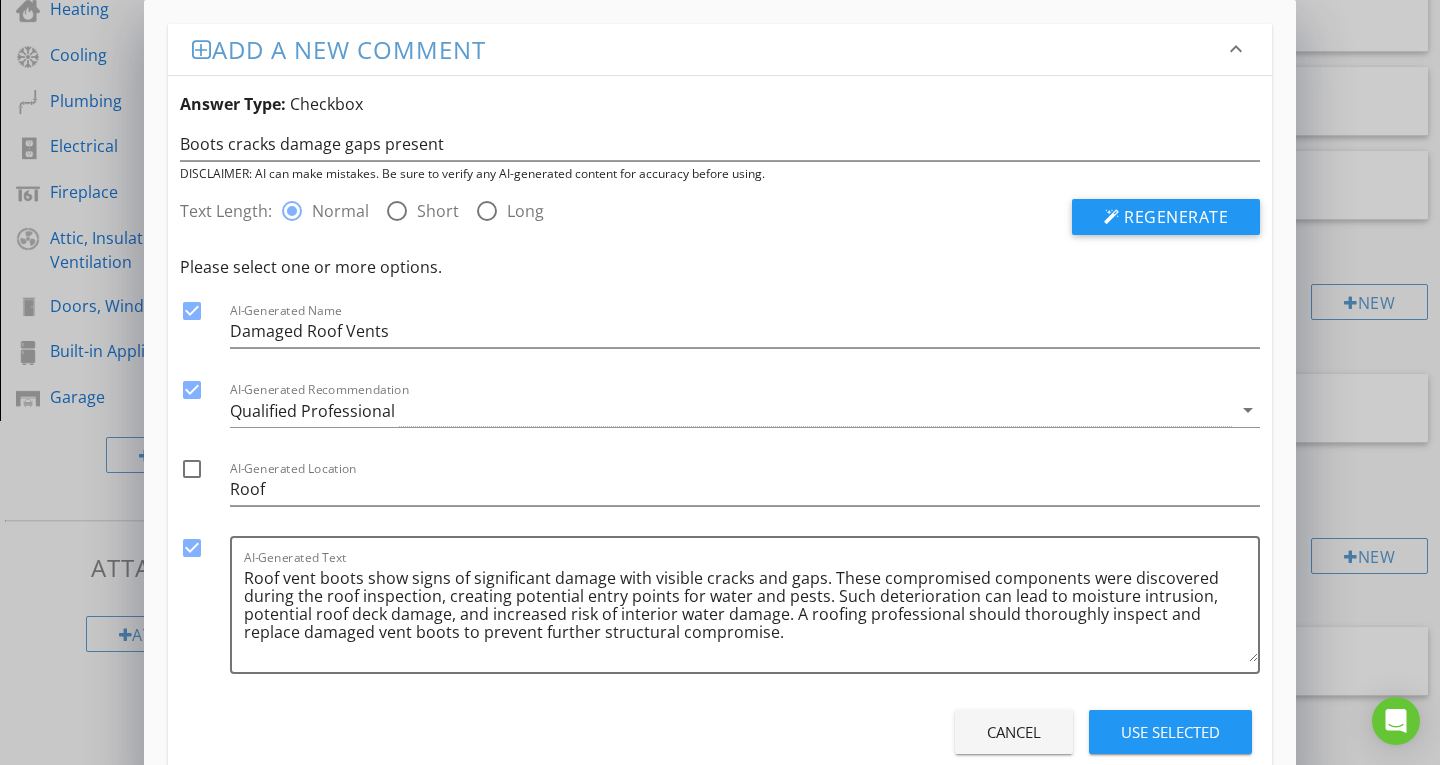click on "Use Selected" at bounding box center [1170, 732] 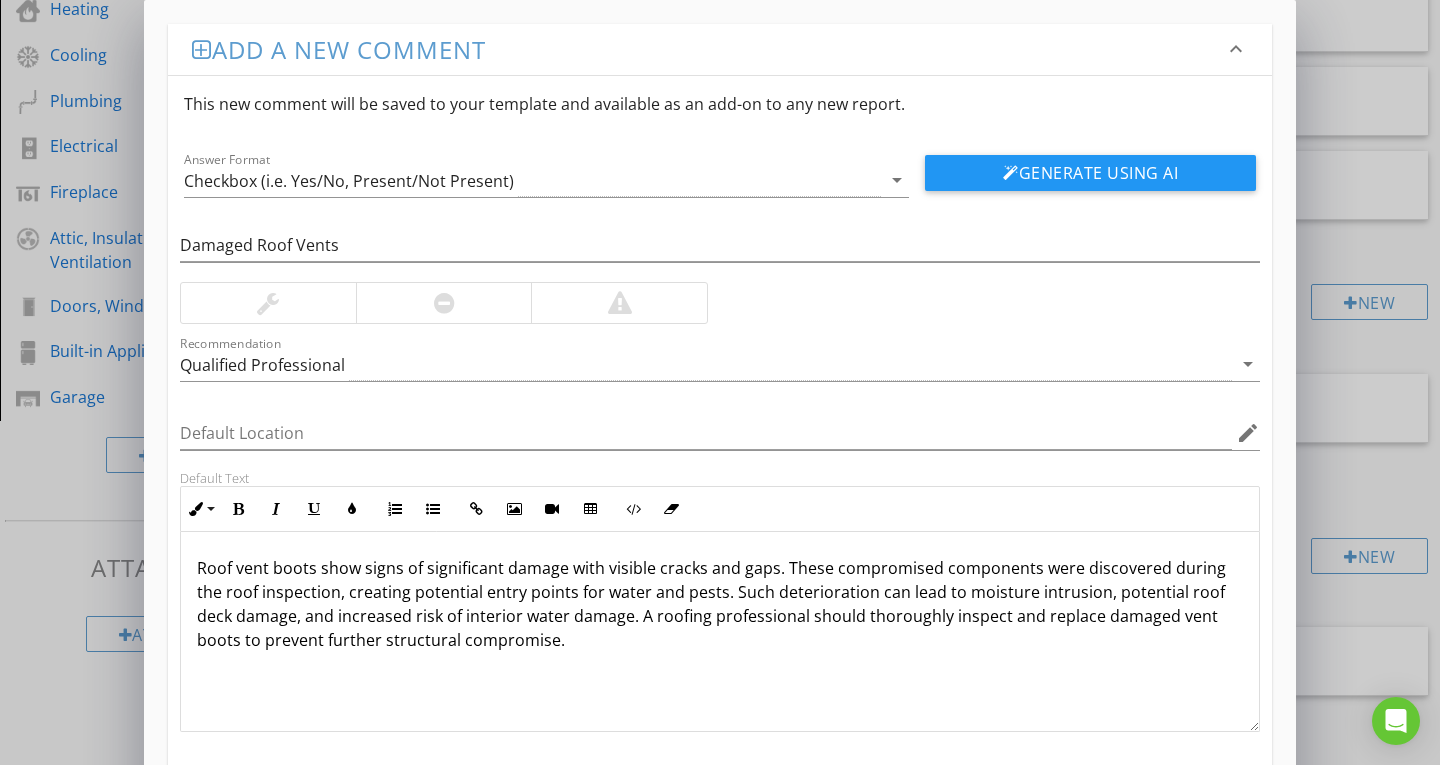 click at bounding box center [444, 303] 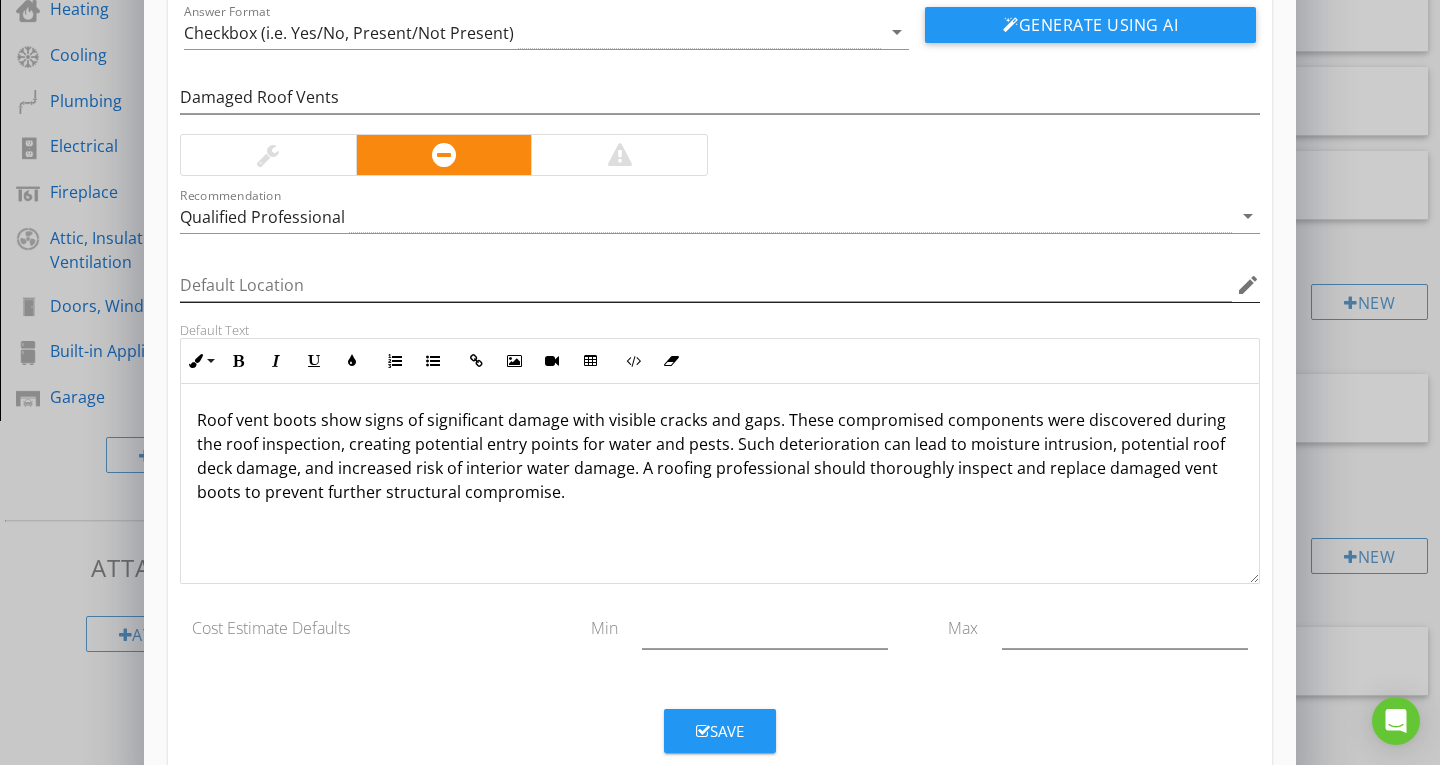scroll, scrollTop: 192, scrollLeft: 0, axis: vertical 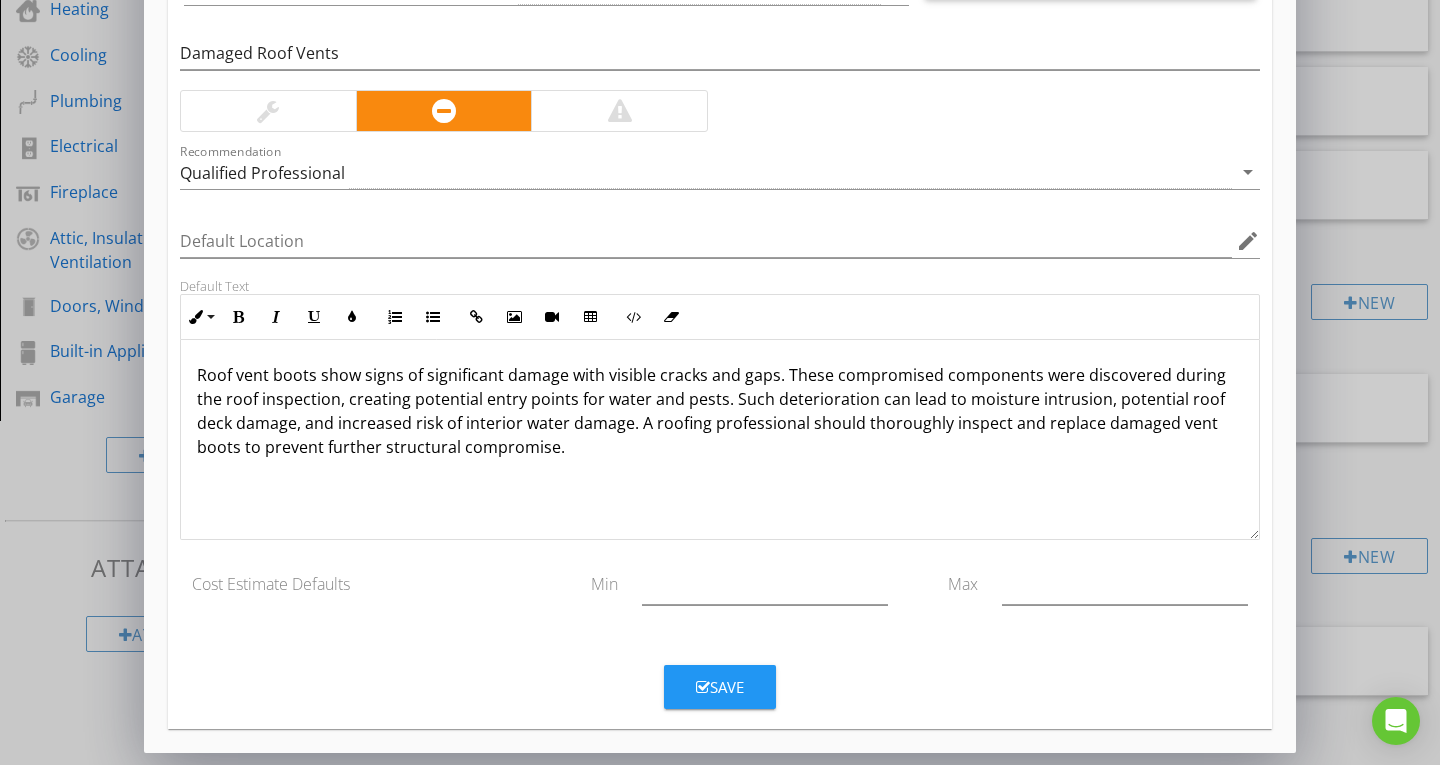 click on "Save" at bounding box center (720, 687) 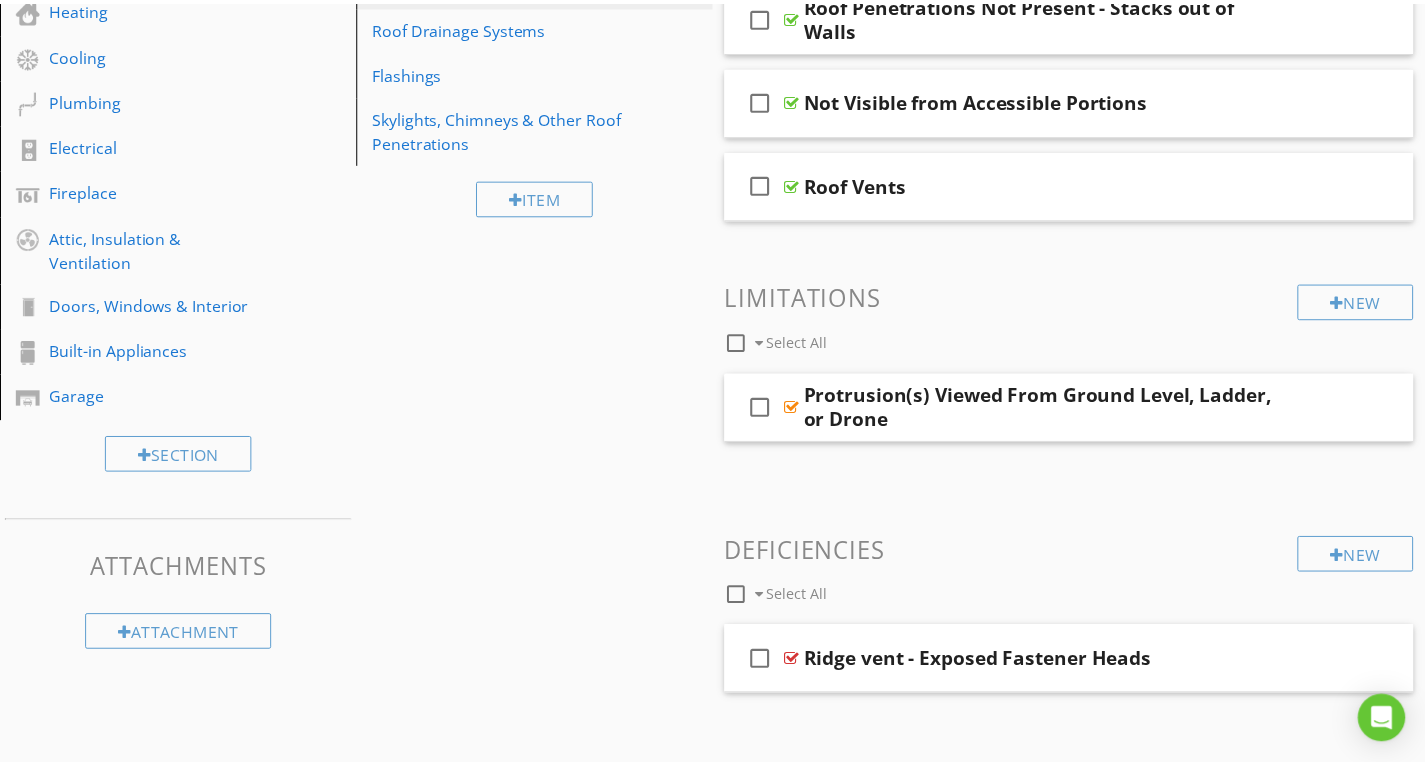 scroll, scrollTop: 95, scrollLeft: 0, axis: vertical 